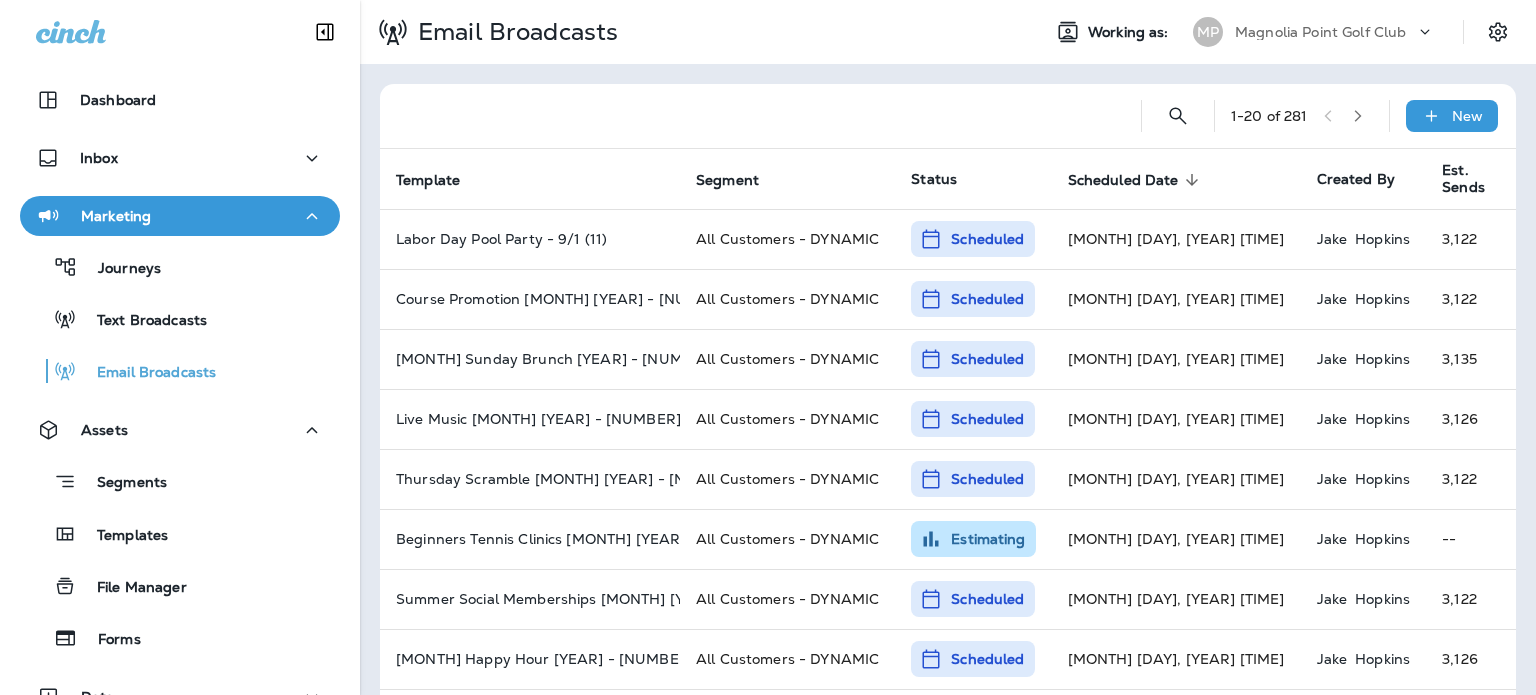 scroll, scrollTop: 0, scrollLeft: 0, axis: both 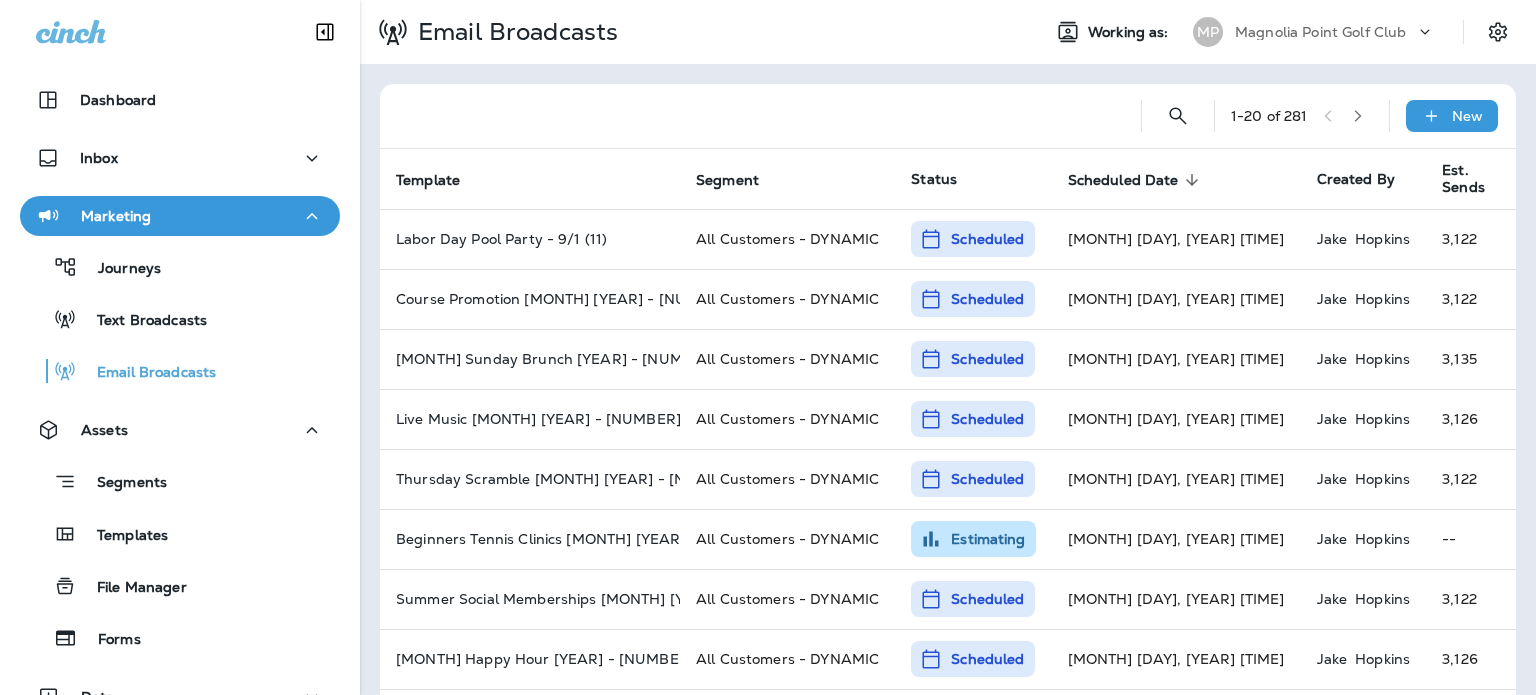 click on "Magnolia Point Golf Club" at bounding box center [1325, 32] 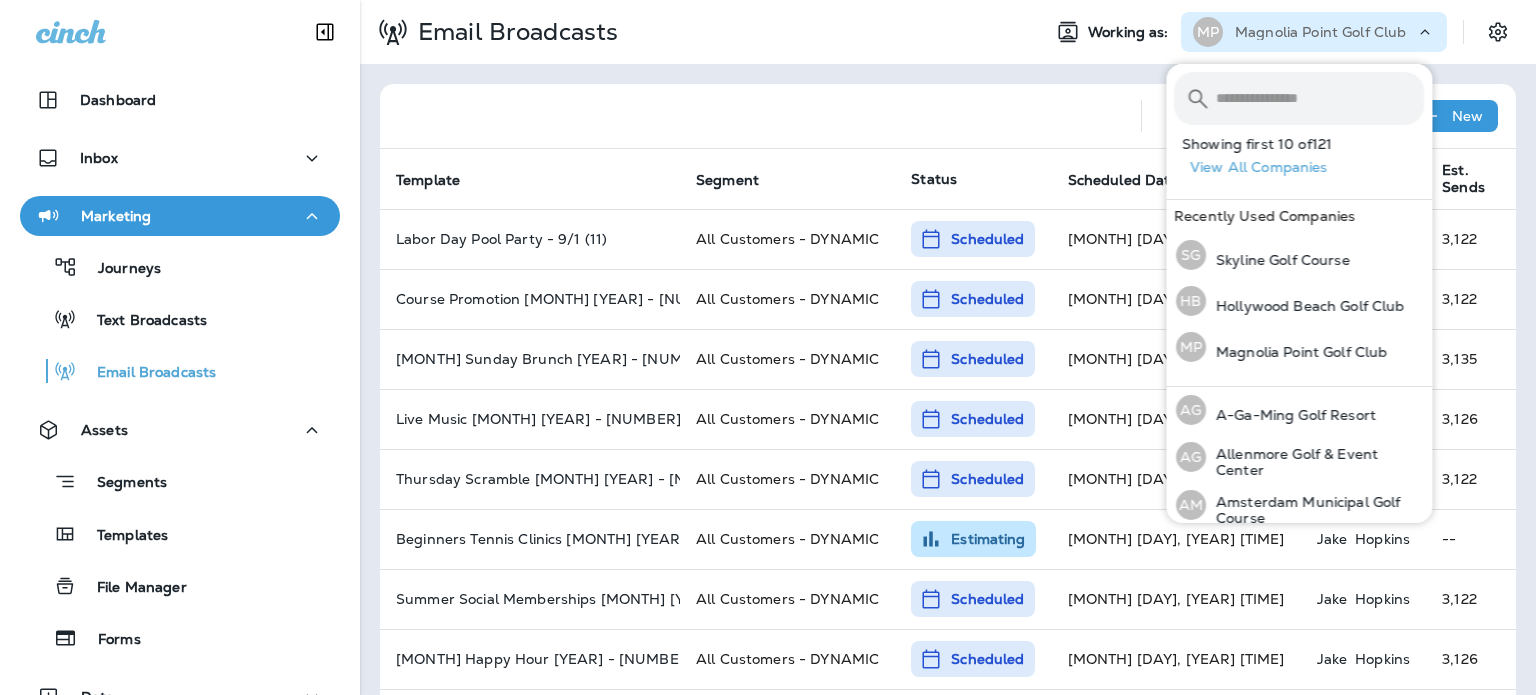 click at bounding box center [1320, 98] 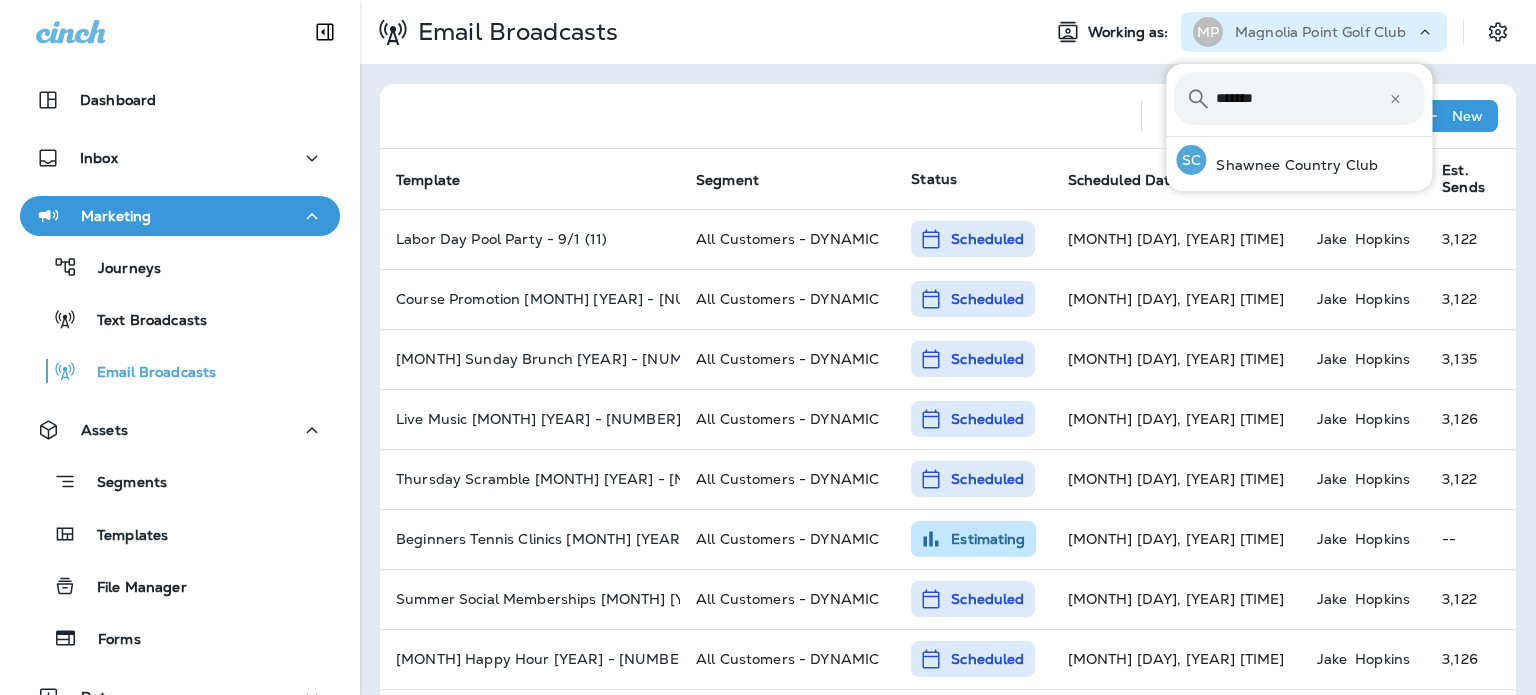 type on "*******" 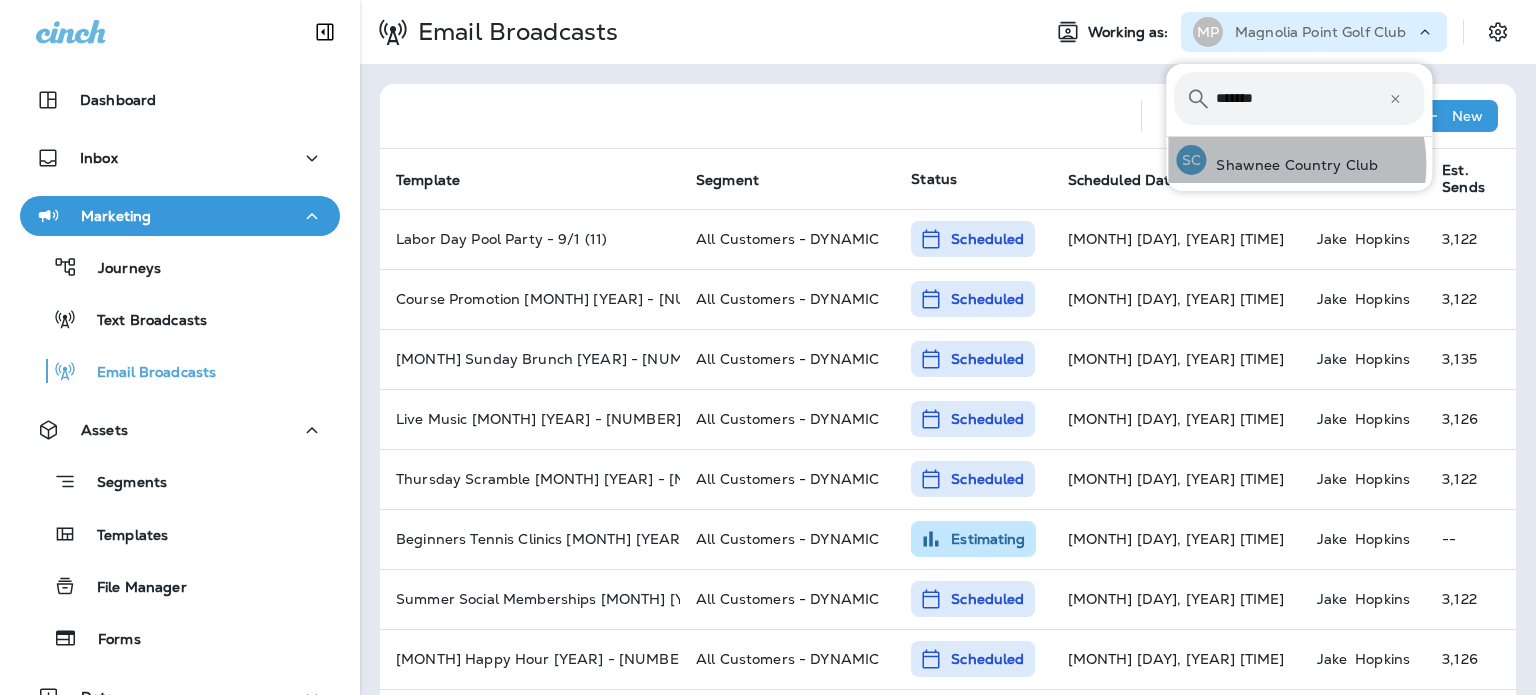 click on "Shawnee Country Club" at bounding box center [1292, 165] 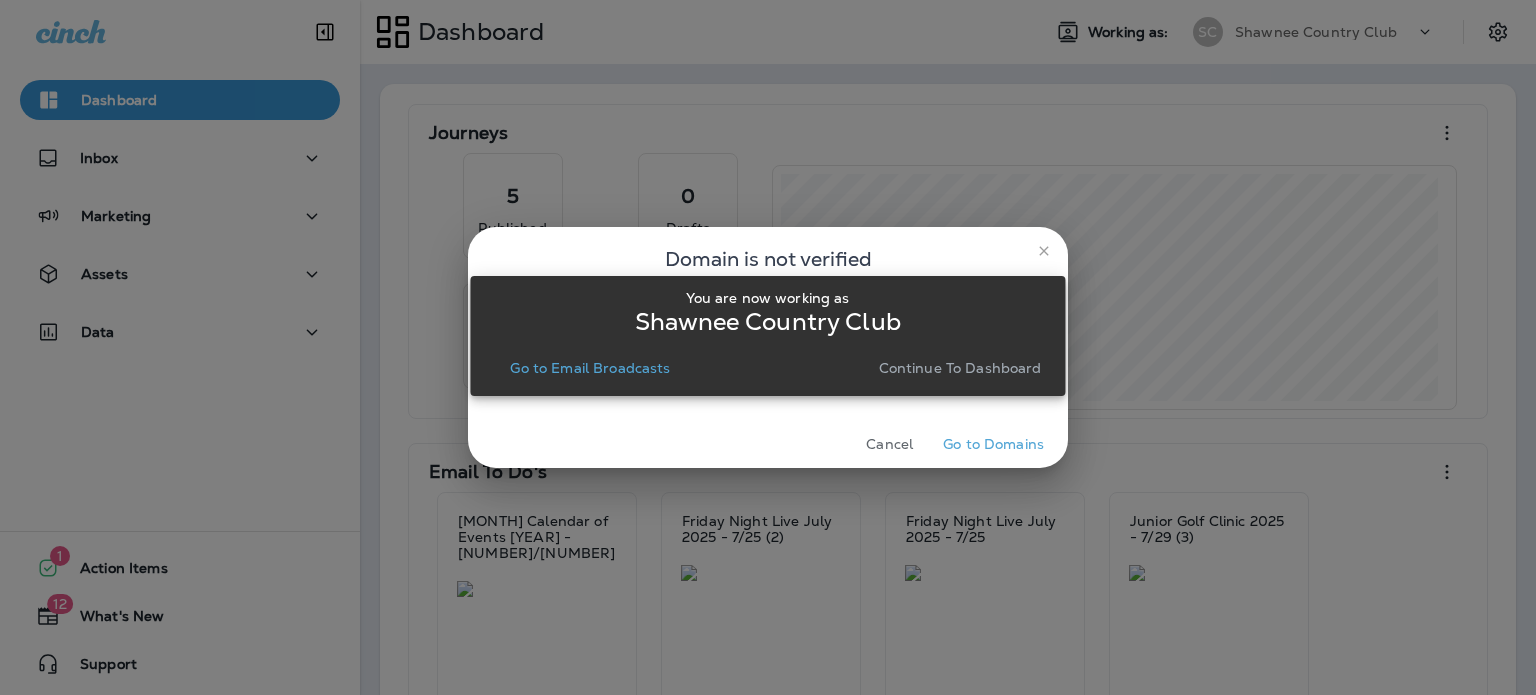 click on "Continue to Dashboard" at bounding box center [960, 368] 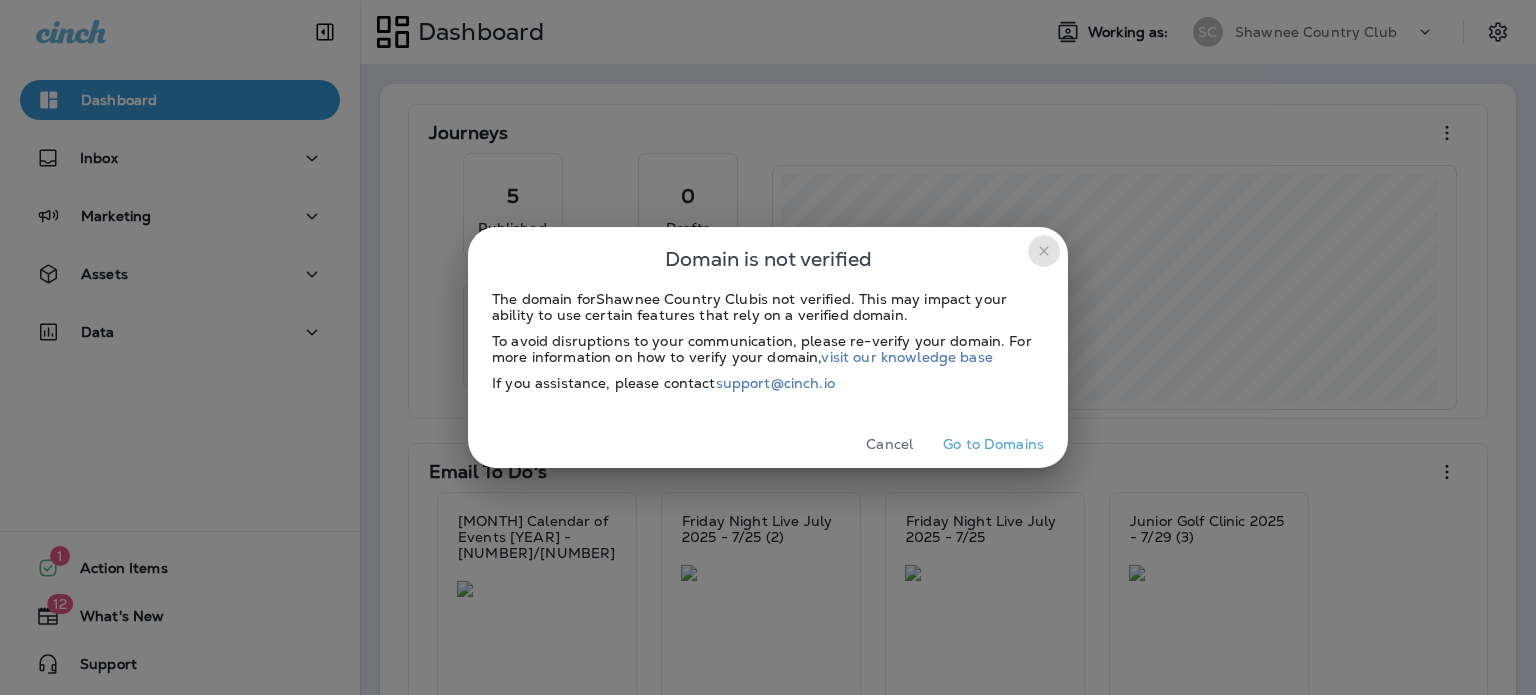 click 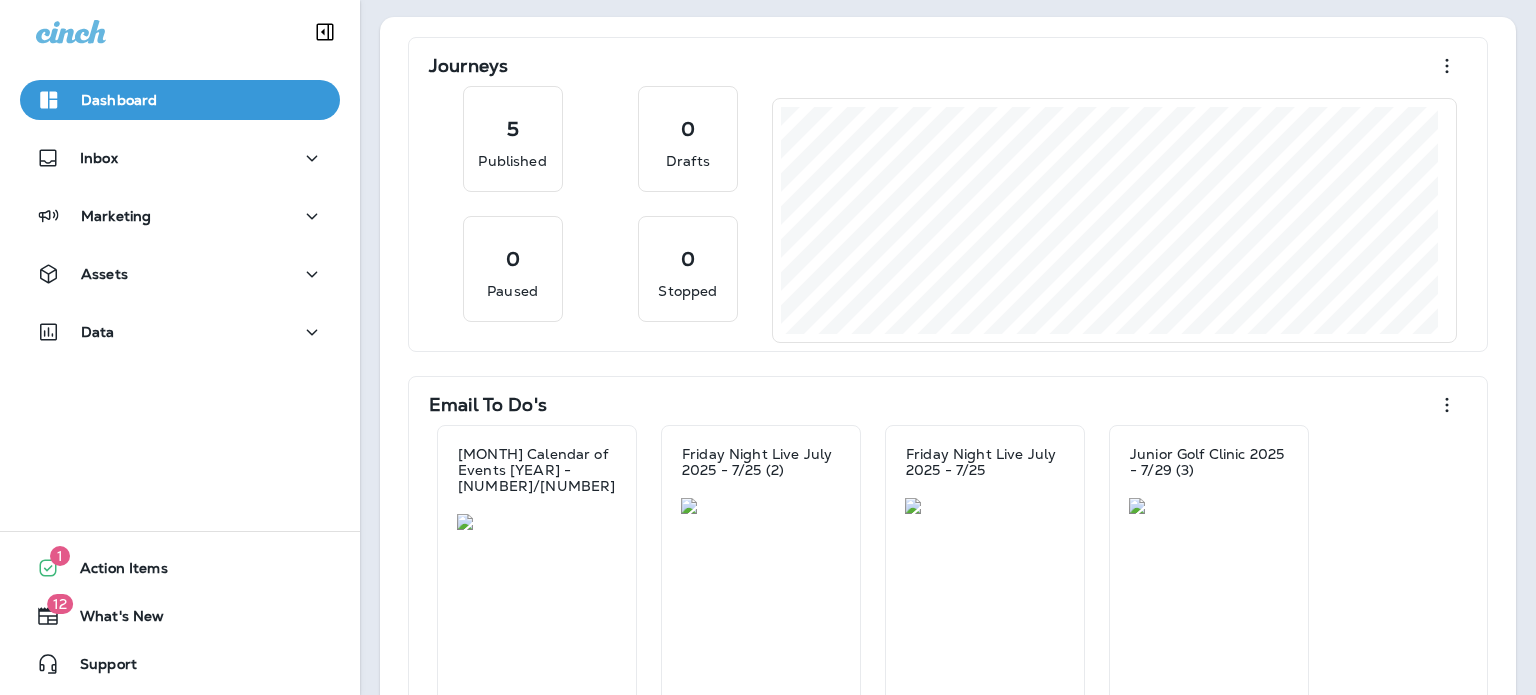 scroll, scrollTop: 200, scrollLeft: 0, axis: vertical 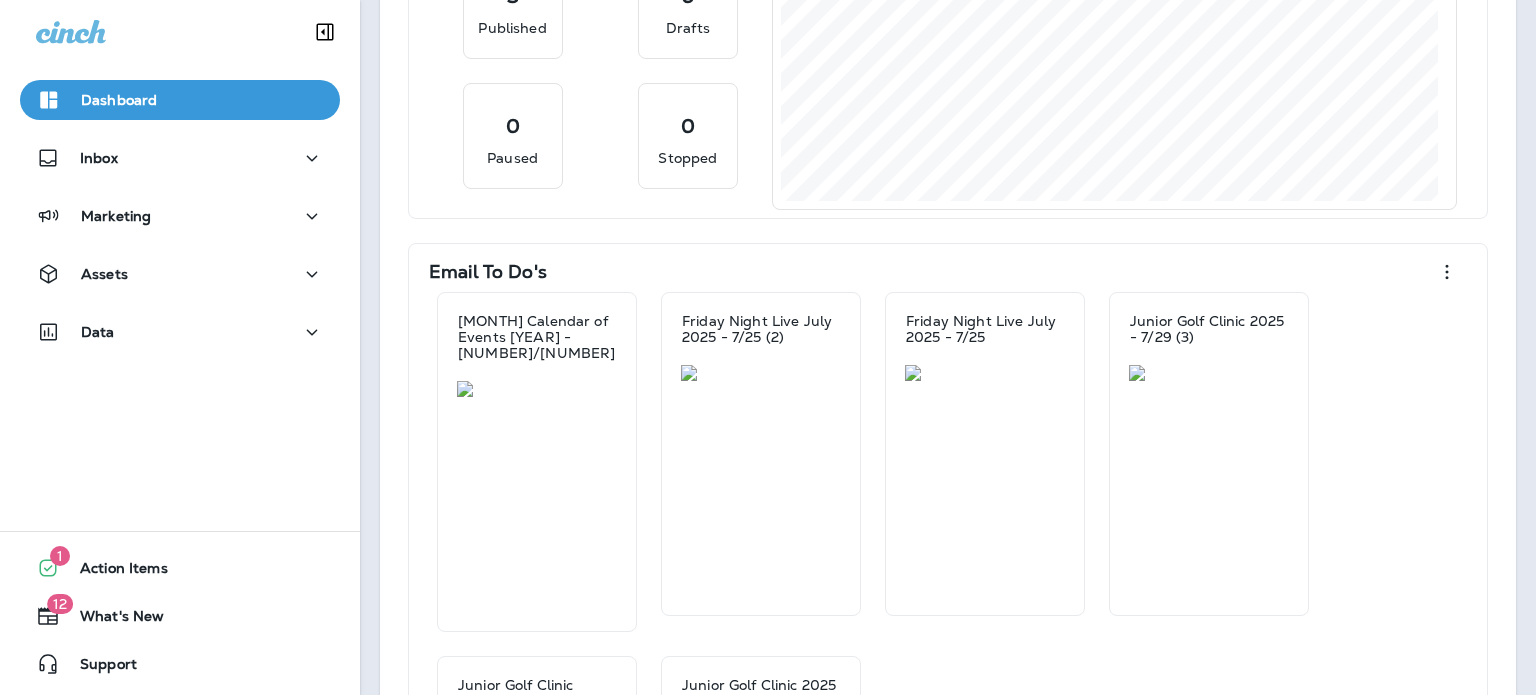 click on "Assets" at bounding box center [180, 274] 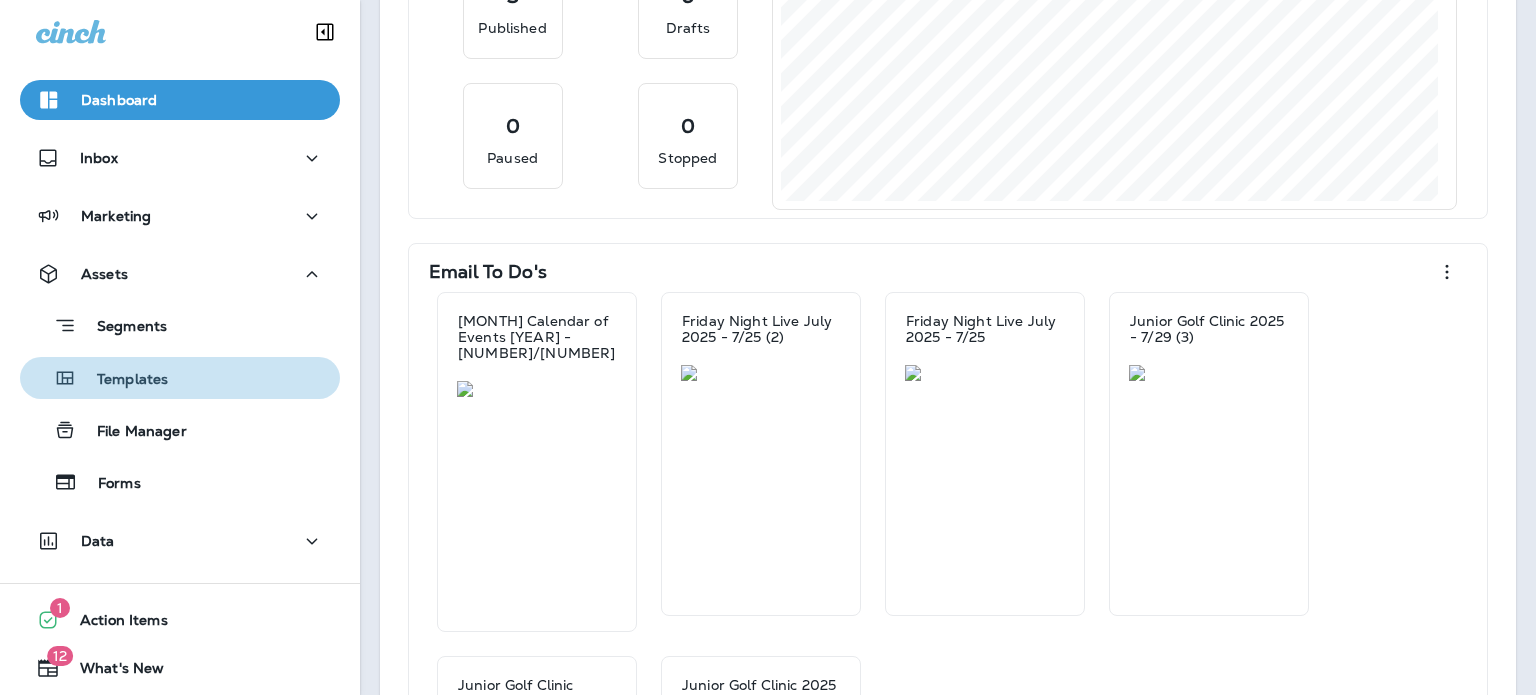 click on "Templates" at bounding box center [180, 378] 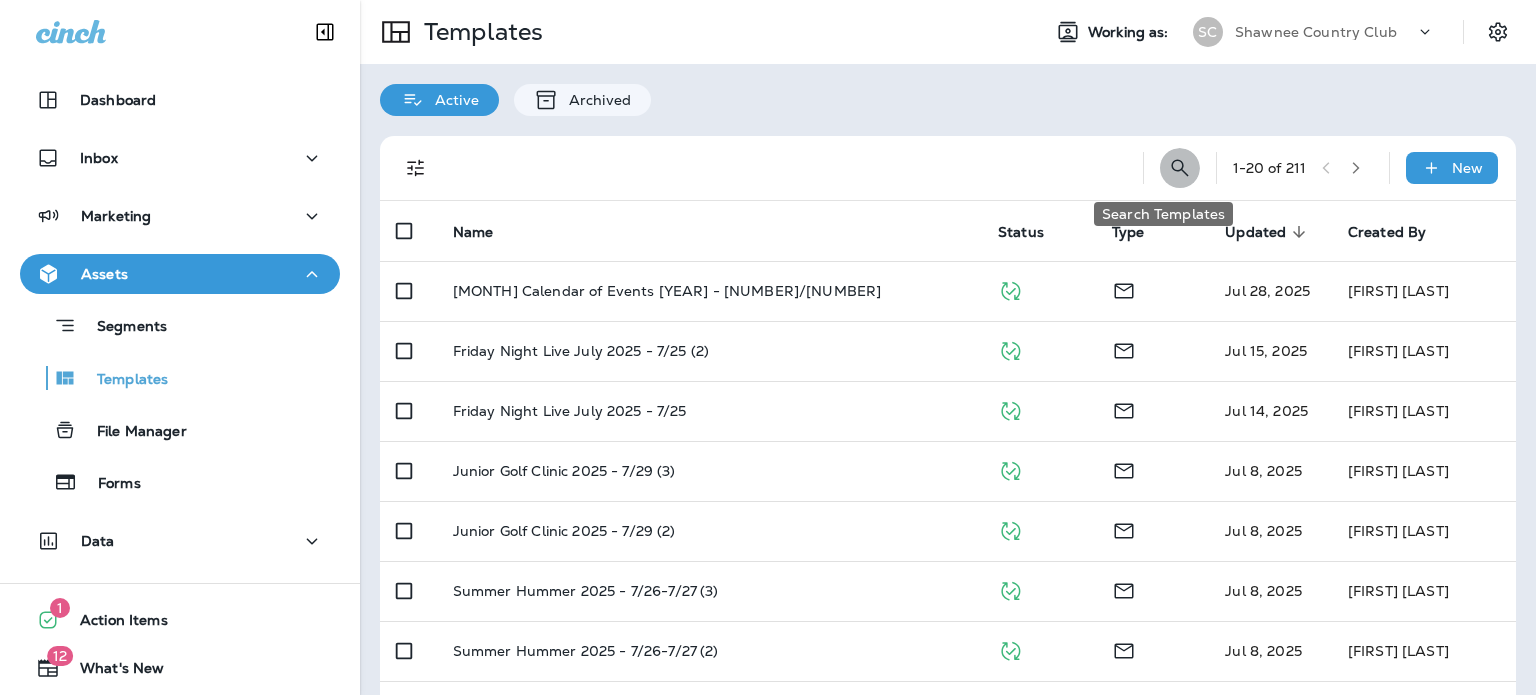 click 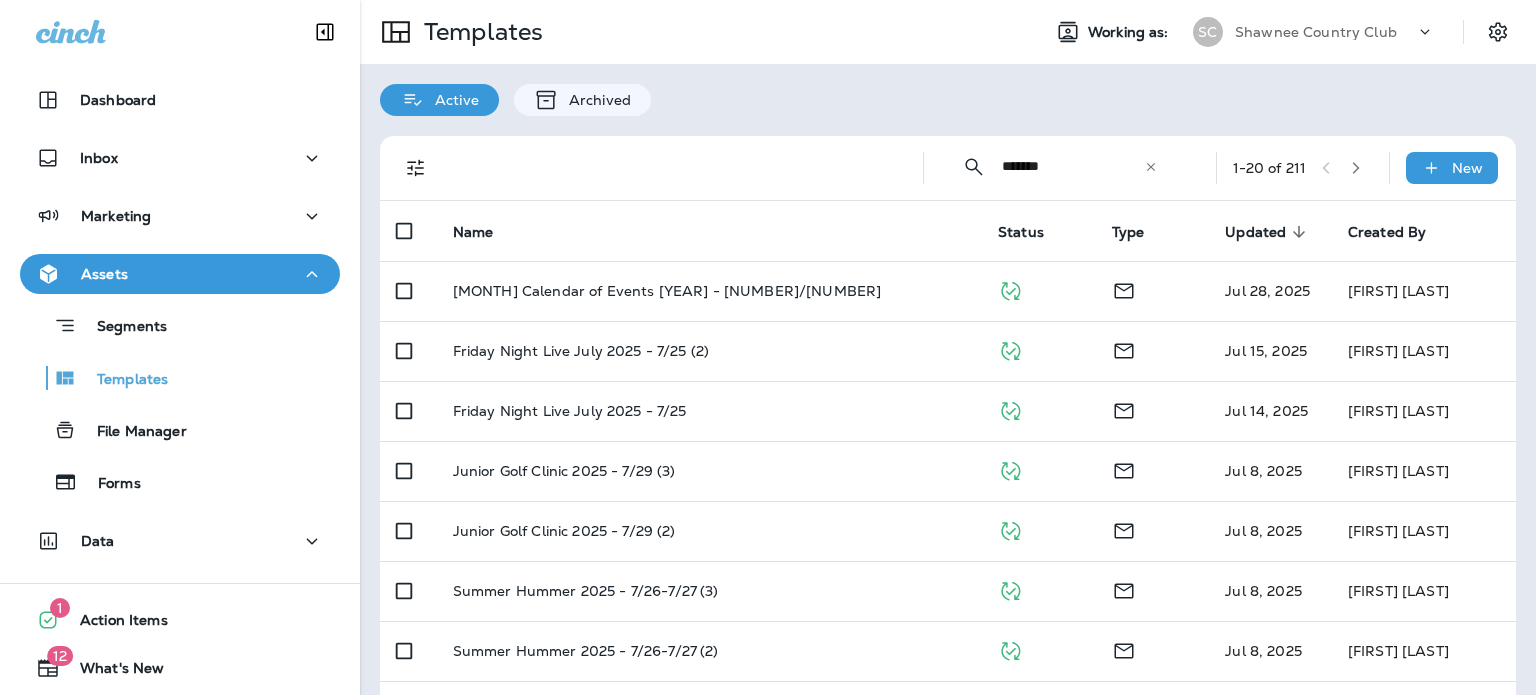 type on "**********" 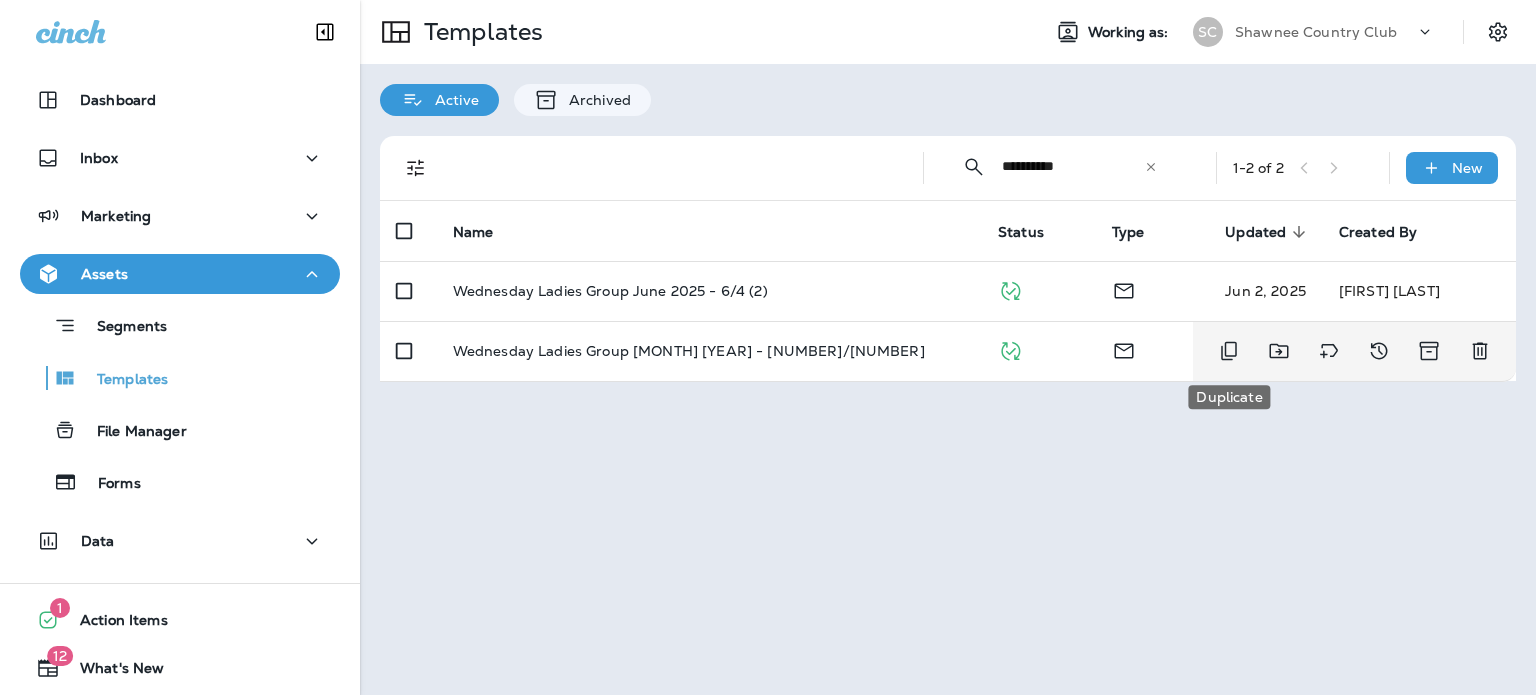 click 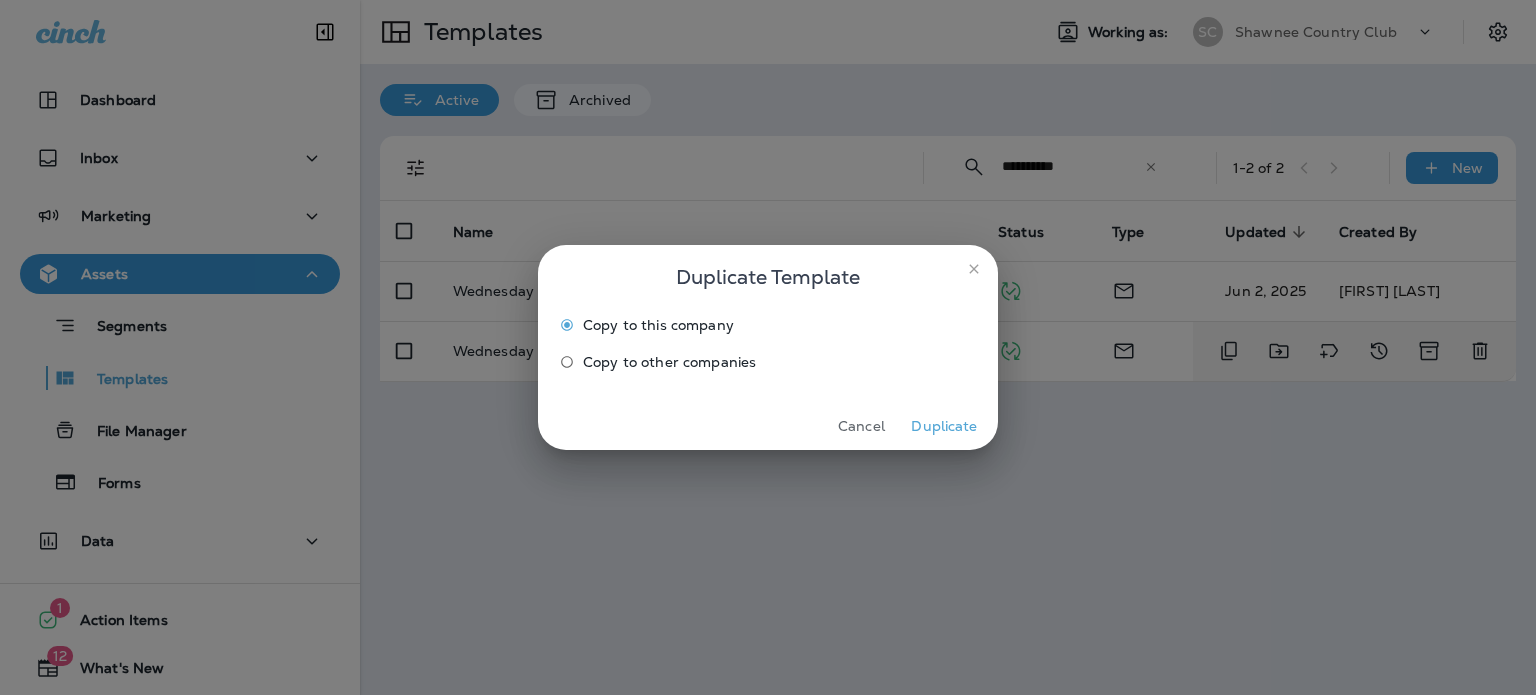 click on "Duplicate" at bounding box center (944, 426) 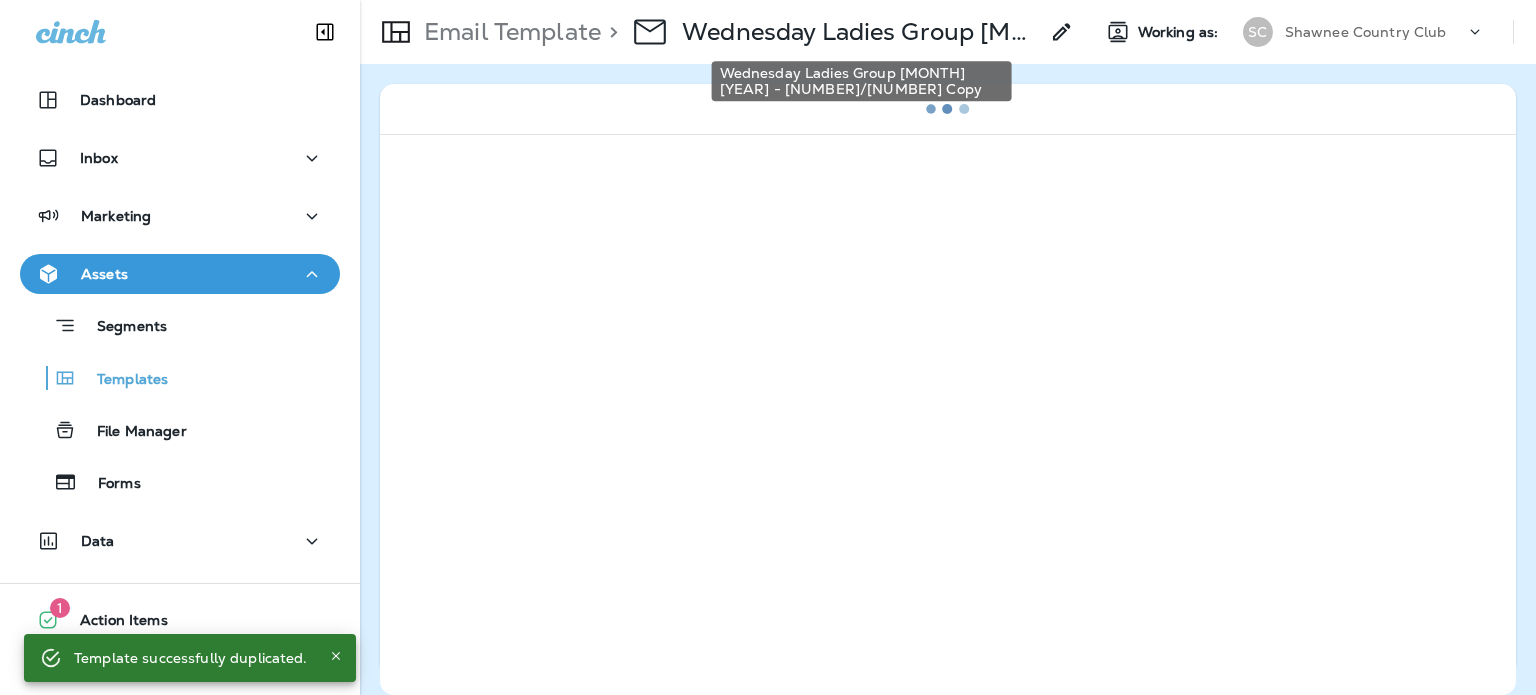click on "Wednesday Ladies Group [MONTH] [YEAR] - [NUMBER]/[NUMBER] Copy" at bounding box center (860, 32) 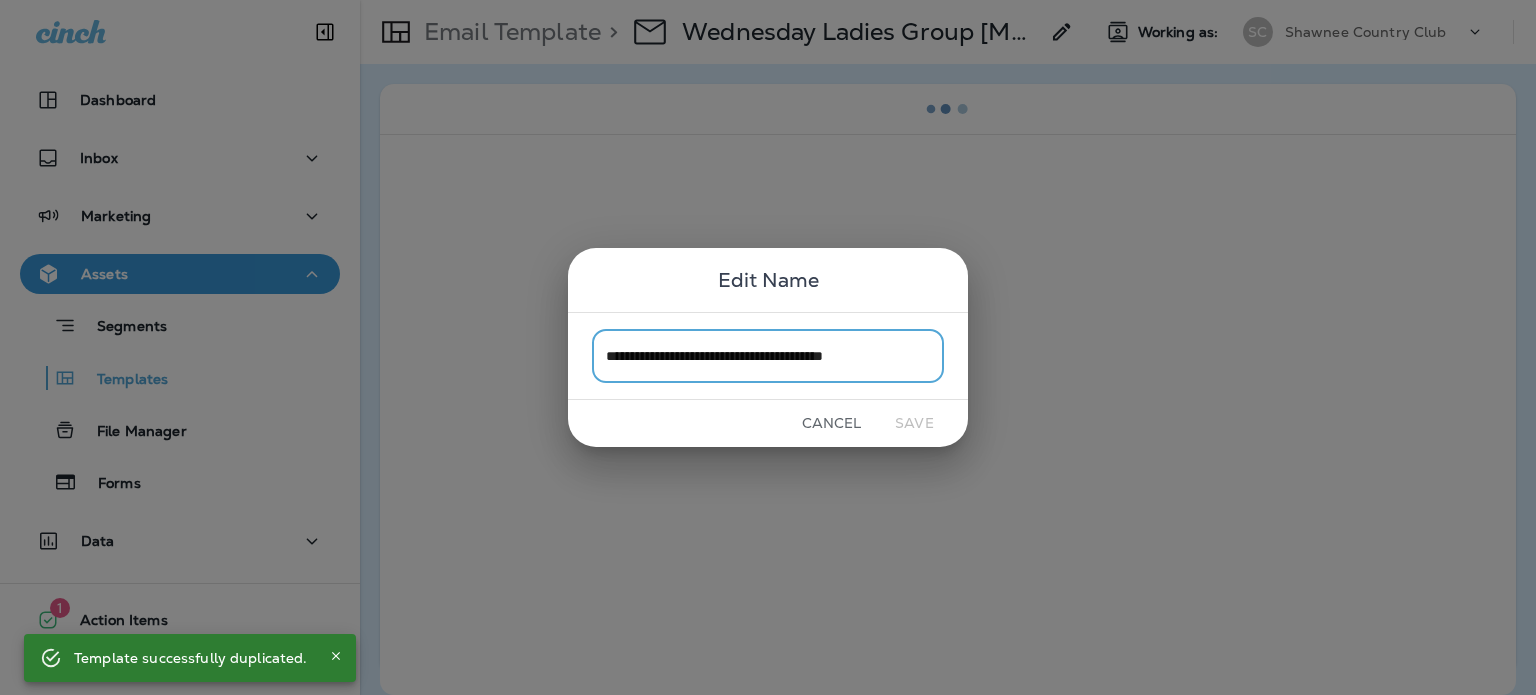 scroll, scrollTop: 0, scrollLeft: 1, axis: horizontal 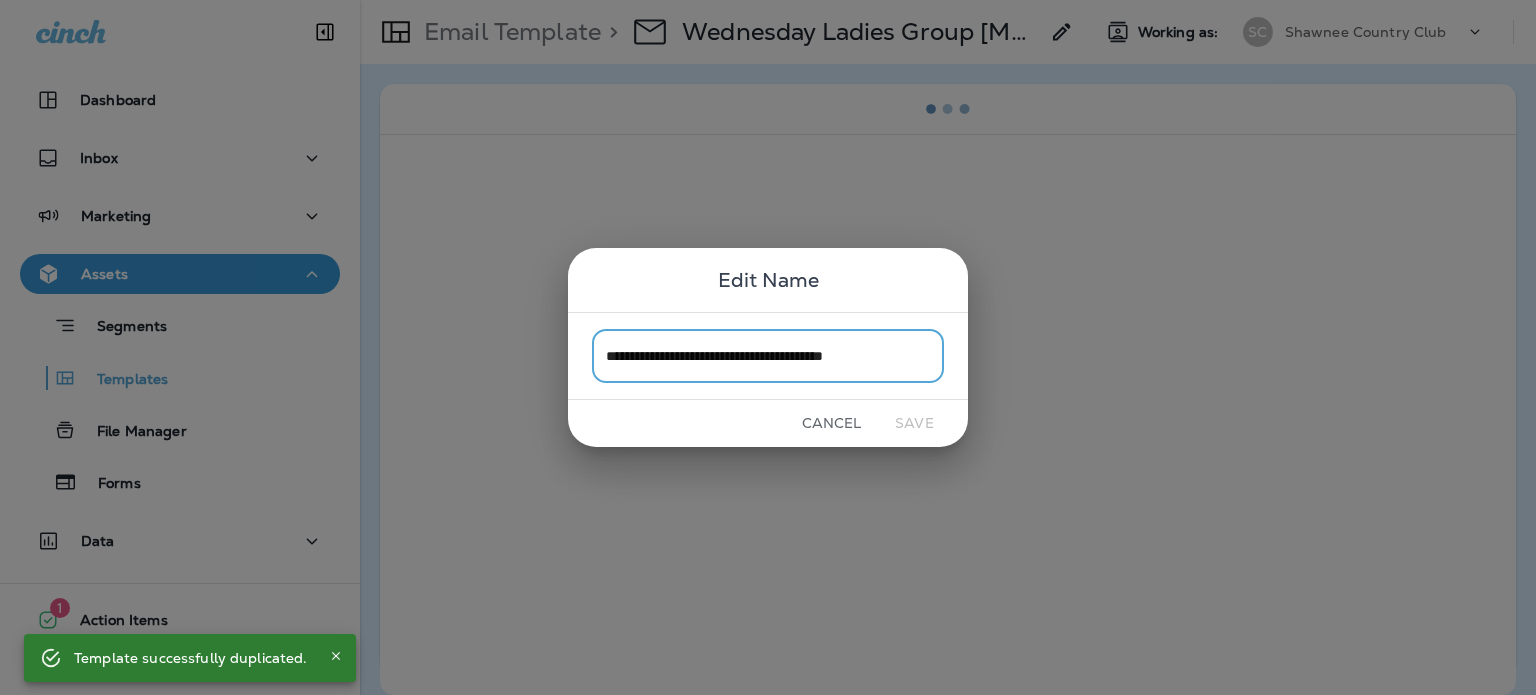 click on "**********" at bounding box center (768, 355) 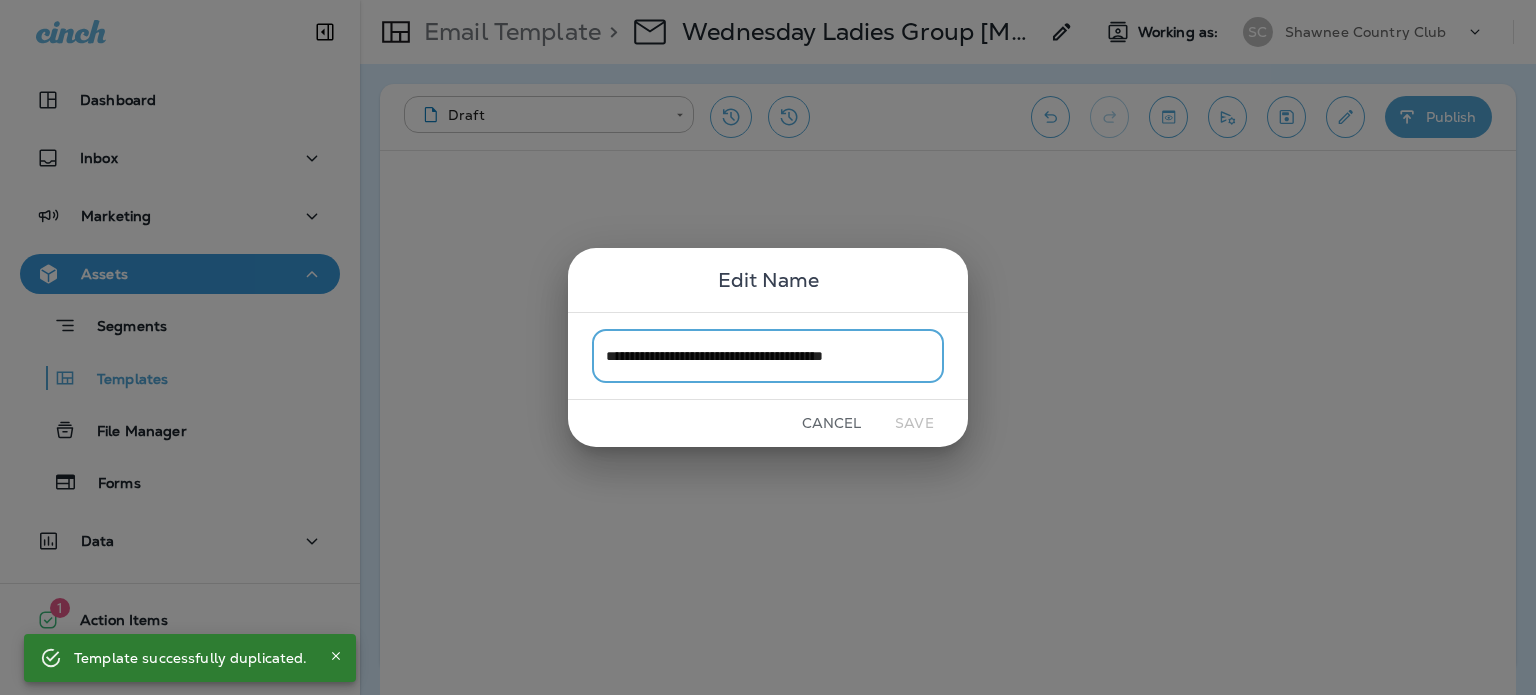 drag, startPoint x: 780, startPoint y: 362, endPoint x: 810, endPoint y: 360, distance: 30.066593 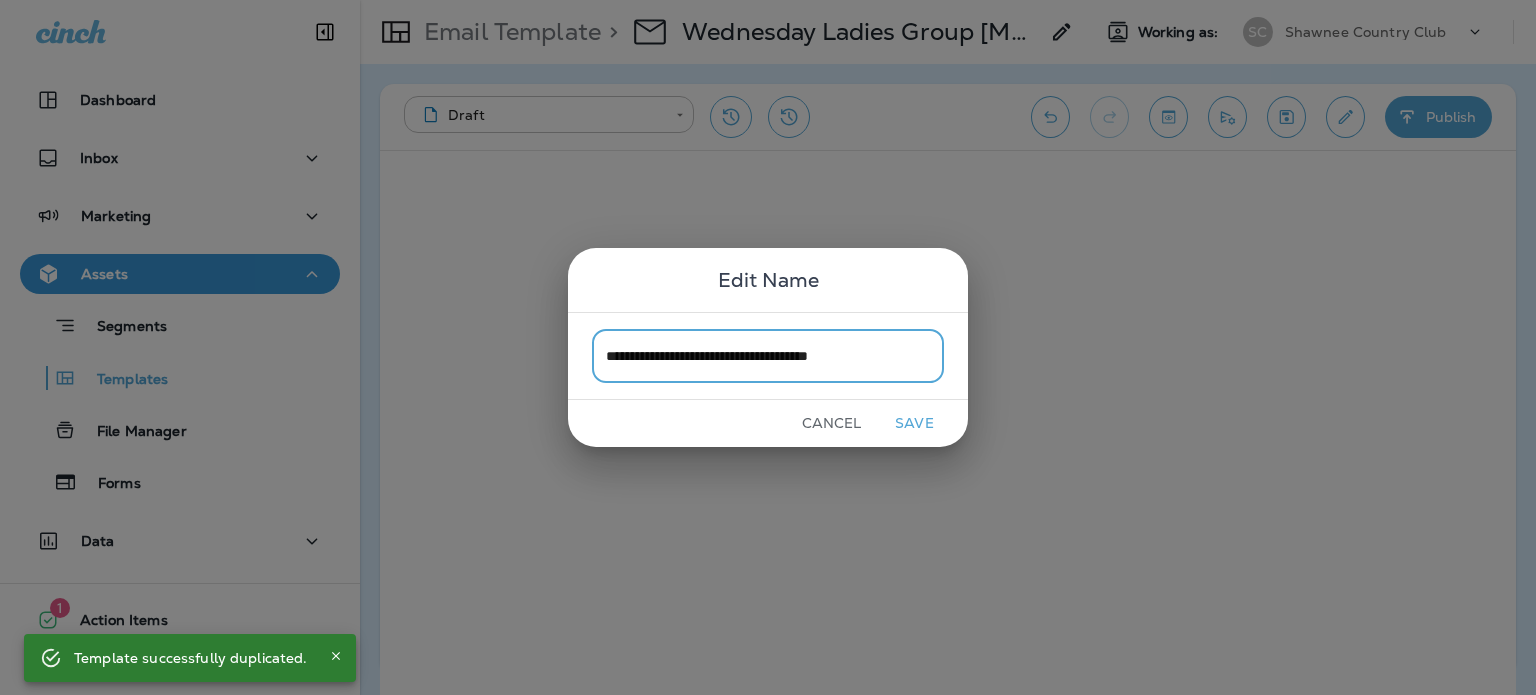 scroll, scrollTop: 0, scrollLeft: 0, axis: both 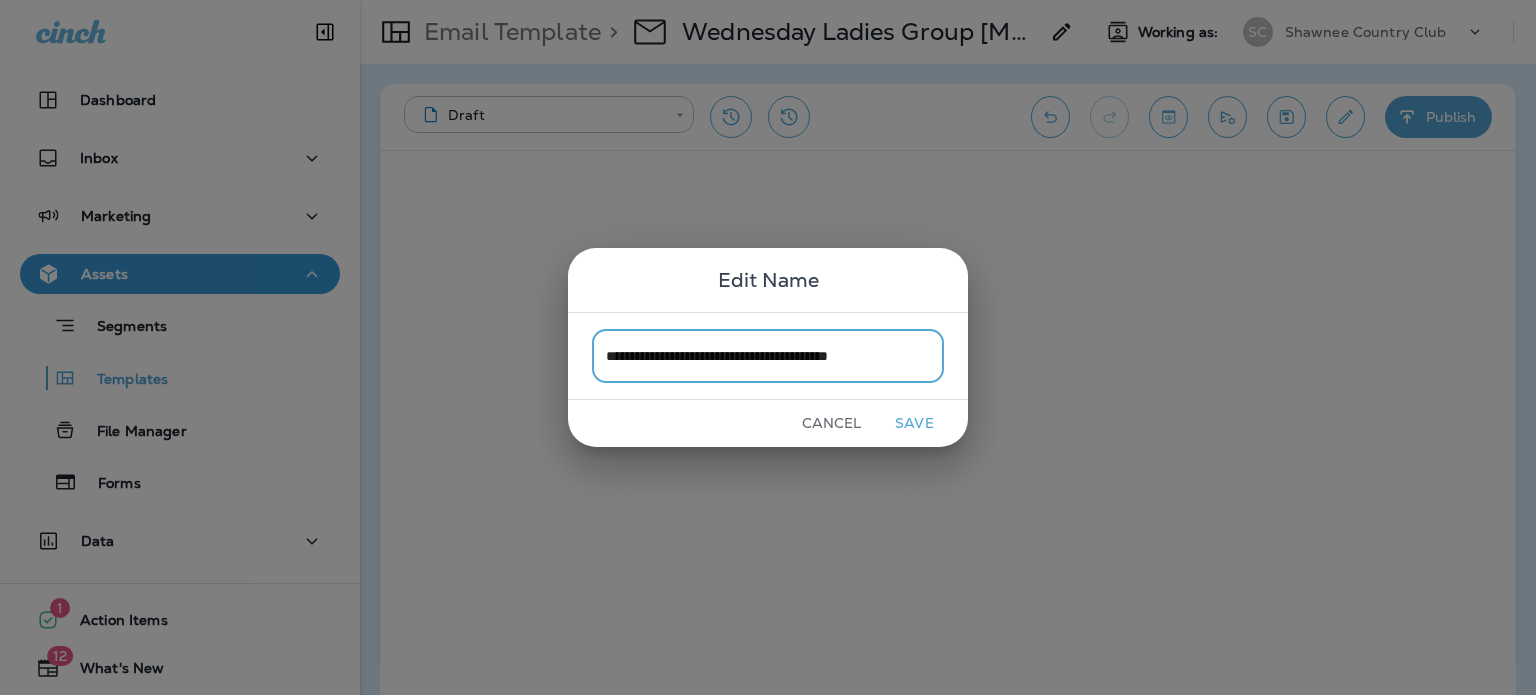 click on "**********" at bounding box center (768, 355) 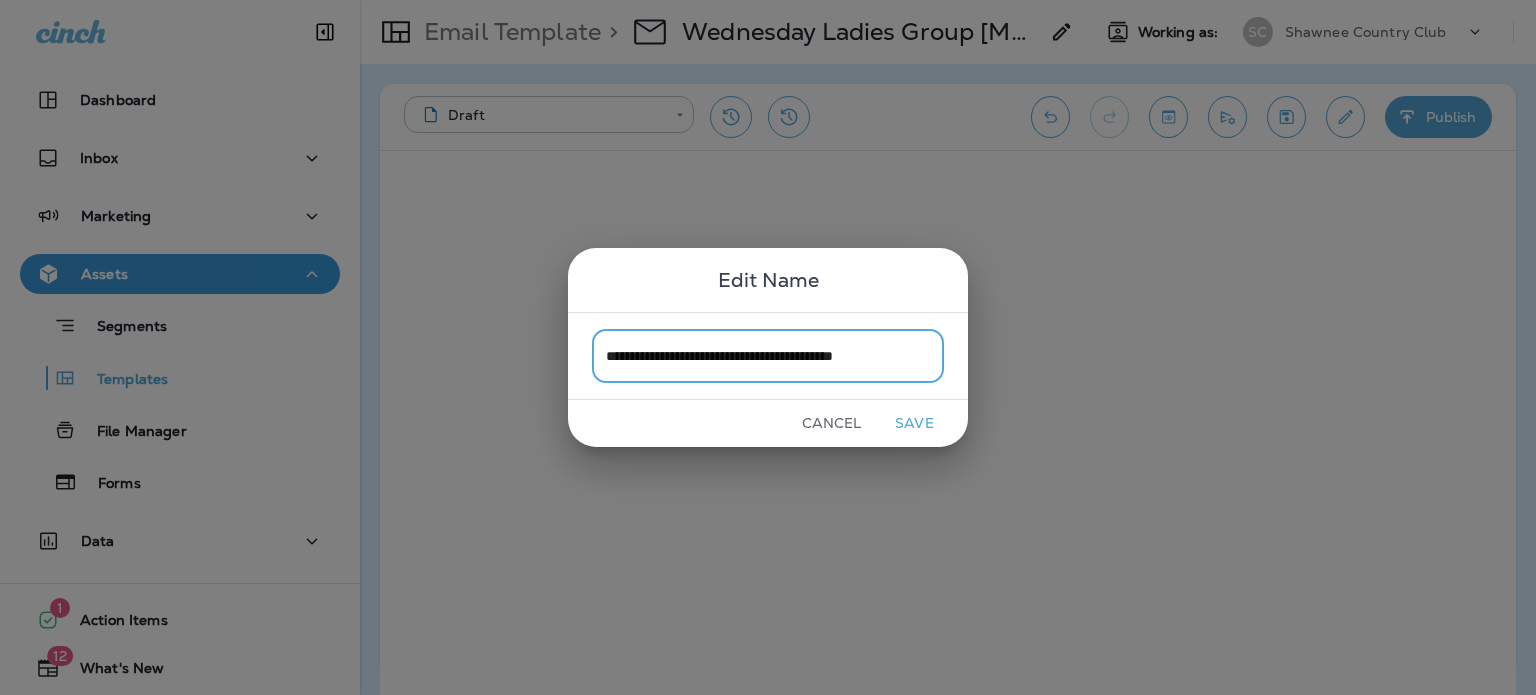 scroll, scrollTop: 0, scrollLeft: 18, axis: horizontal 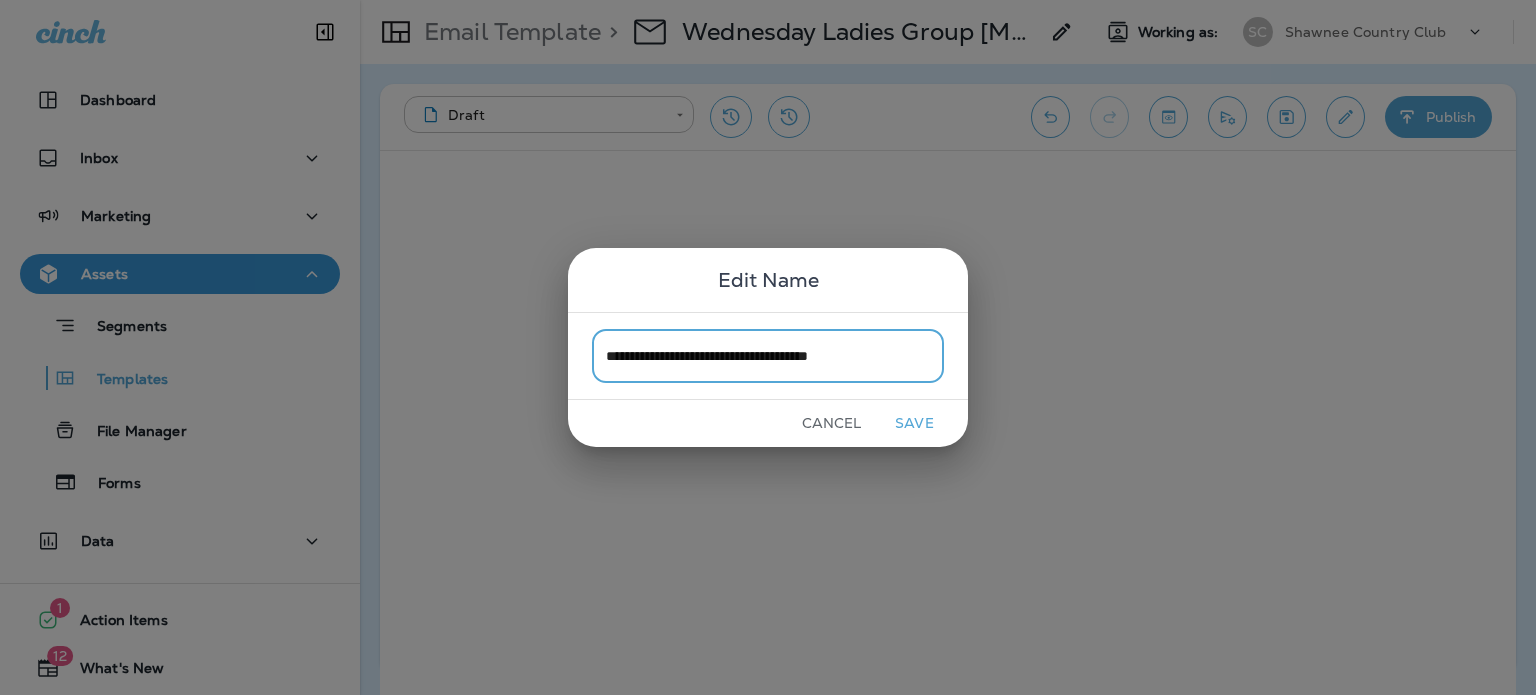 type on "**********" 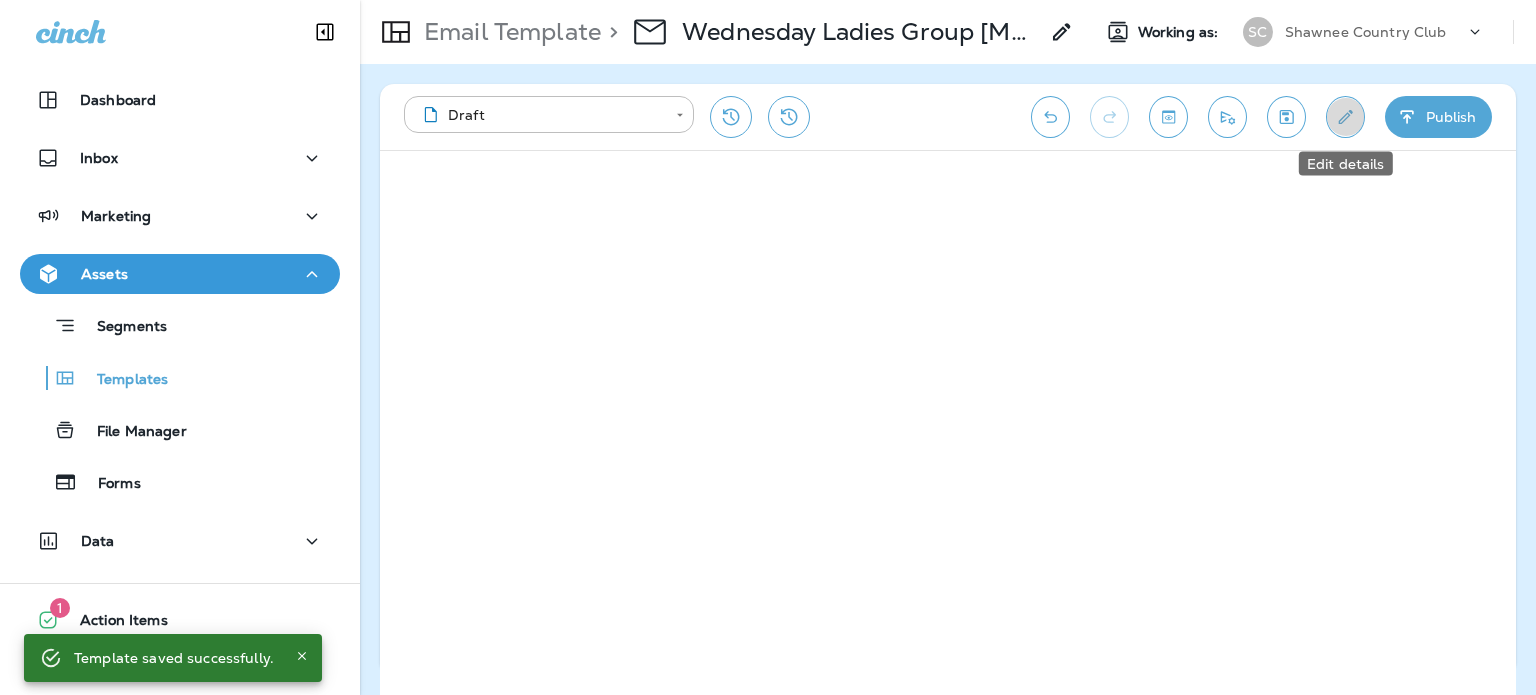 click 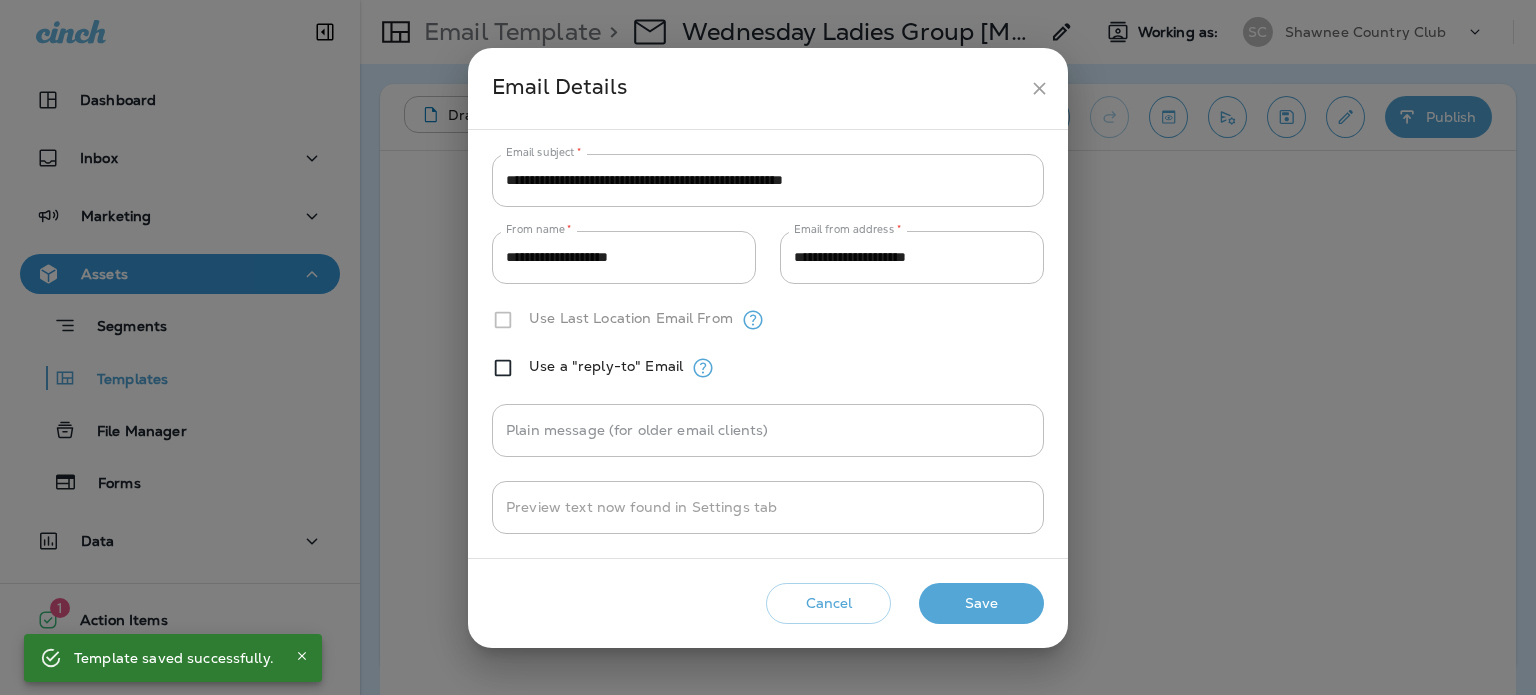 click on "**********" at bounding box center [768, 180] 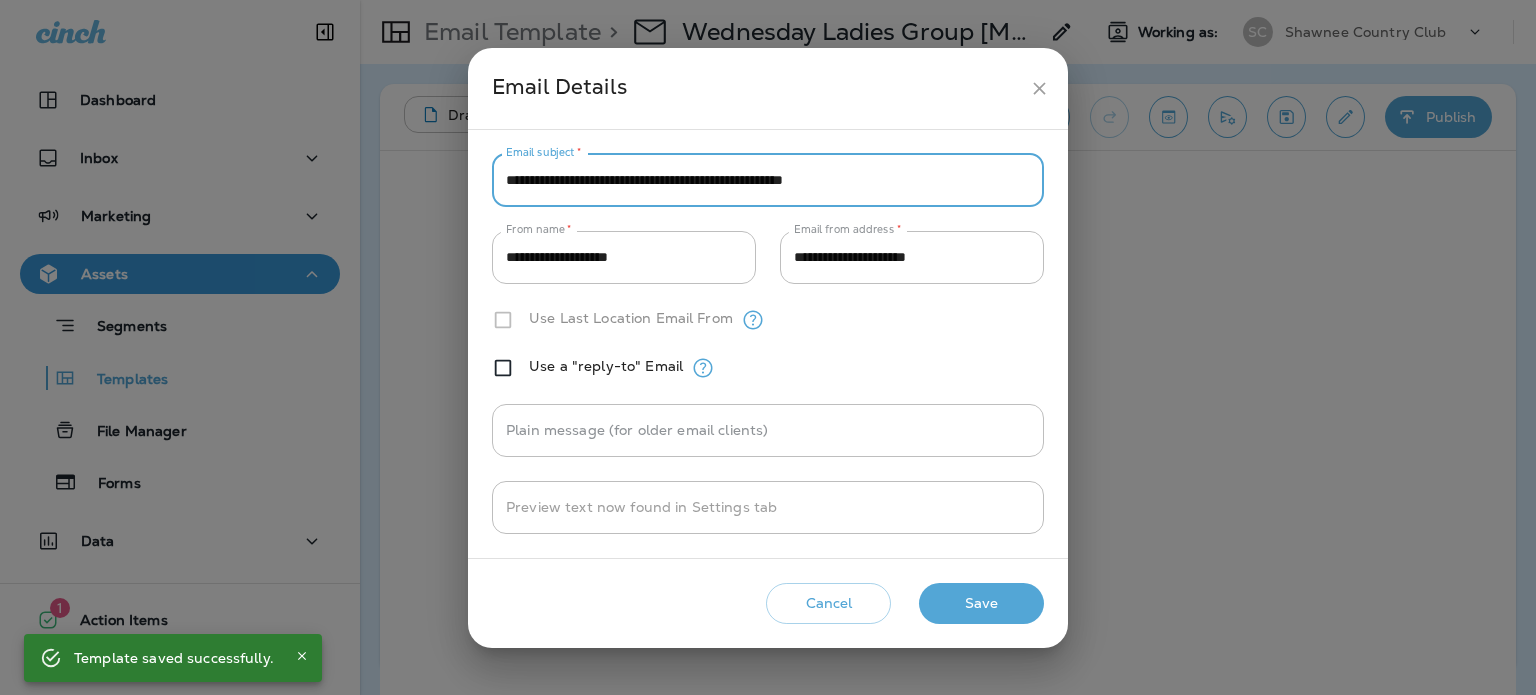 drag, startPoint x: 584, startPoint y: 185, endPoint x: 430, endPoint y: 191, distance: 154.11684 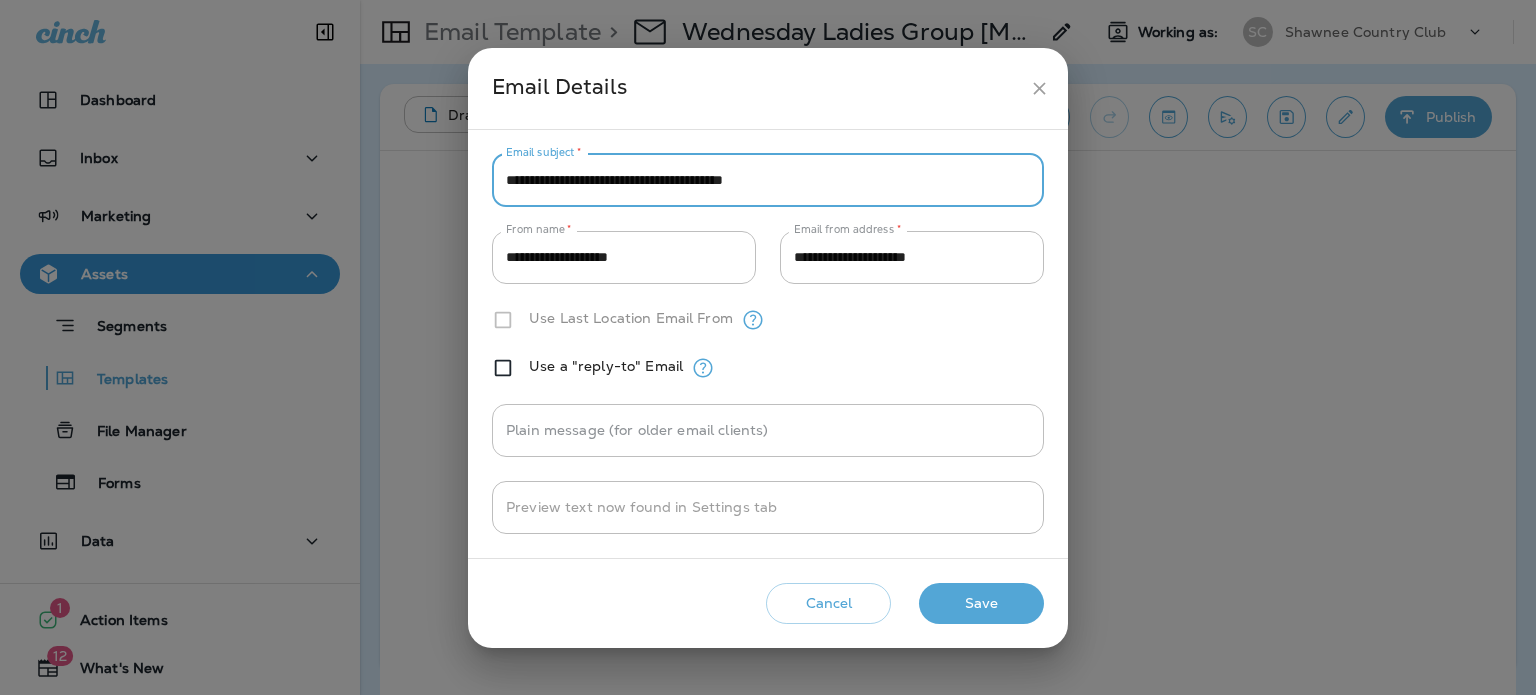 drag, startPoint x: 909, startPoint y: 199, endPoint x: 886, endPoint y: 200, distance: 23.021729 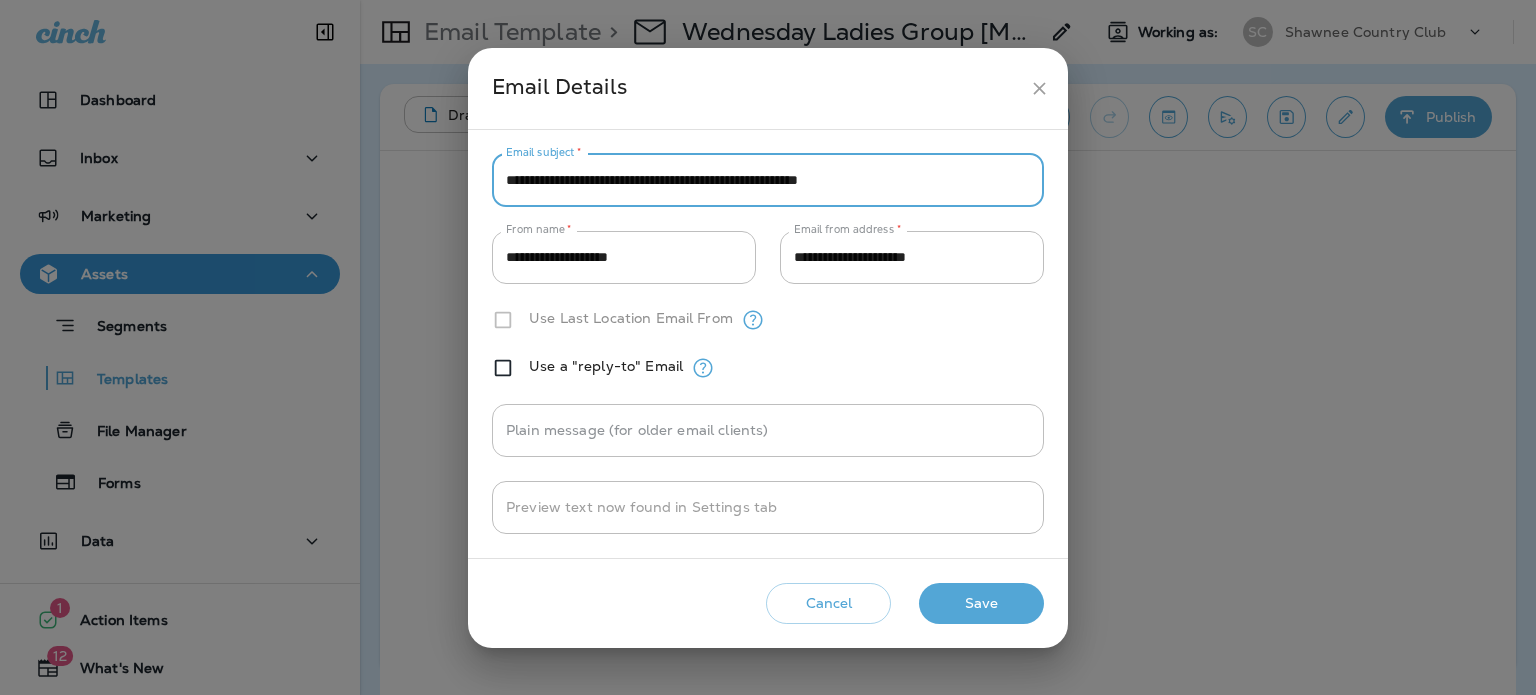 type on "**********" 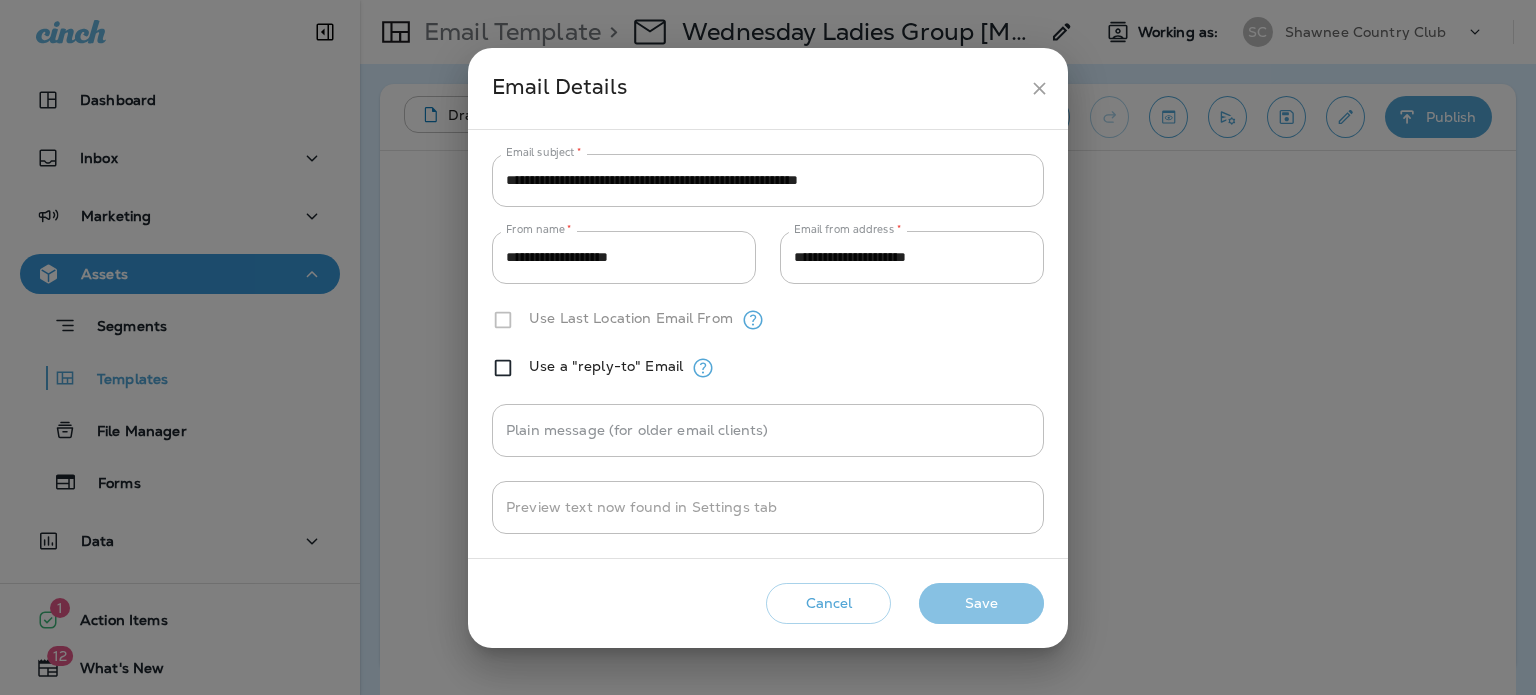 click on "Save" at bounding box center (981, 603) 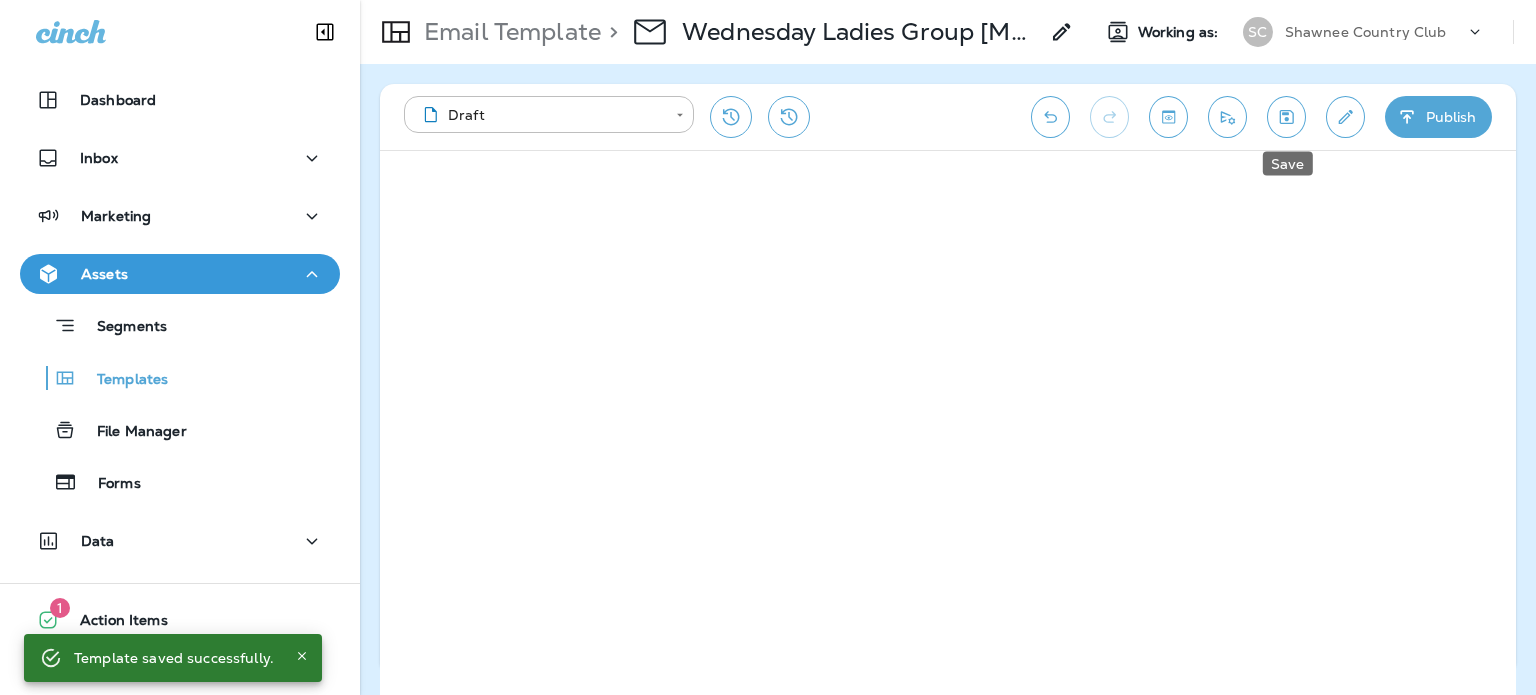 click 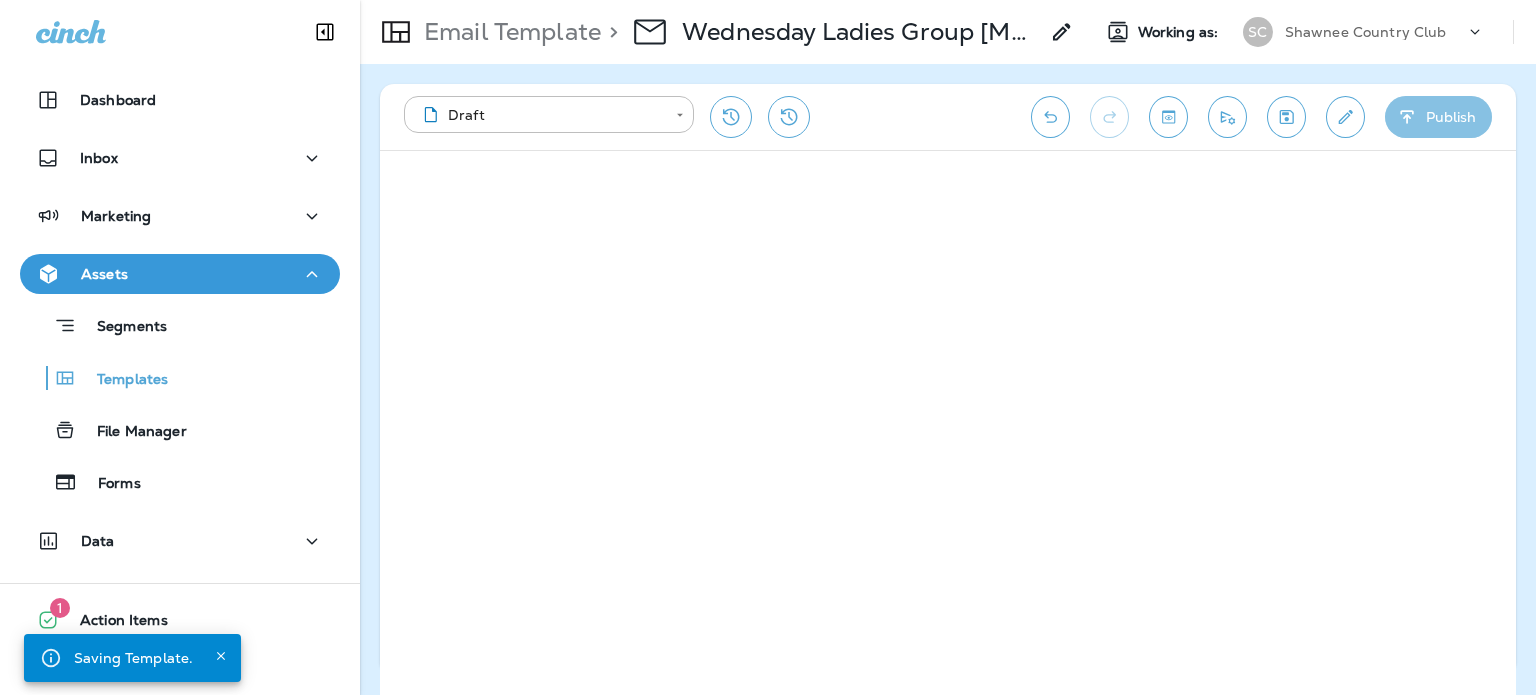 click 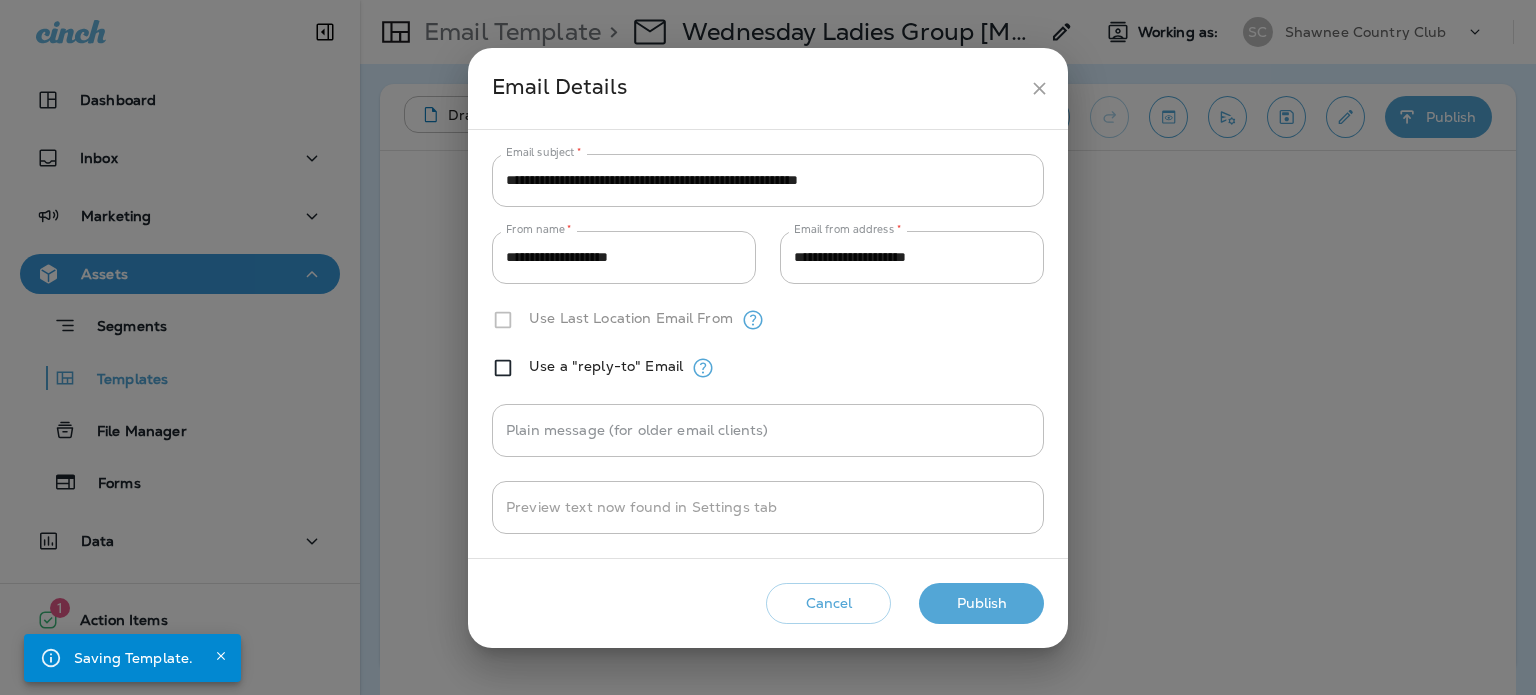 click on "Publish" at bounding box center (981, 603) 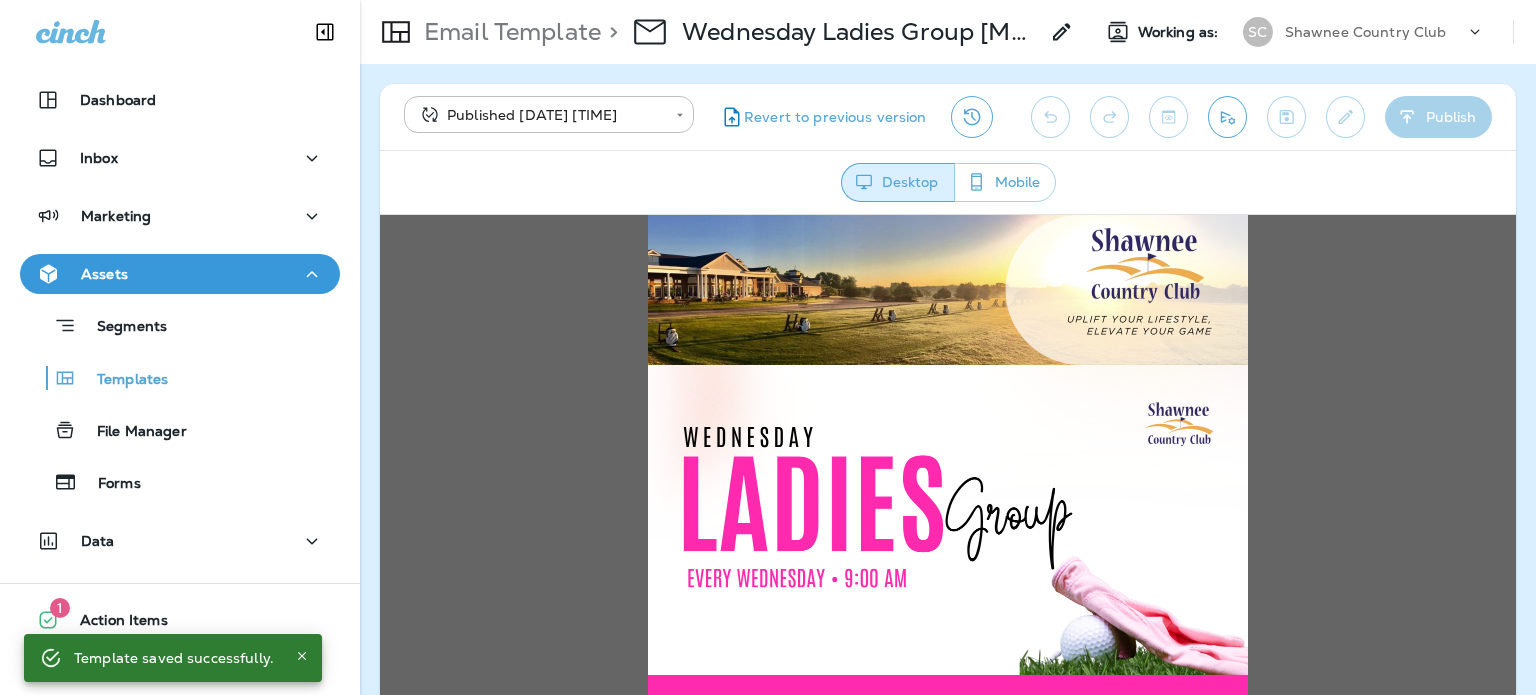 scroll, scrollTop: 0, scrollLeft: 0, axis: both 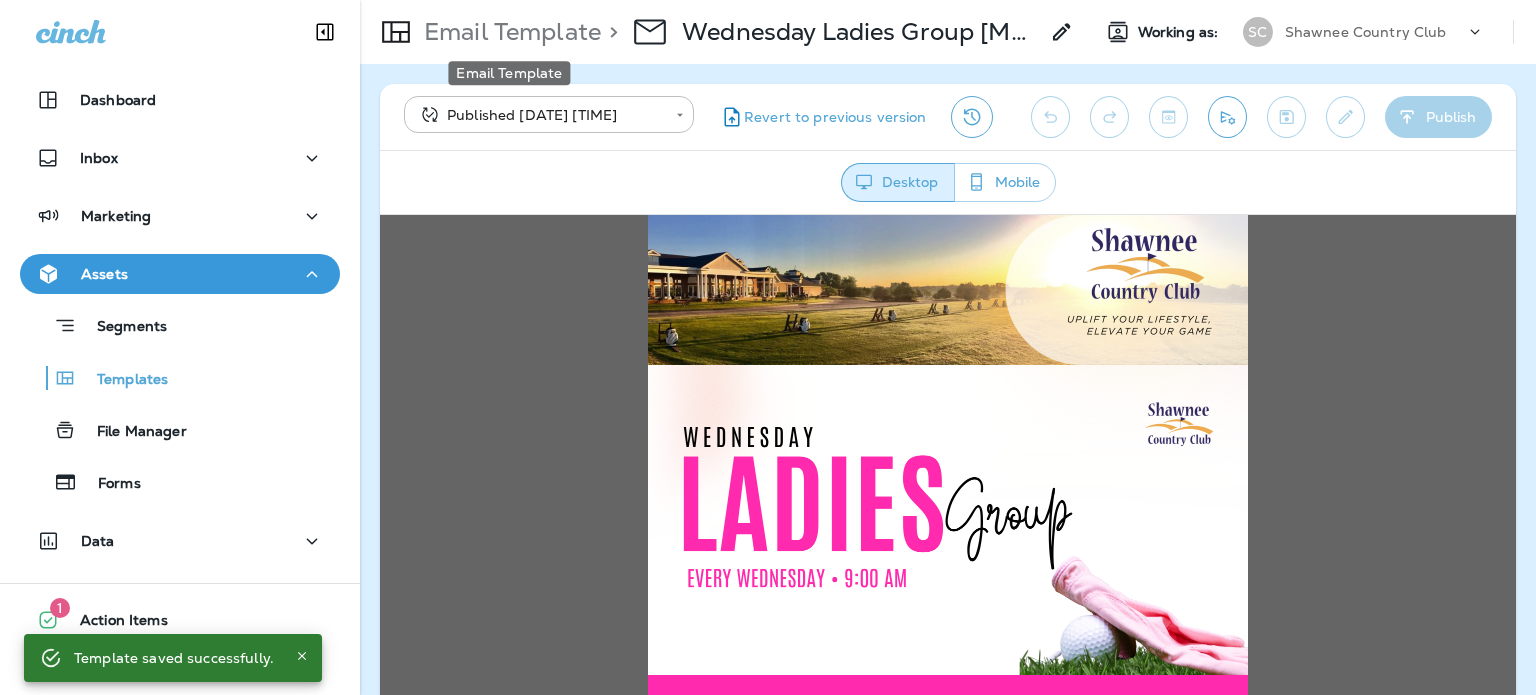 click on "Email Template" at bounding box center [508, 32] 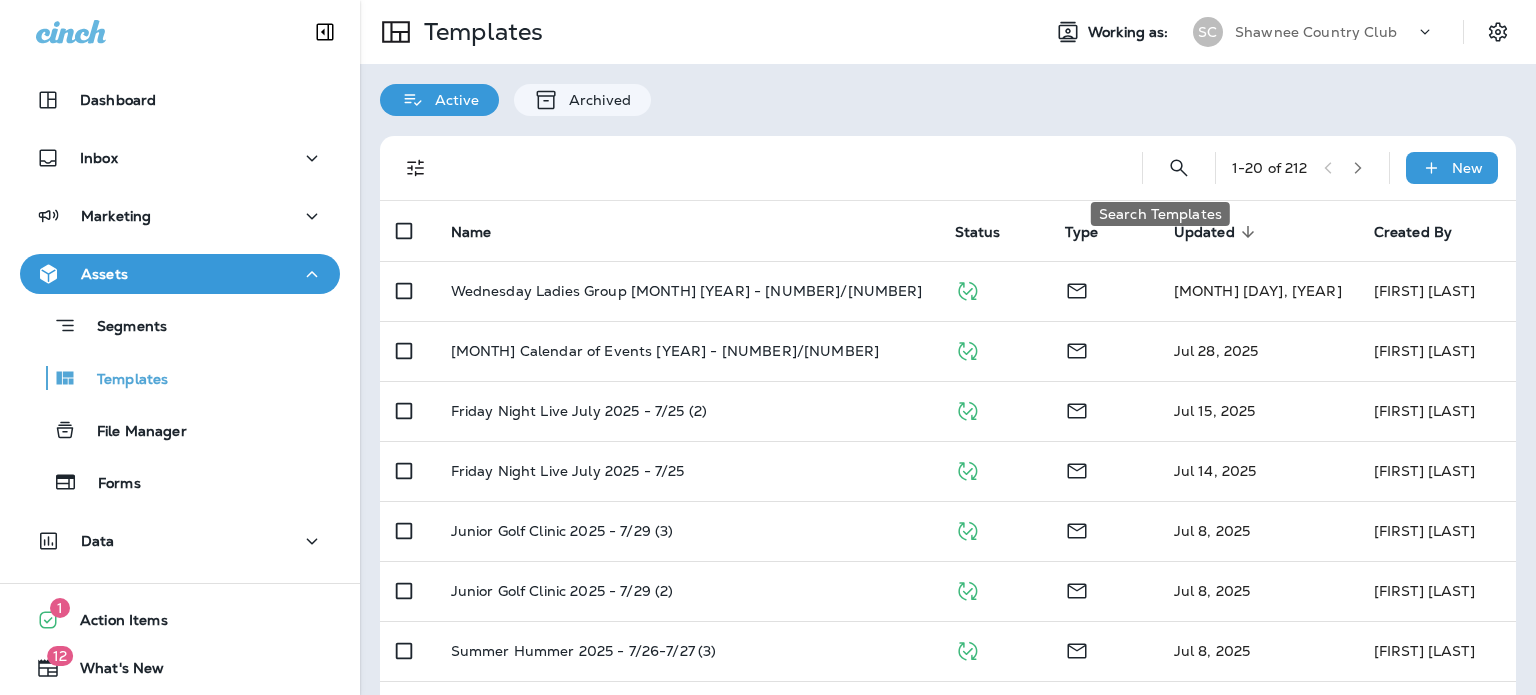click 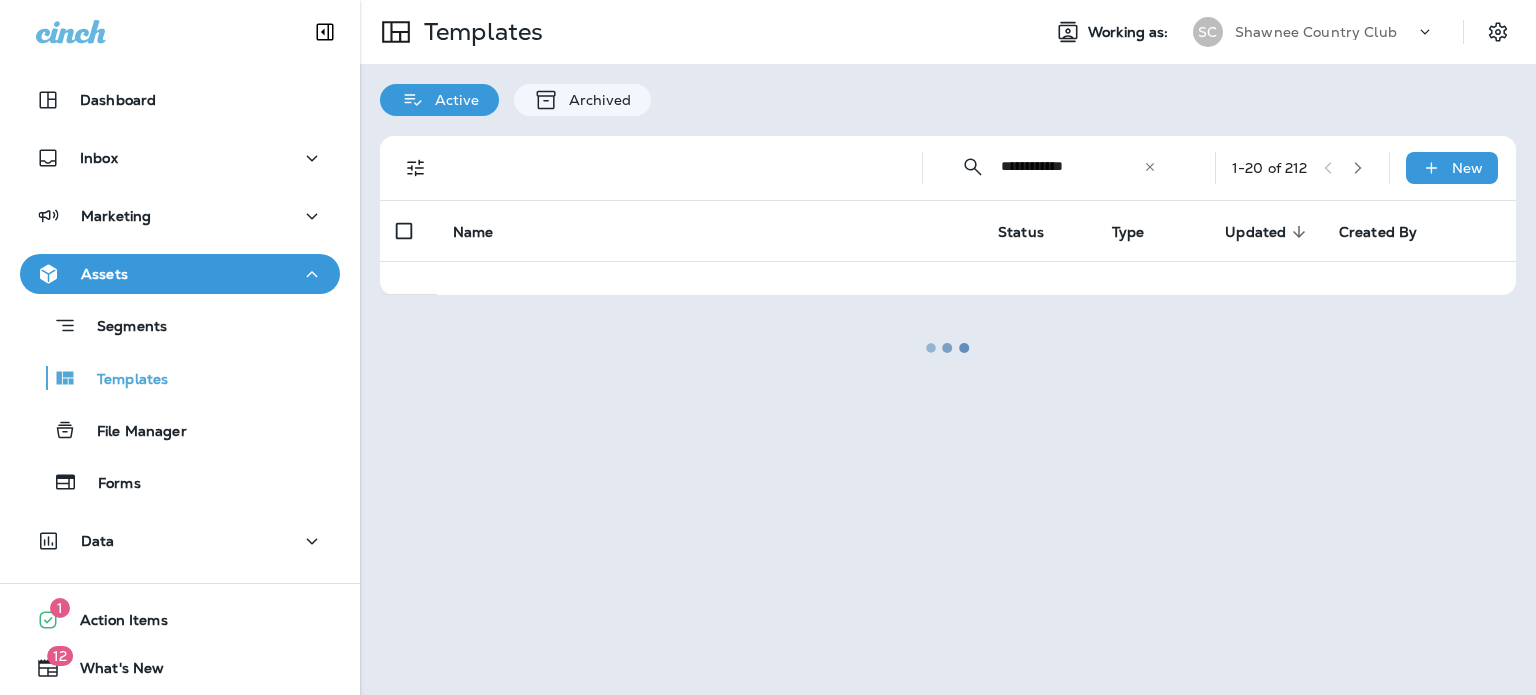 type on "**********" 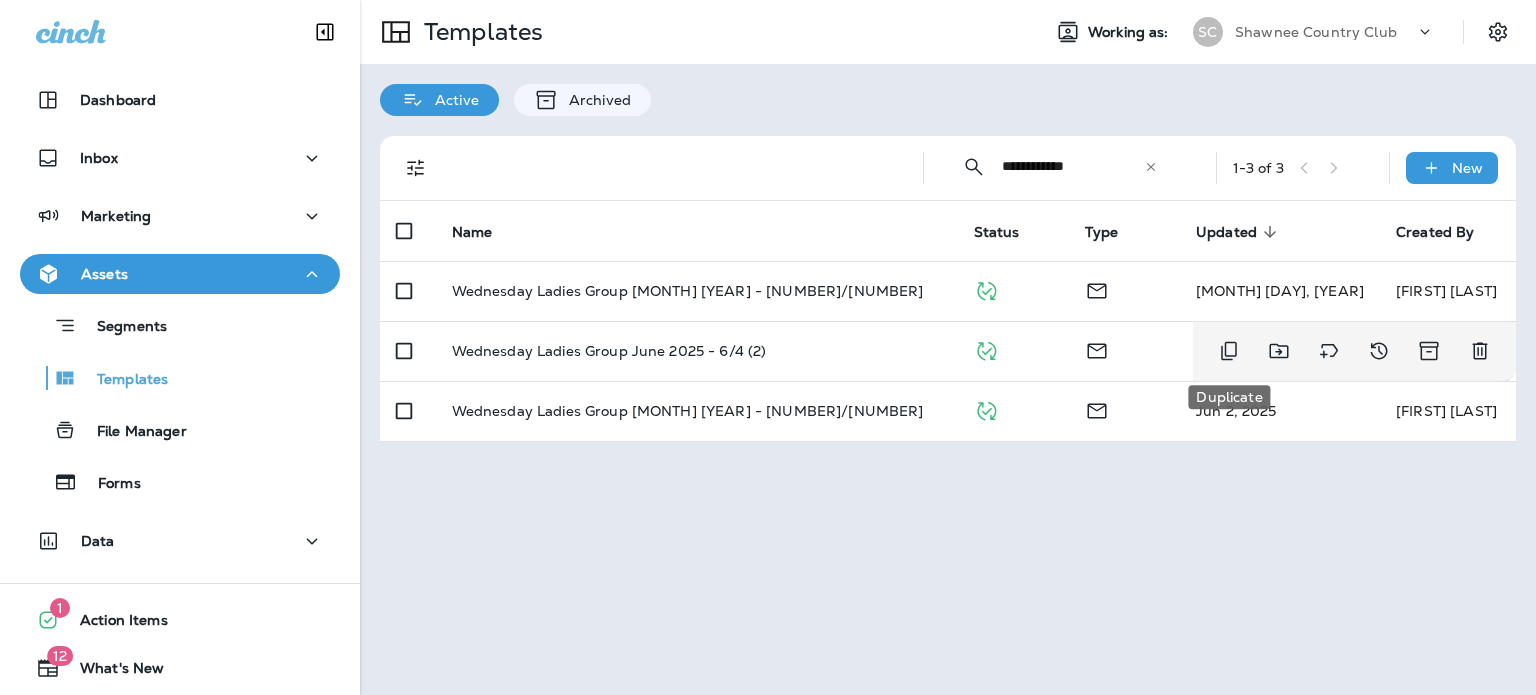 click 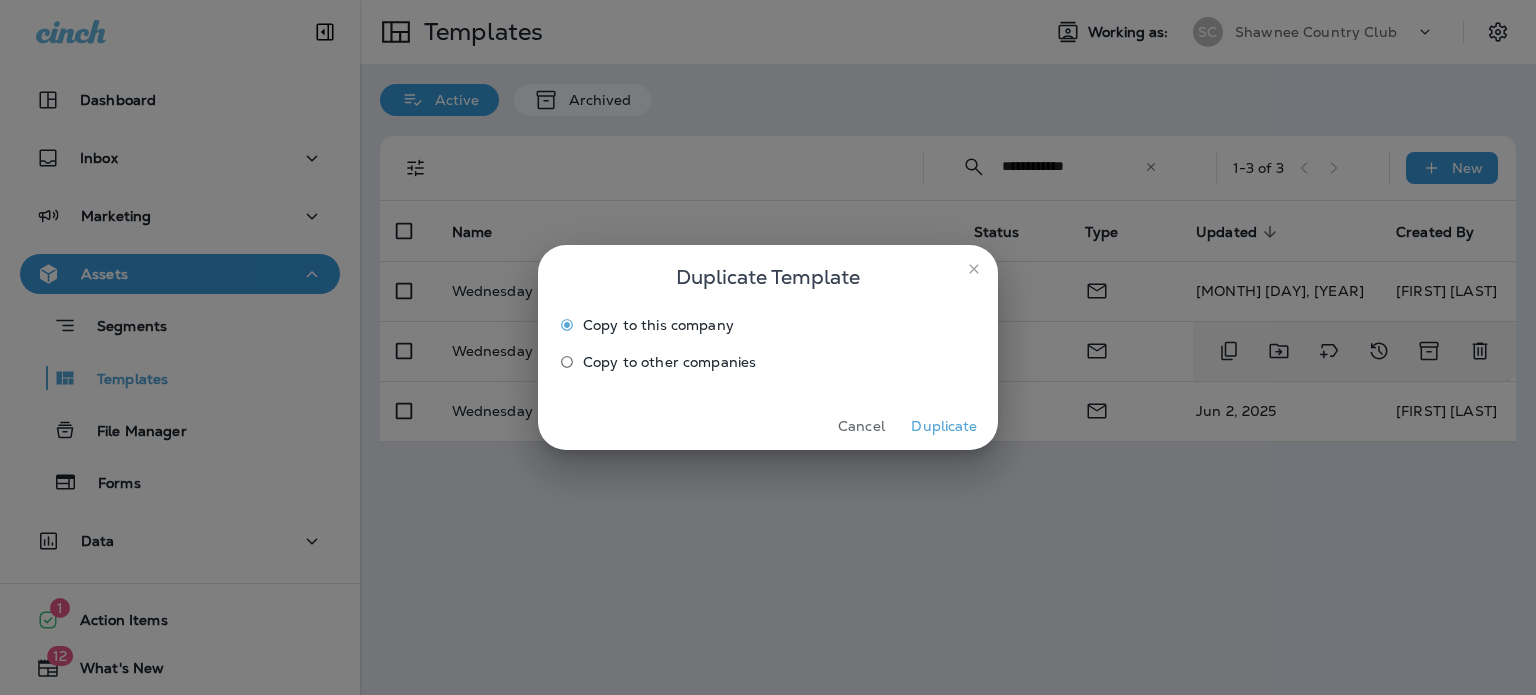 click on "Duplicate" at bounding box center [944, 426] 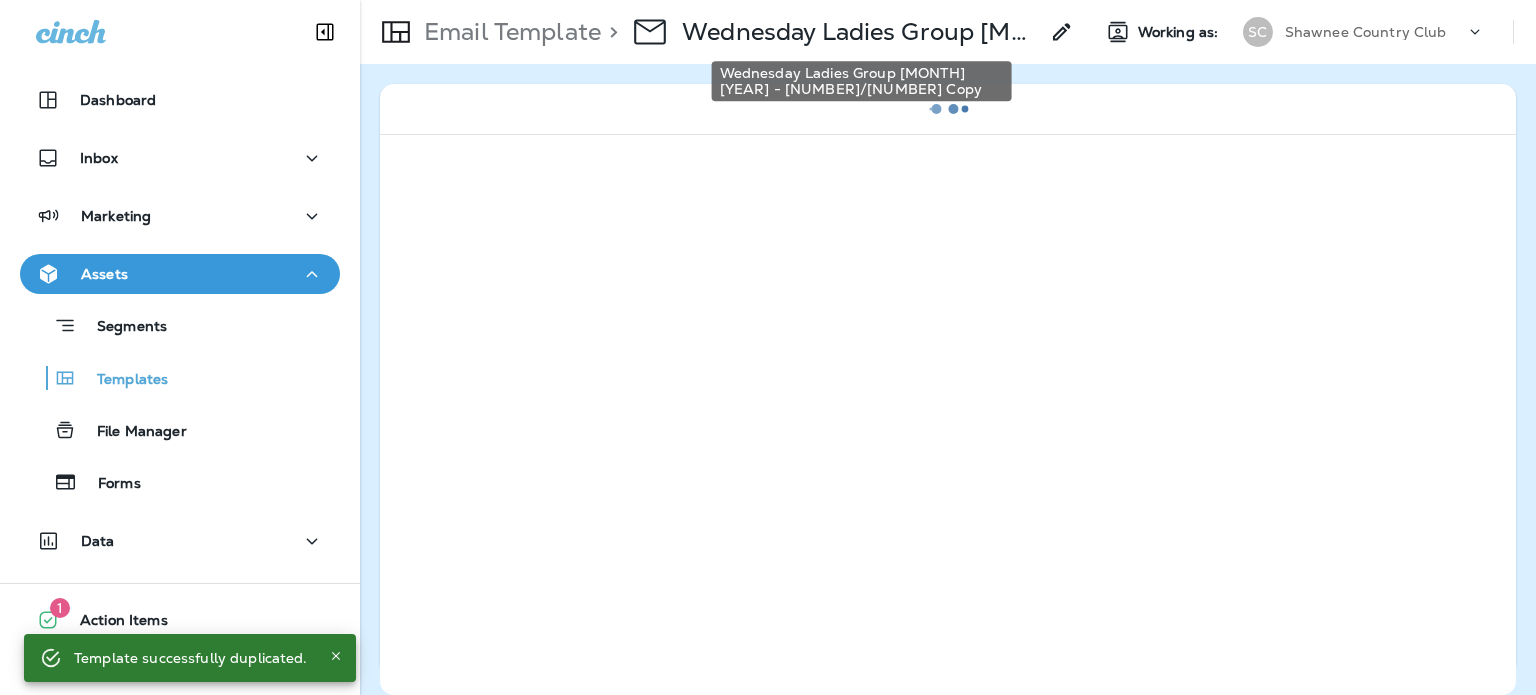 click on "Wednesday Ladies Group [MONTH] [YEAR] - [NUMBER]/[NUMBER] Copy" at bounding box center (860, 32) 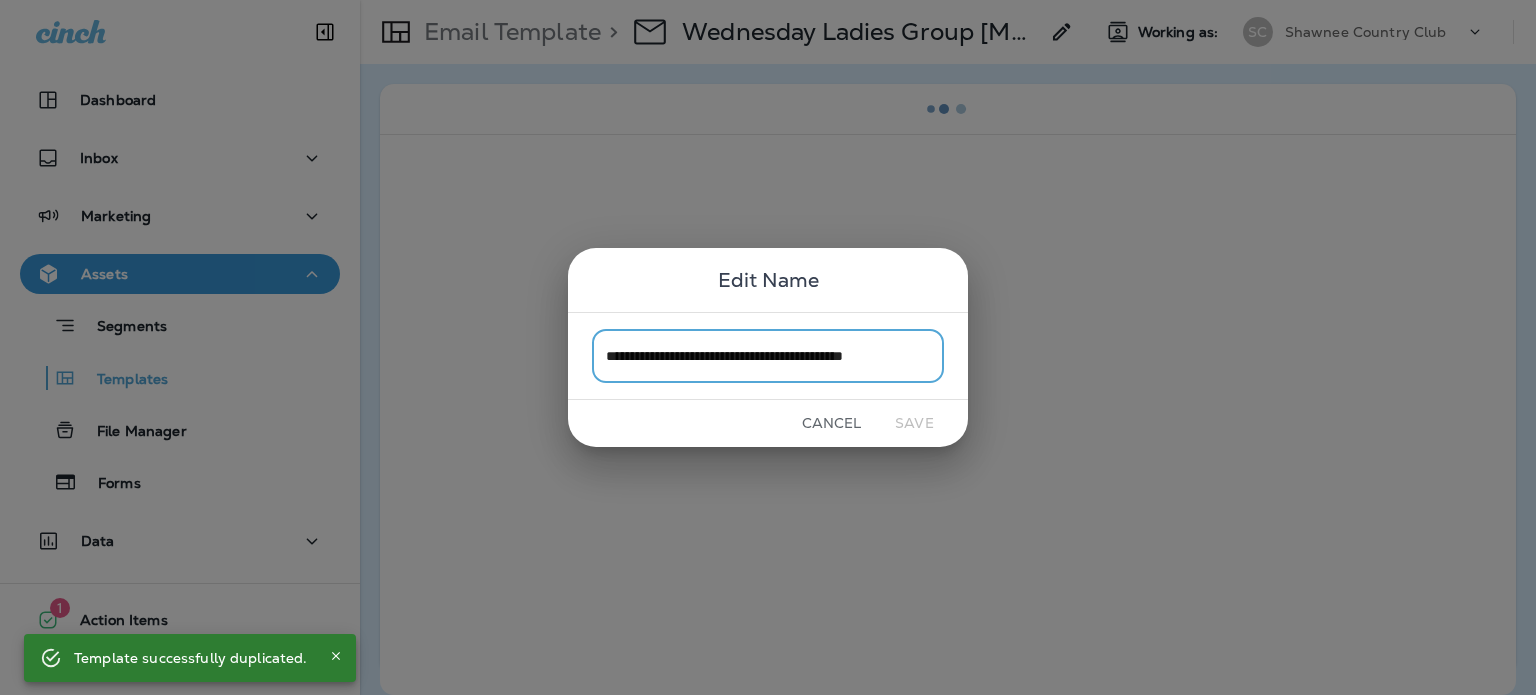scroll, scrollTop: 0, scrollLeft: 23, axis: horizontal 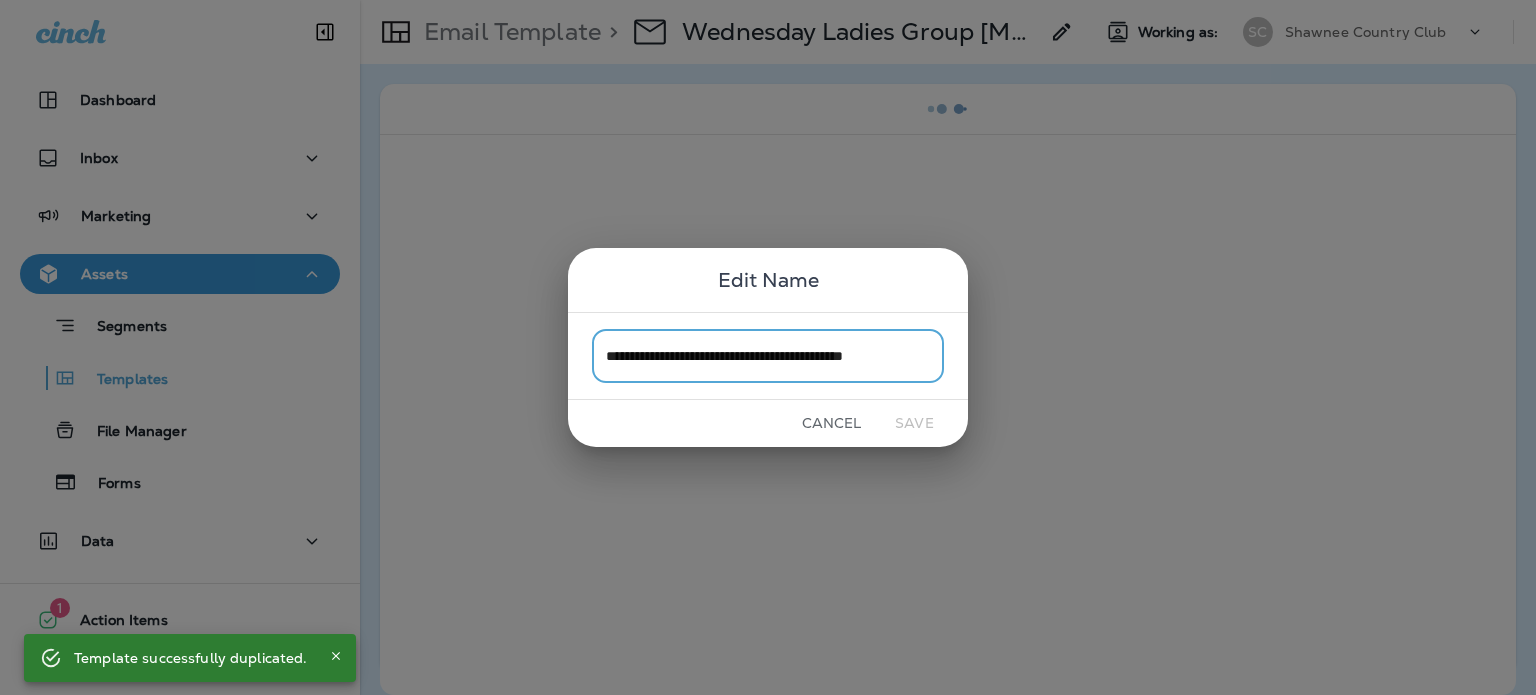 click on "**********" at bounding box center [768, 355] 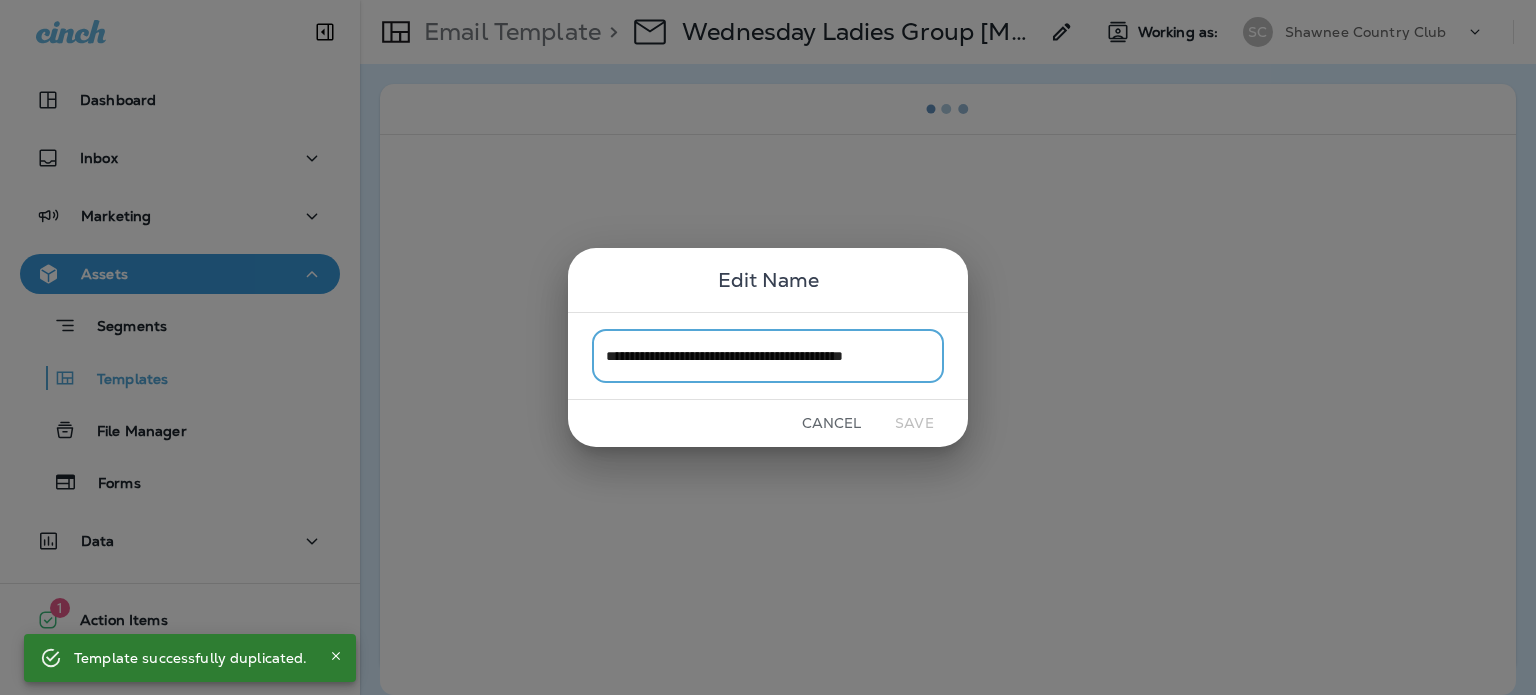 drag, startPoint x: 772, startPoint y: 363, endPoint x: 788, endPoint y: 361, distance: 16.124516 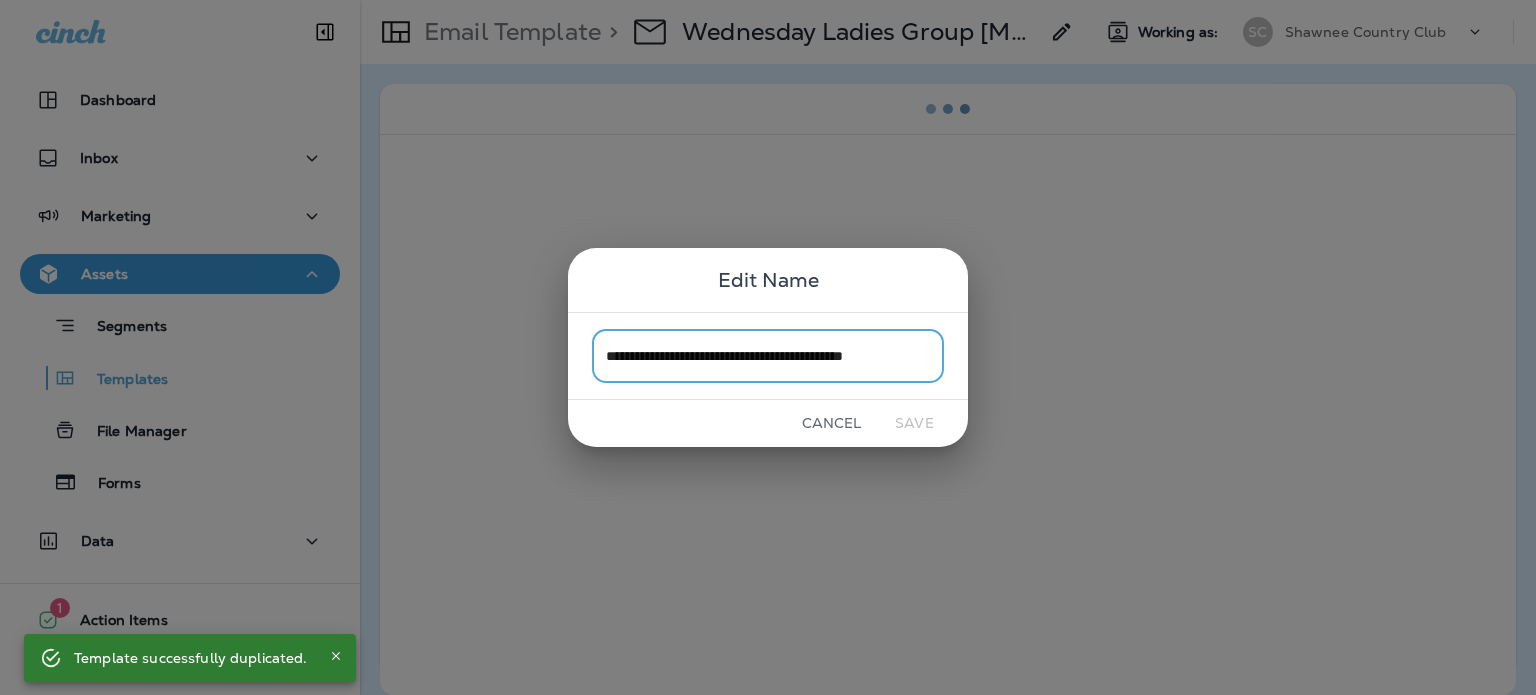 click on "**********" at bounding box center (768, 355) 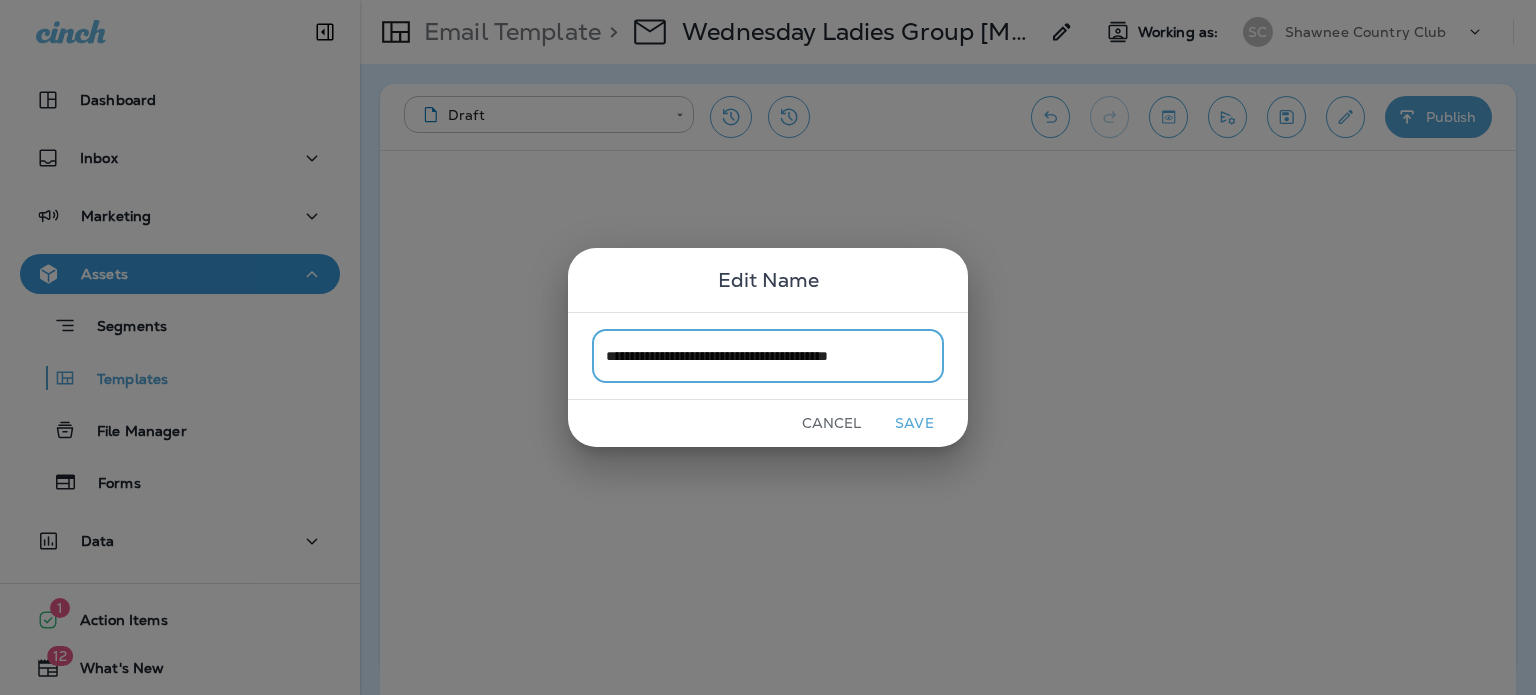 scroll, scrollTop: 0, scrollLeft: 0, axis: both 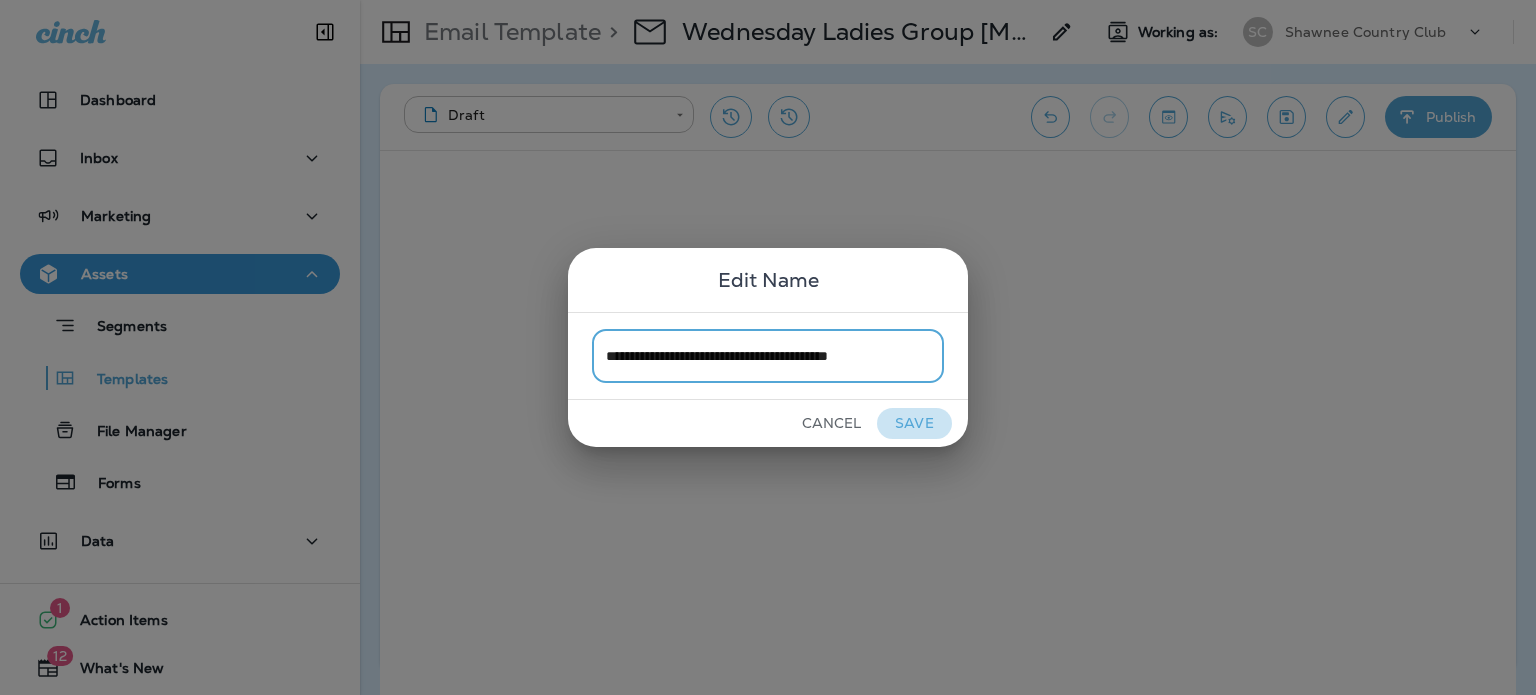 click on "Save" at bounding box center (914, 423) 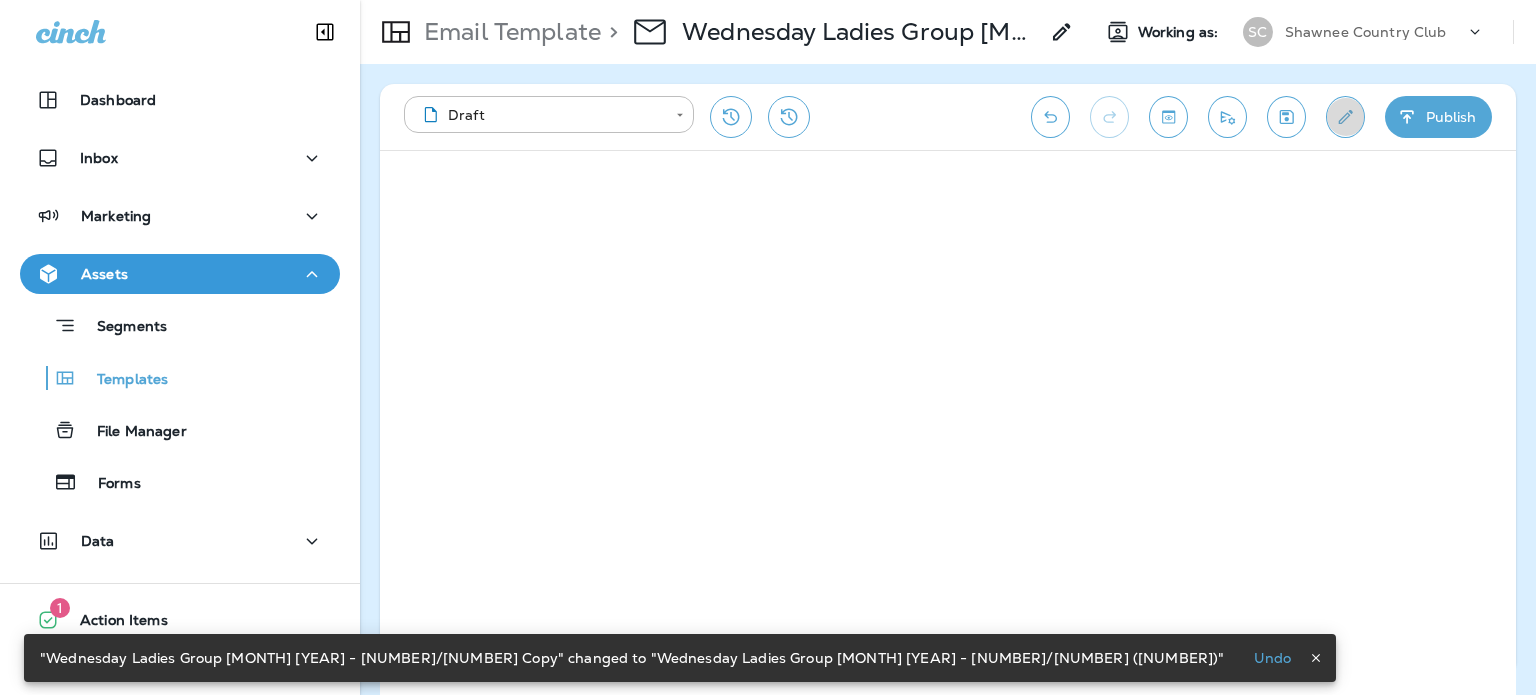 click 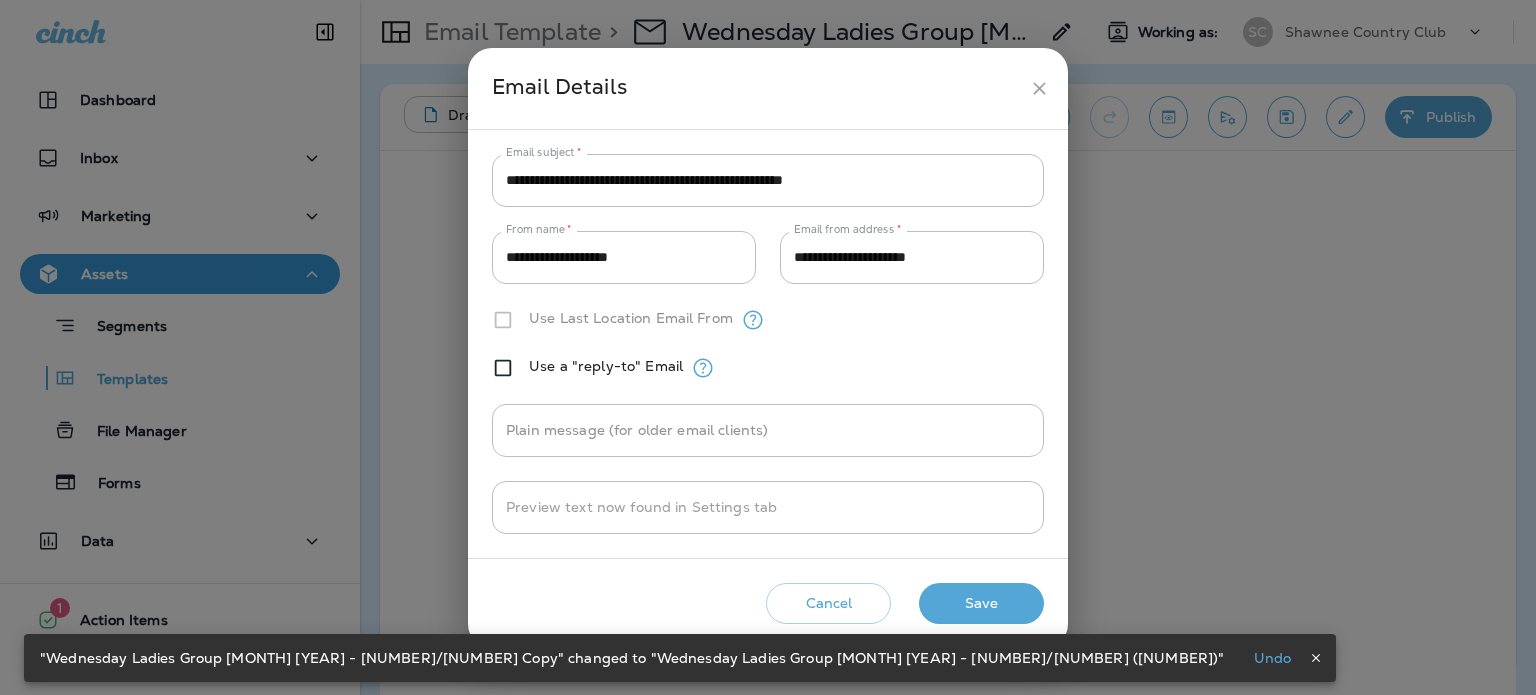 click on "**********" at bounding box center [768, 180] 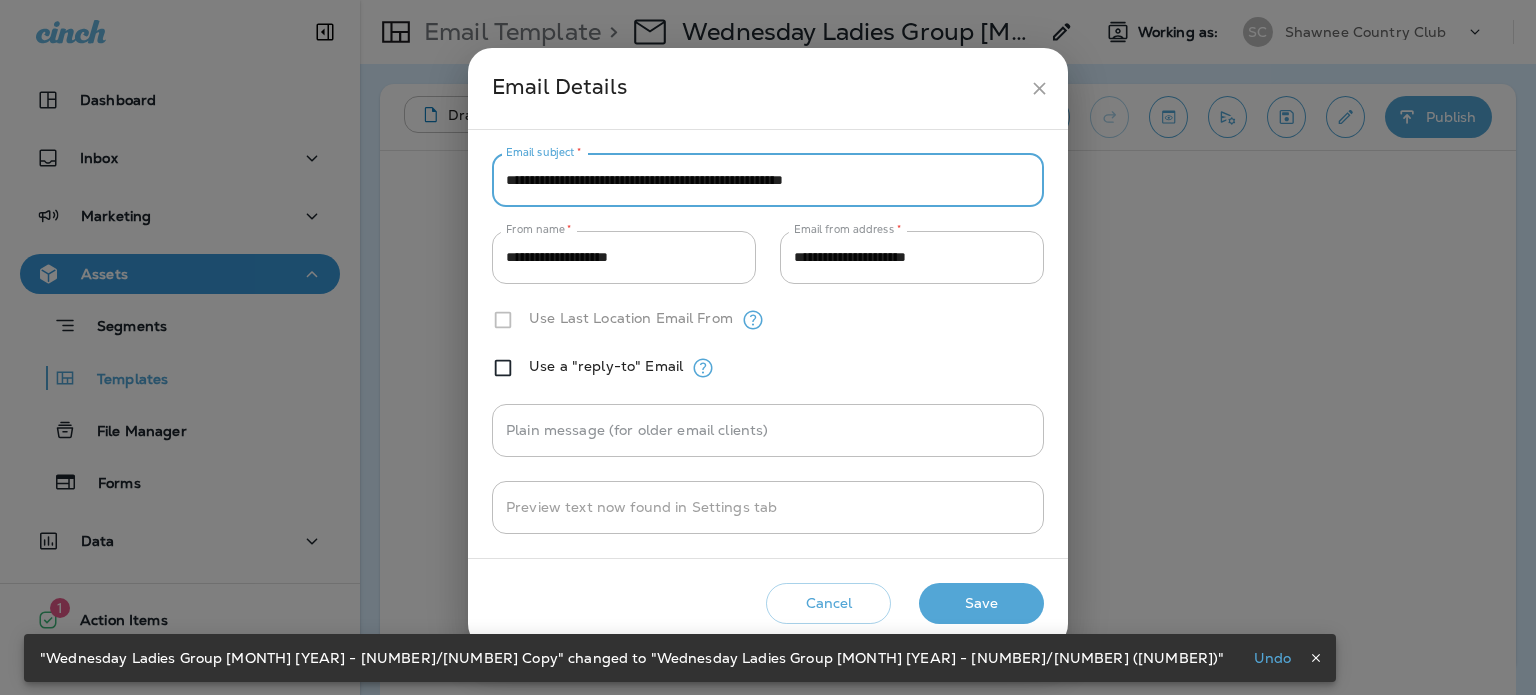 click on "**********" at bounding box center (768, 180) 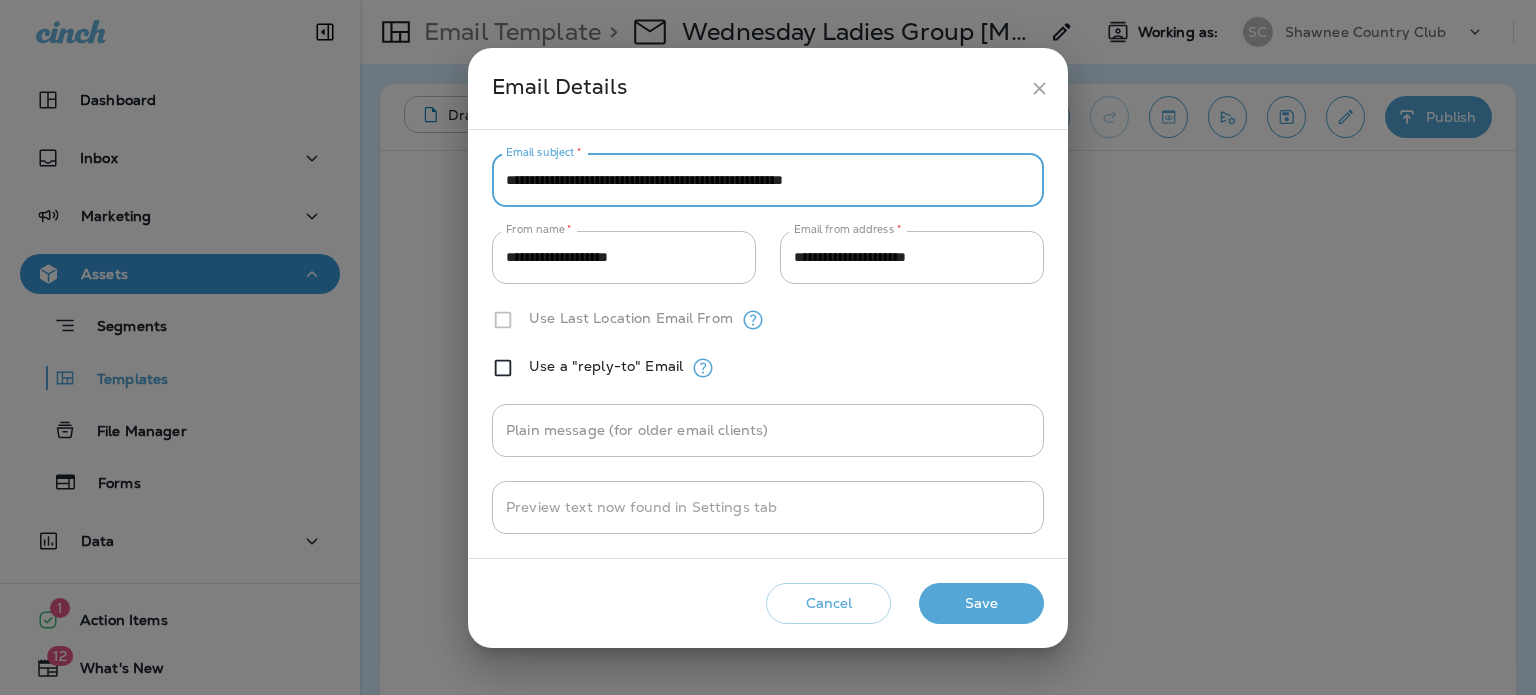click on "**********" at bounding box center [768, 180] 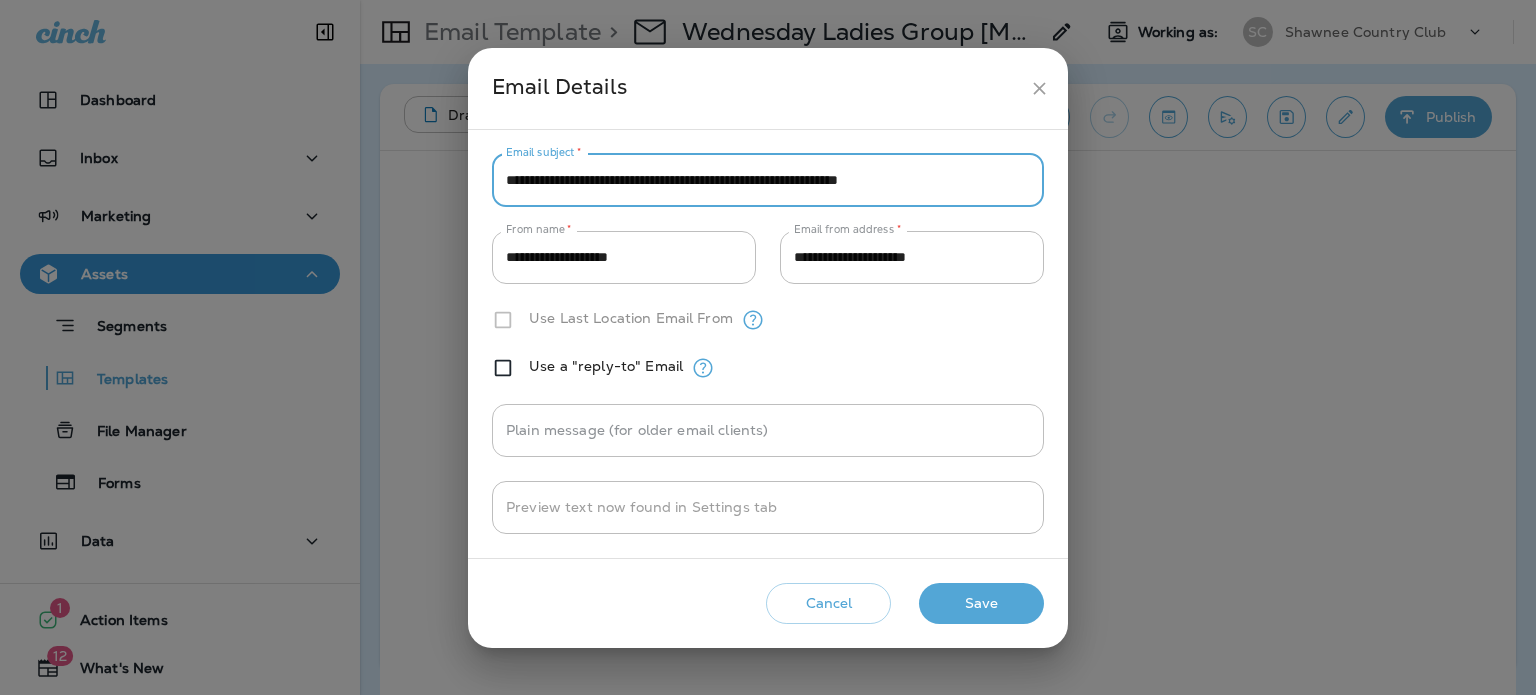 type on "**********" 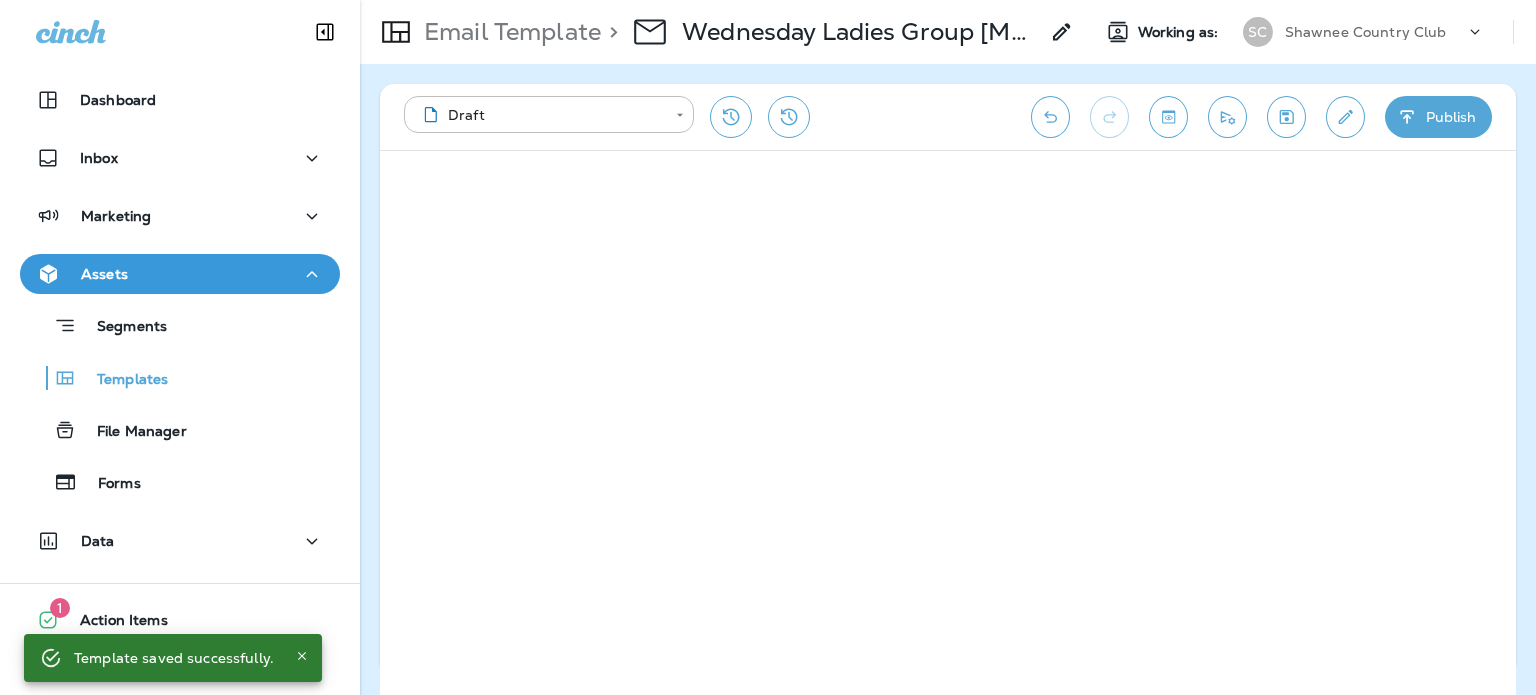 click on "Publish" at bounding box center [1438, 117] 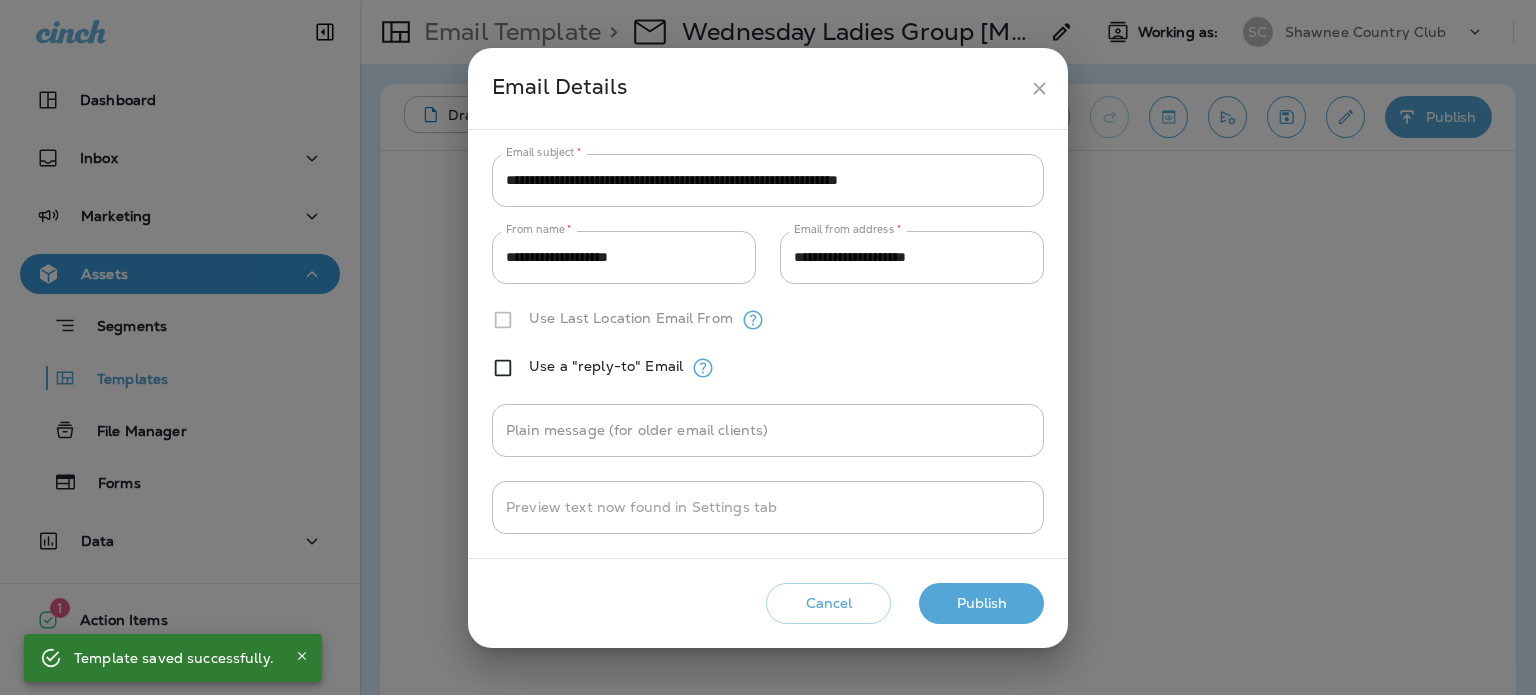 drag, startPoint x: 1020, startPoint y: 602, endPoint x: 1004, endPoint y: 585, distance: 23.345236 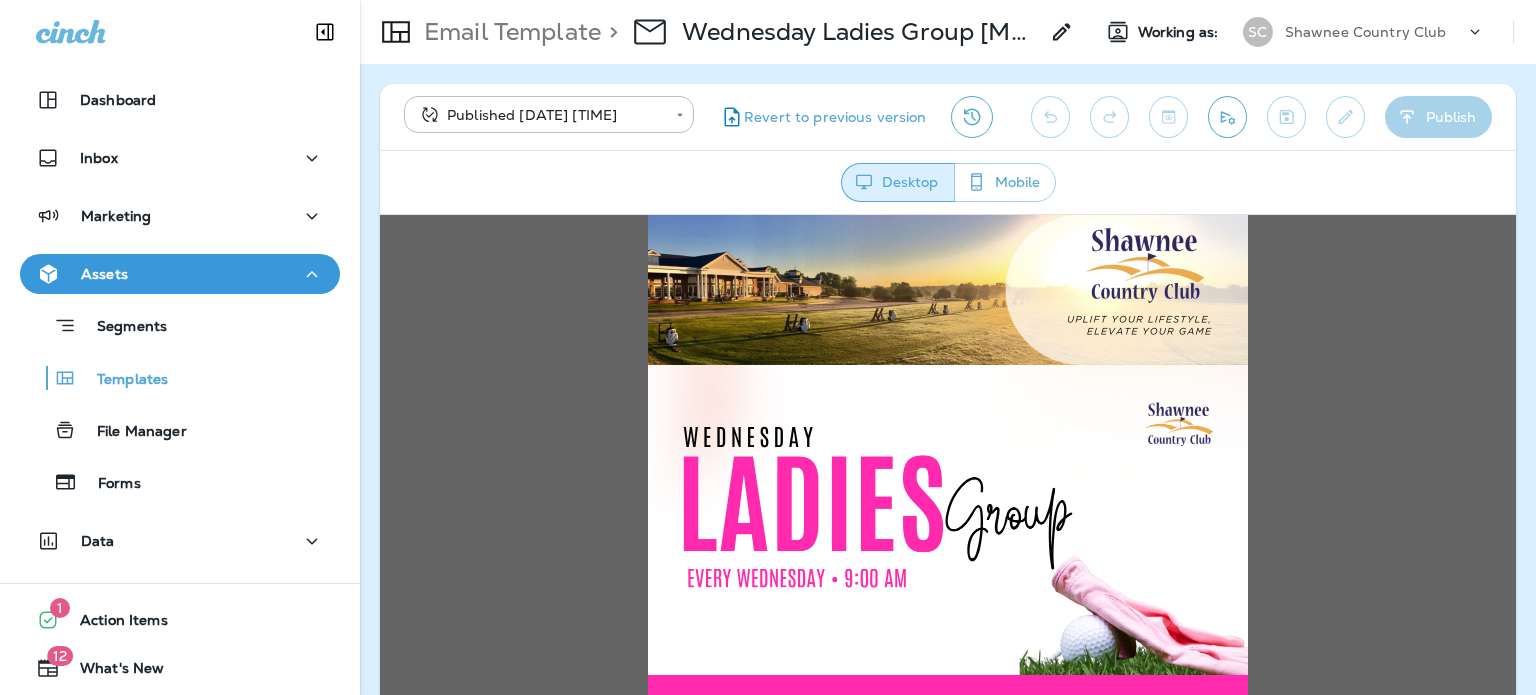 scroll, scrollTop: 0, scrollLeft: 0, axis: both 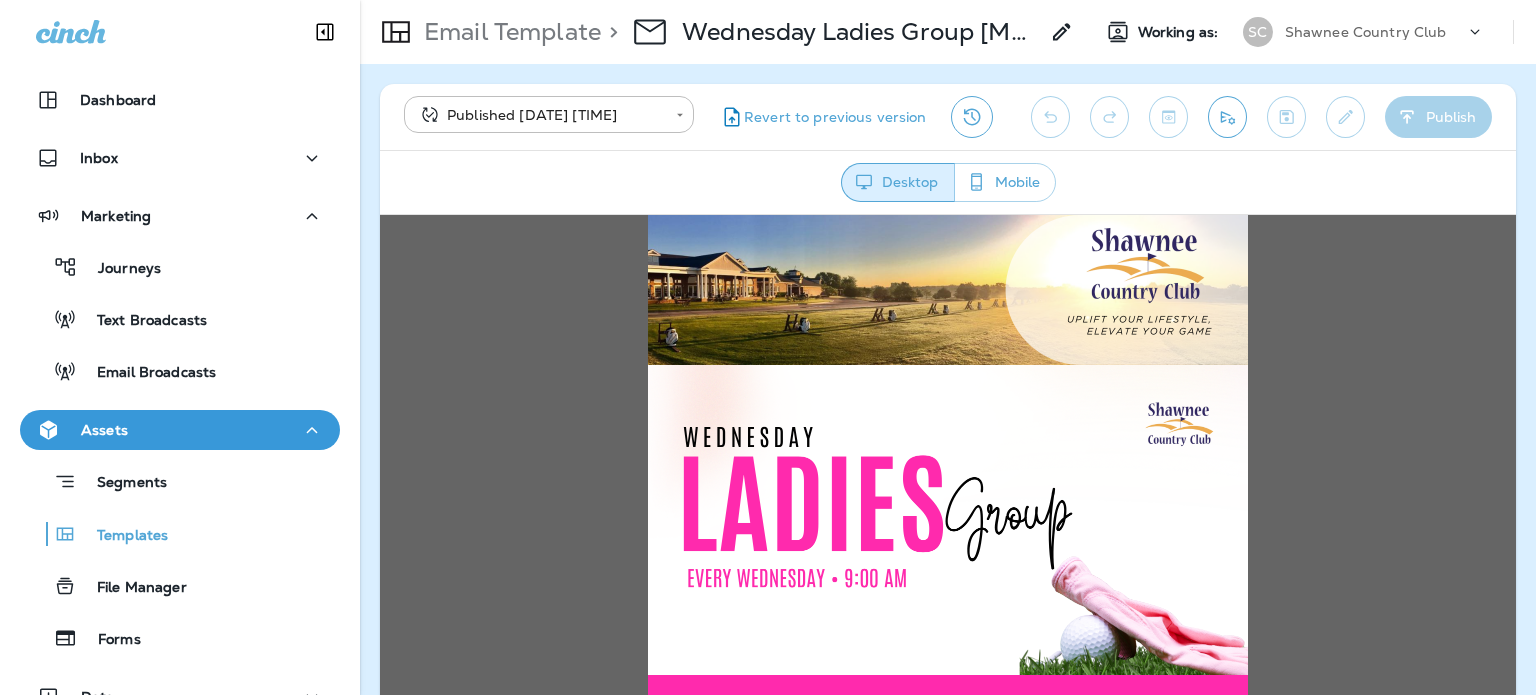 click on "Email Broadcasts" at bounding box center [146, 373] 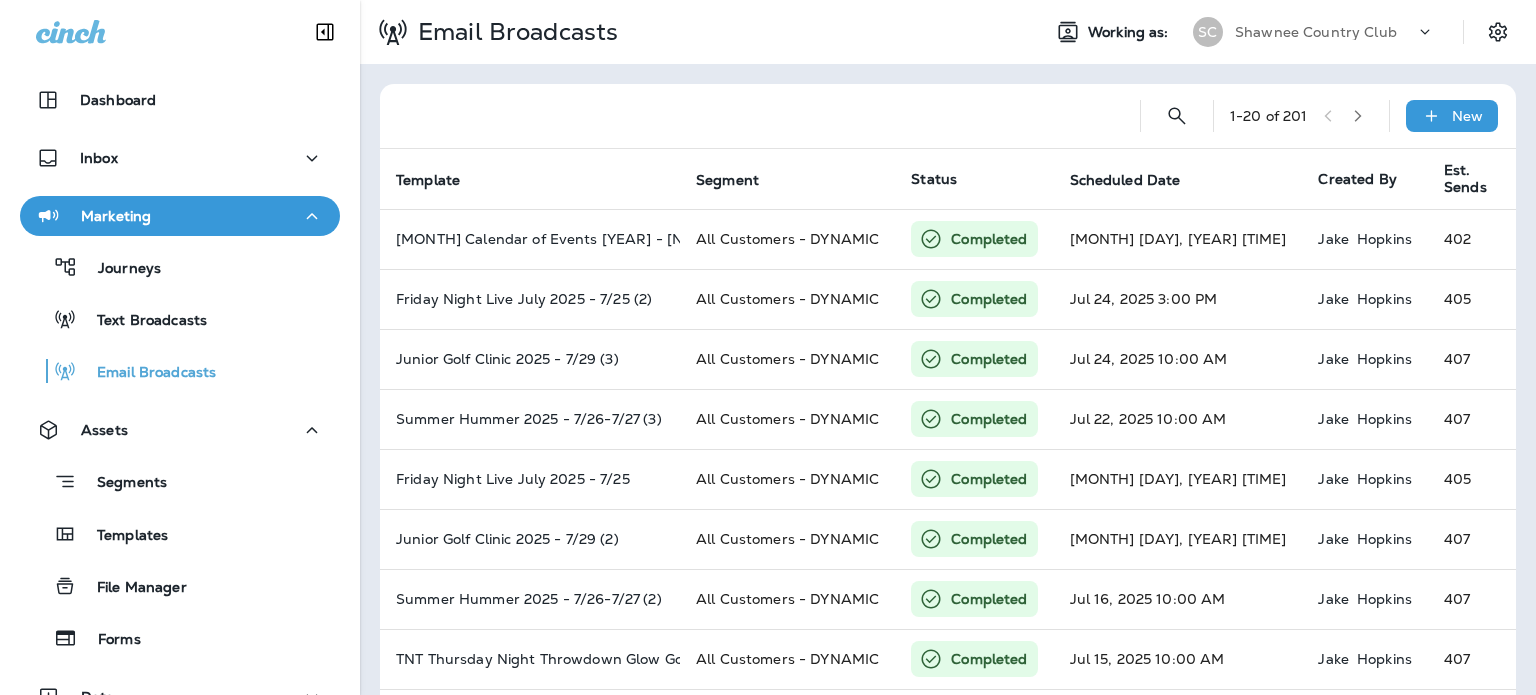click on "New" at bounding box center (1452, 116) 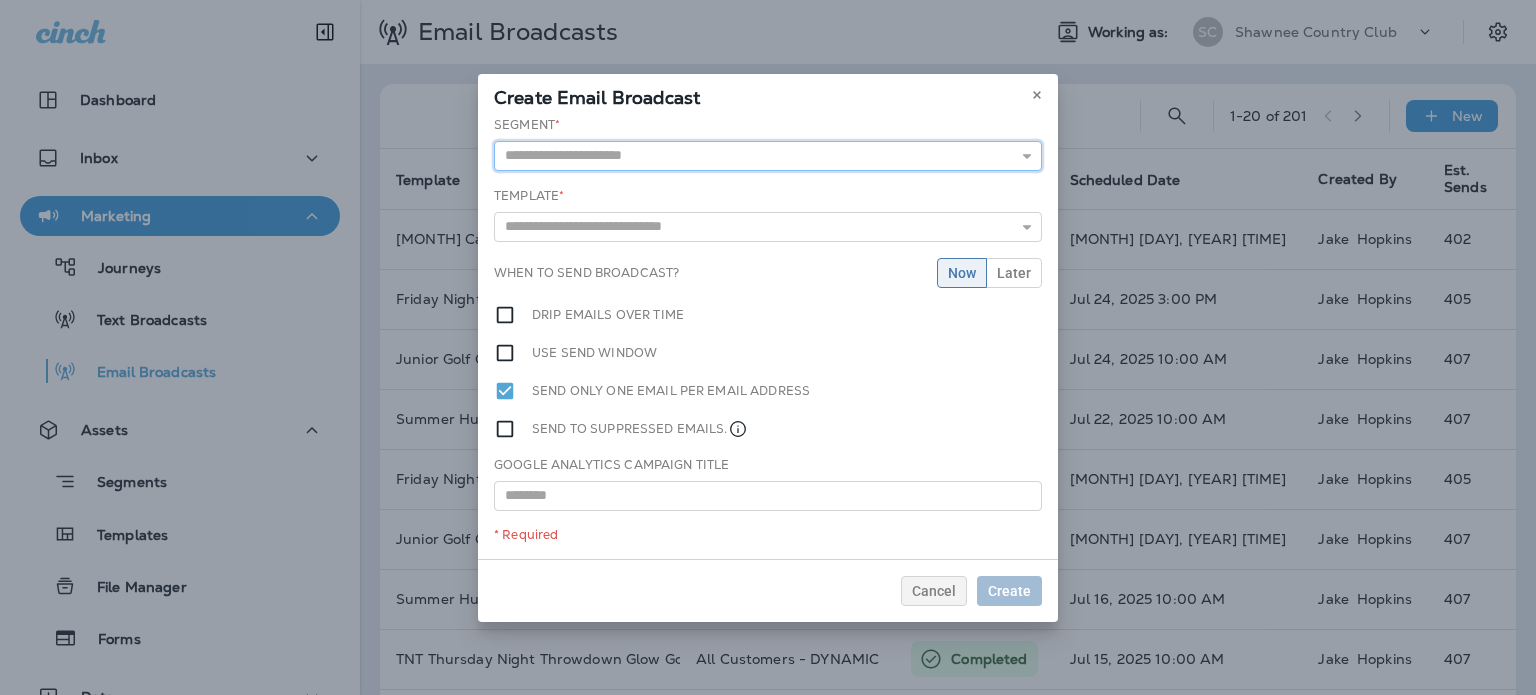 click at bounding box center [768, 156] 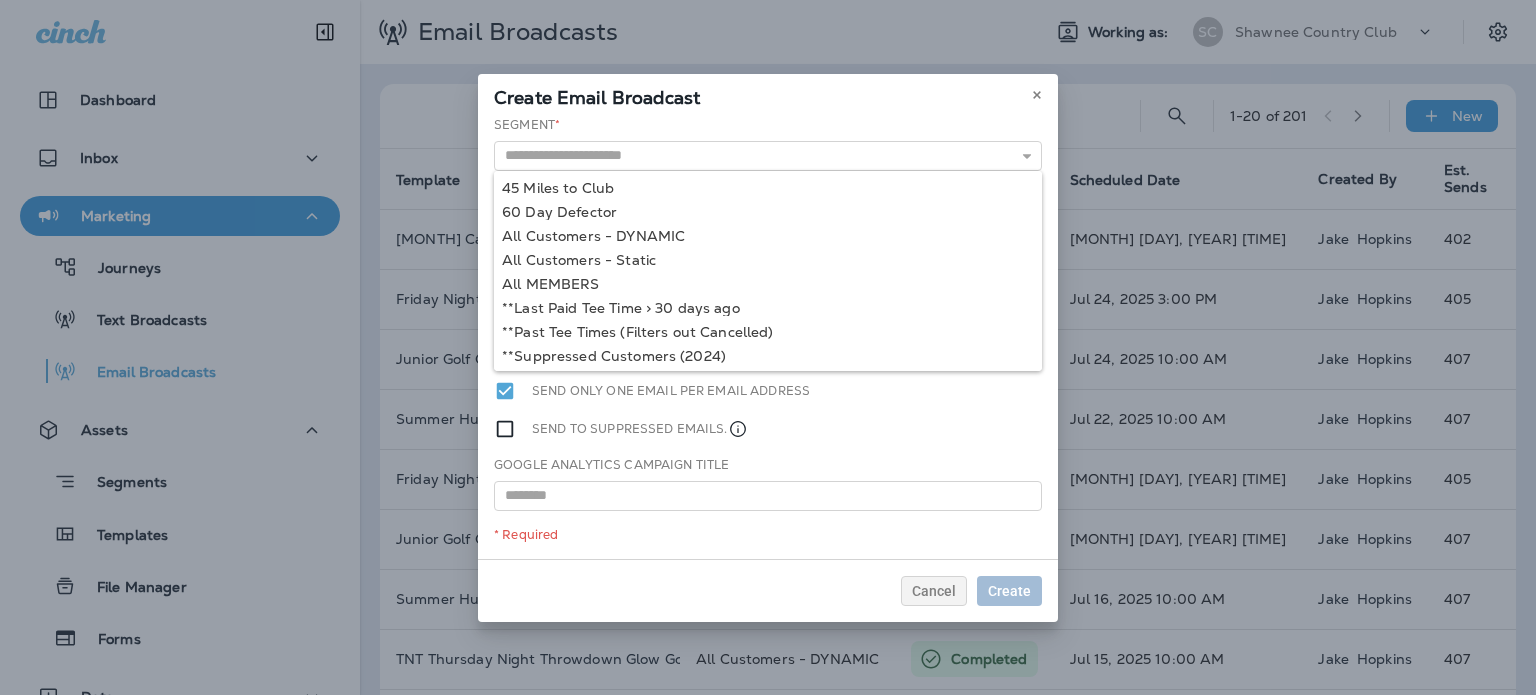 type on "**********" 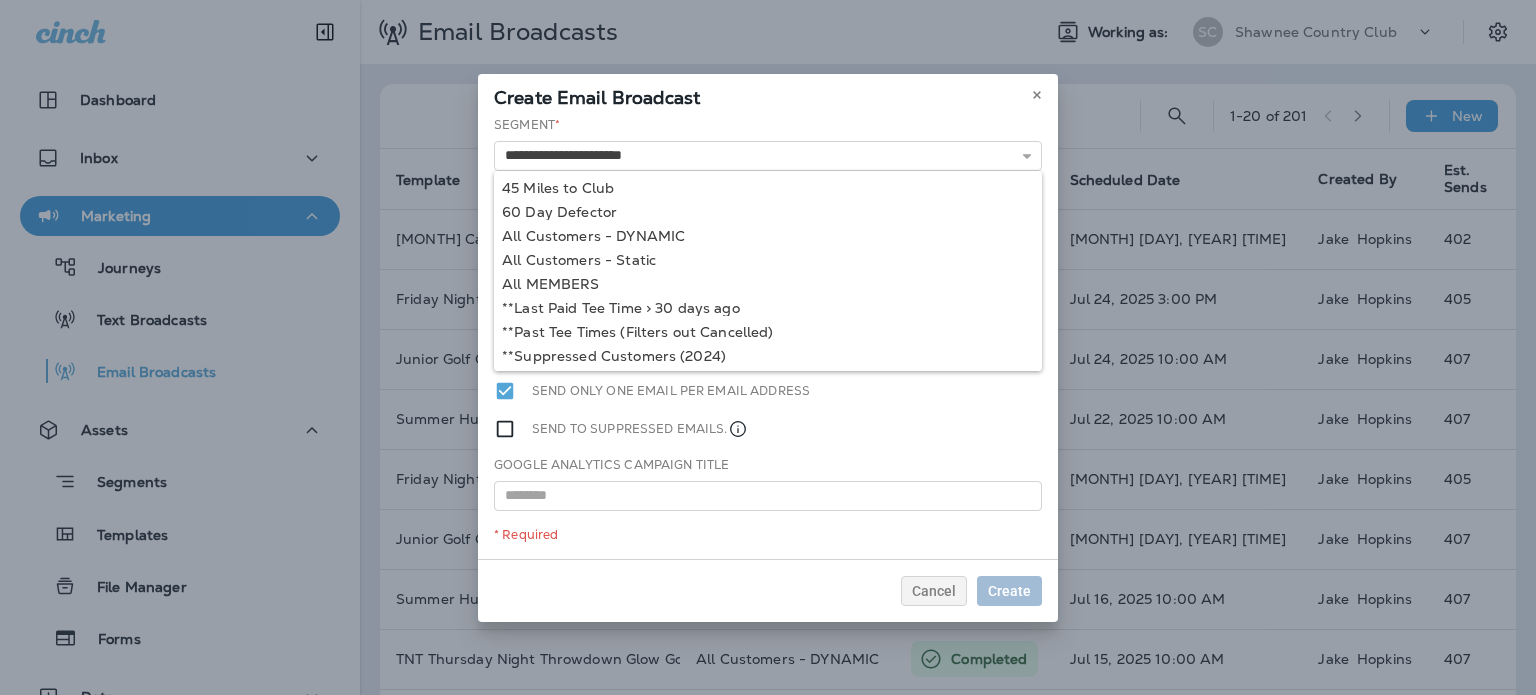 click on "**********" at bounding box center (768, 337) 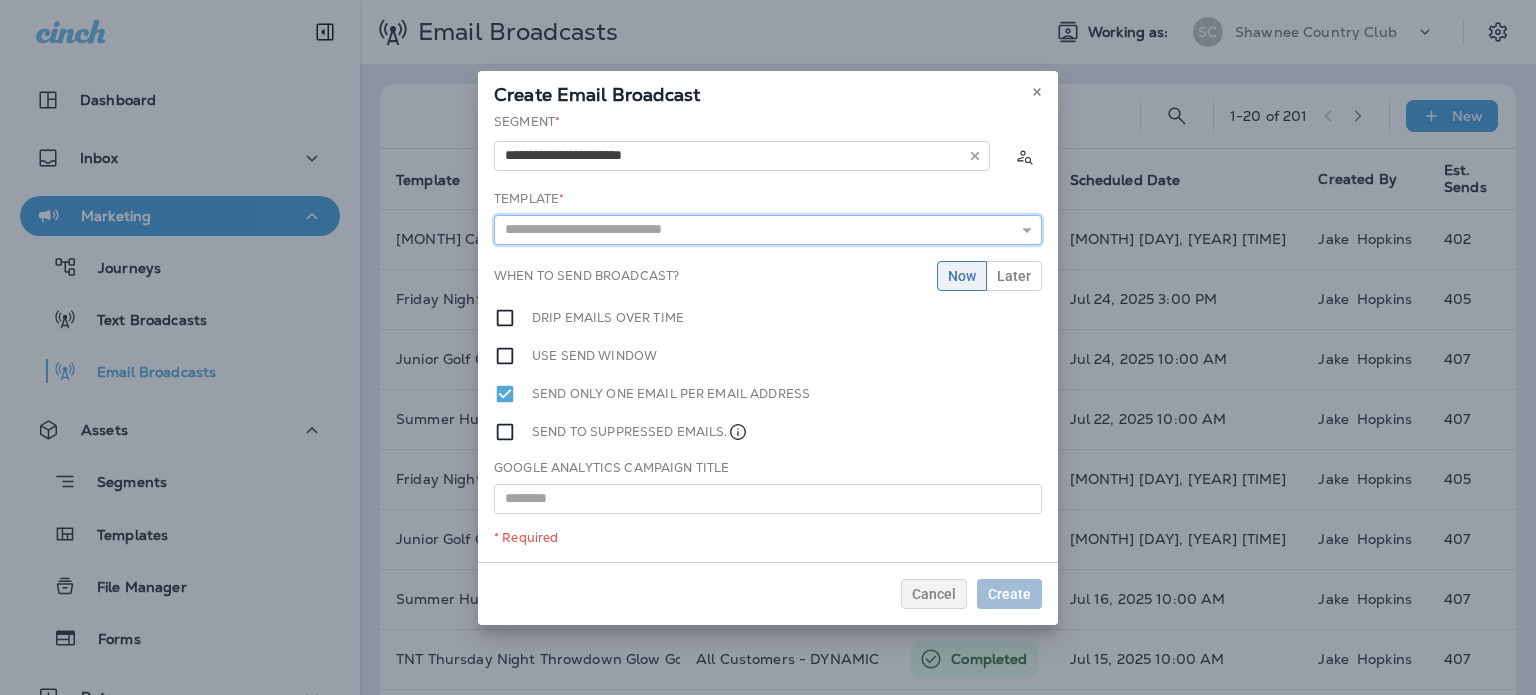 click at bounding box center [768, 230] 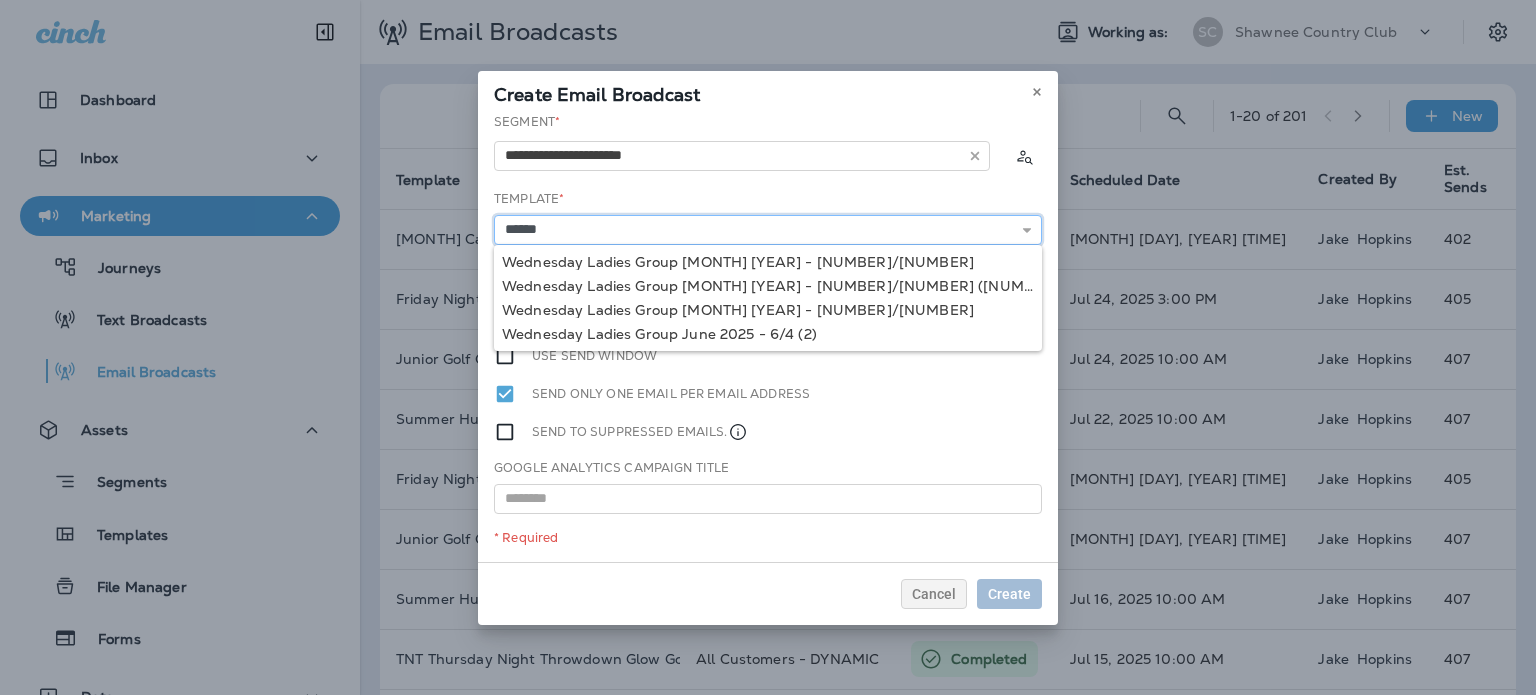 type on "**********" 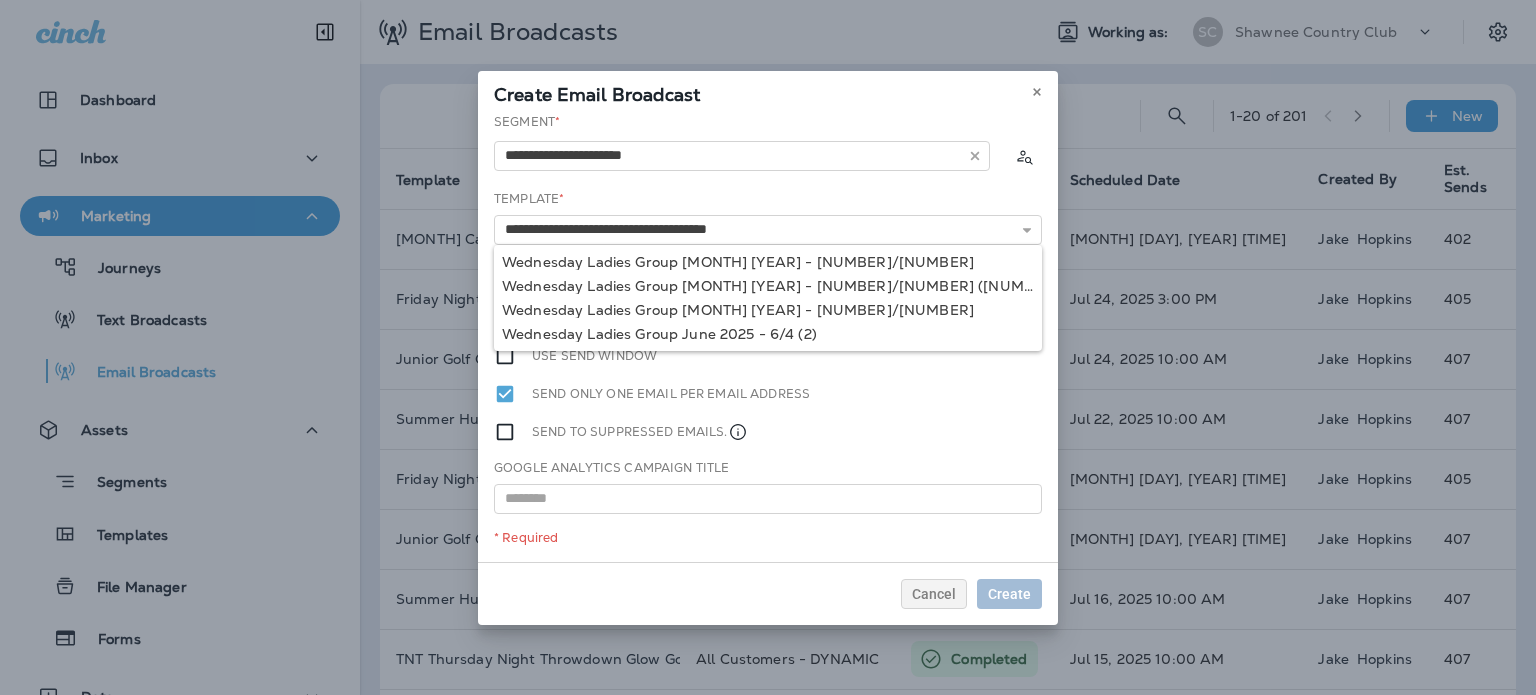 click on "**********" at bounding box center (768, 337) 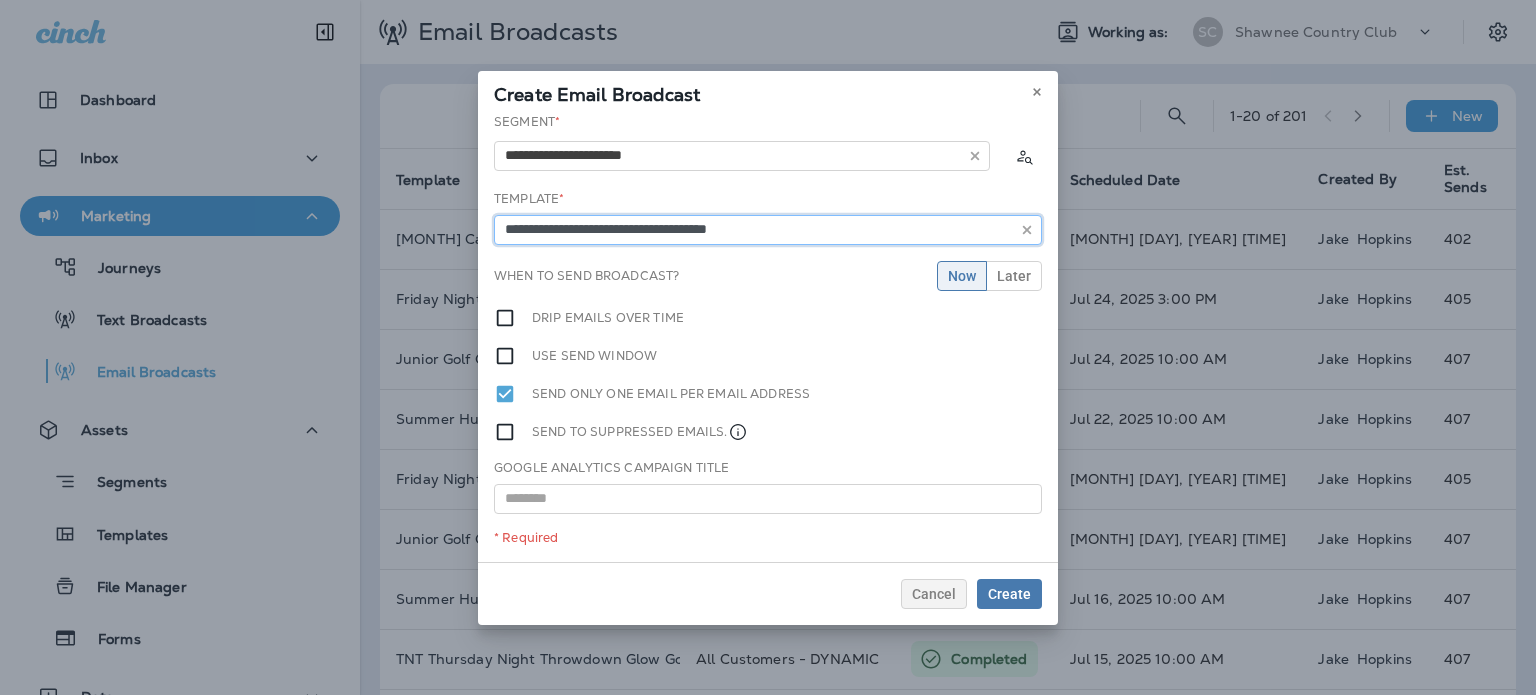 click on "**********" at bounding box center (768, 230) 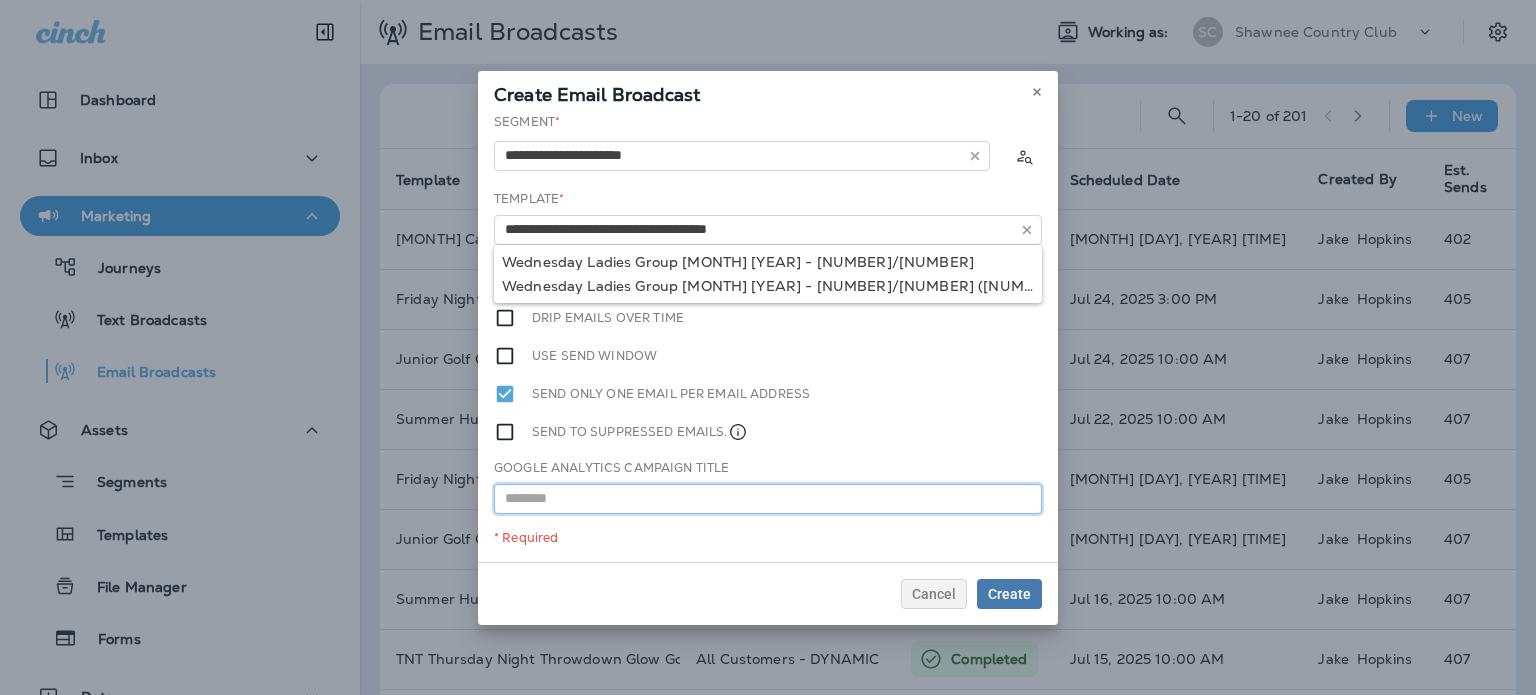 click at bounding box center [768, 499] 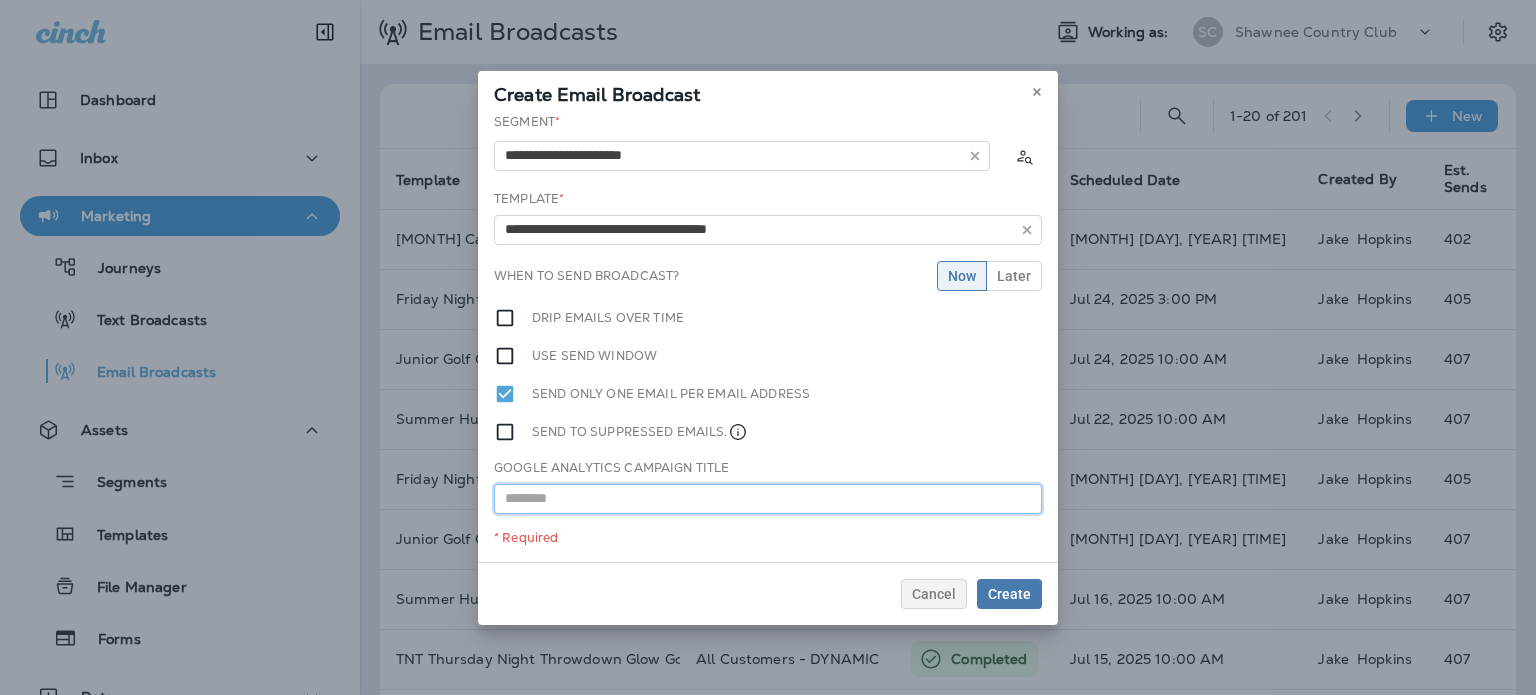 paste on "**********" 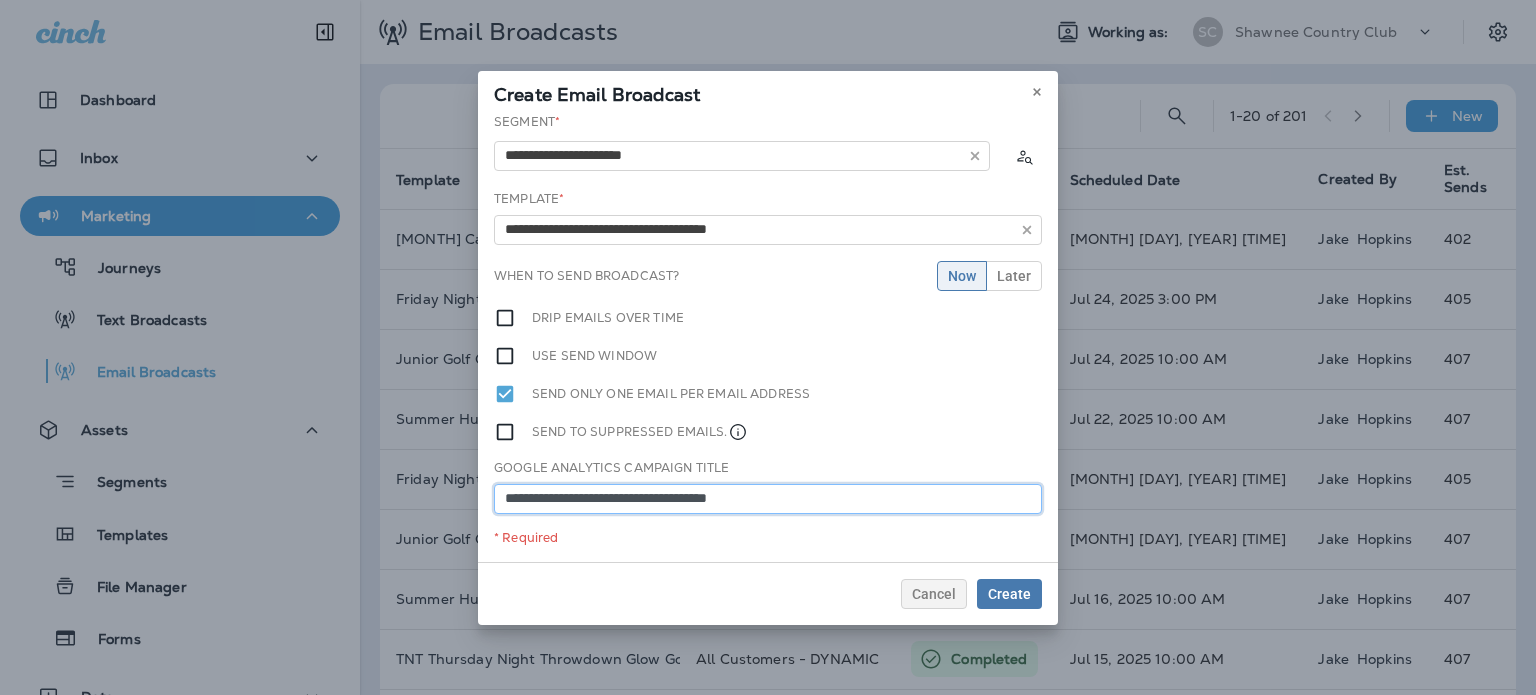 type on "**********" 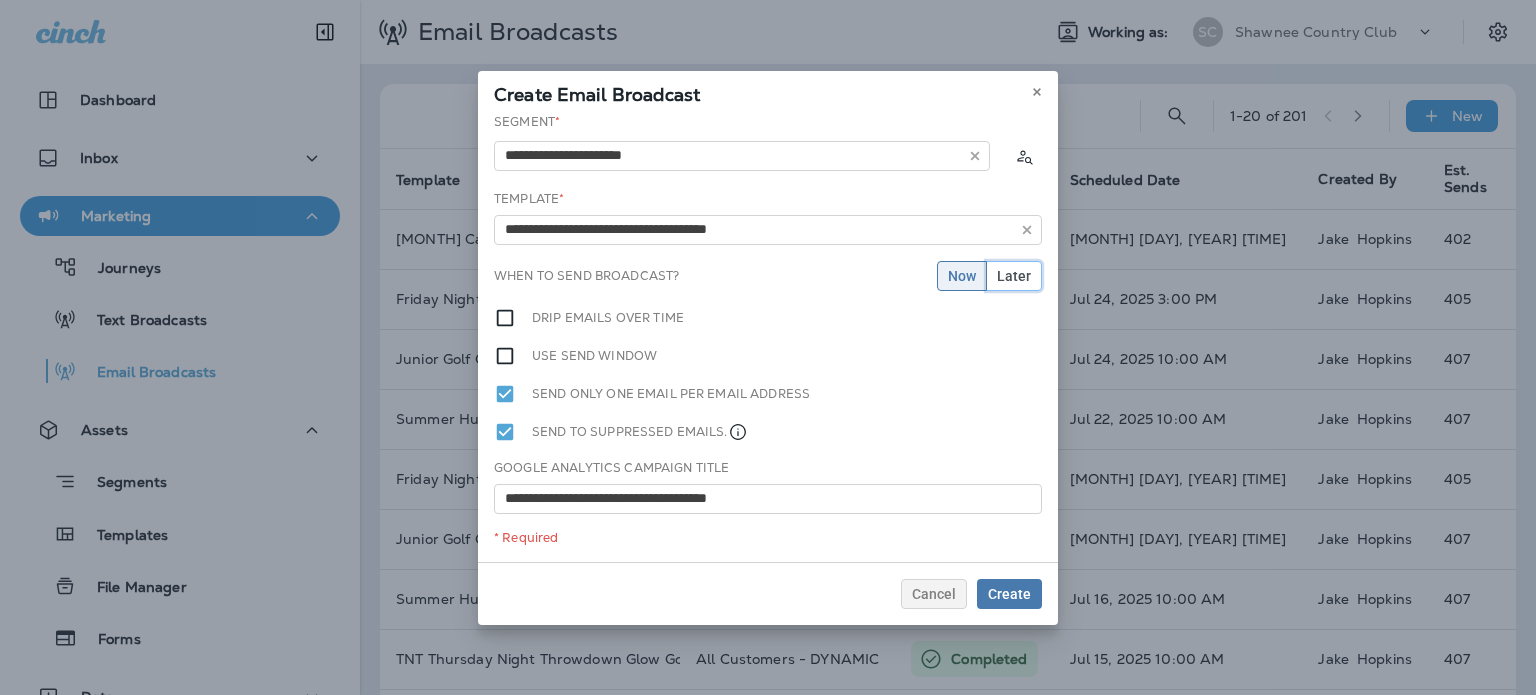 click on "Later" at bounding box center [1014, 276] 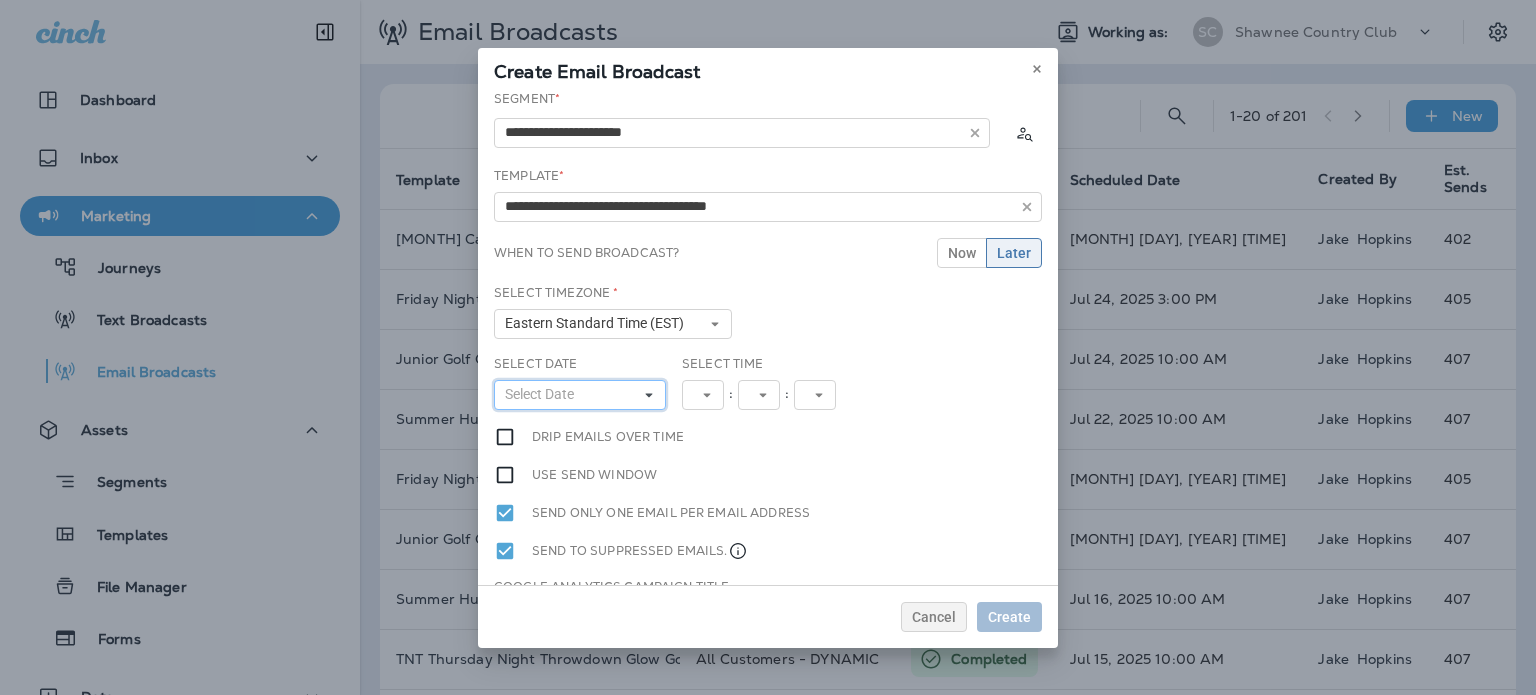 click on "Select Date" at bounding box center [543, 394] 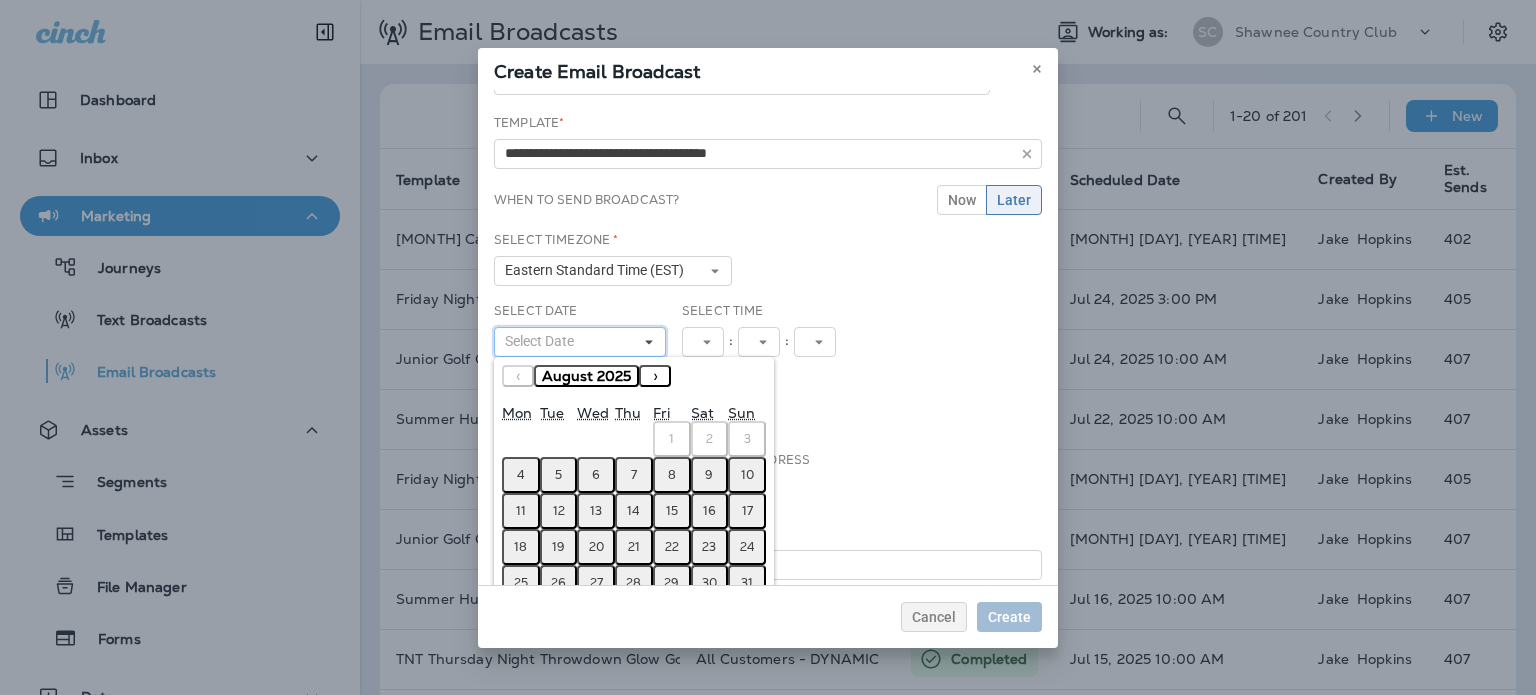 scroll, scrollTop: 95, scrollLeft: 0, axis: vertical 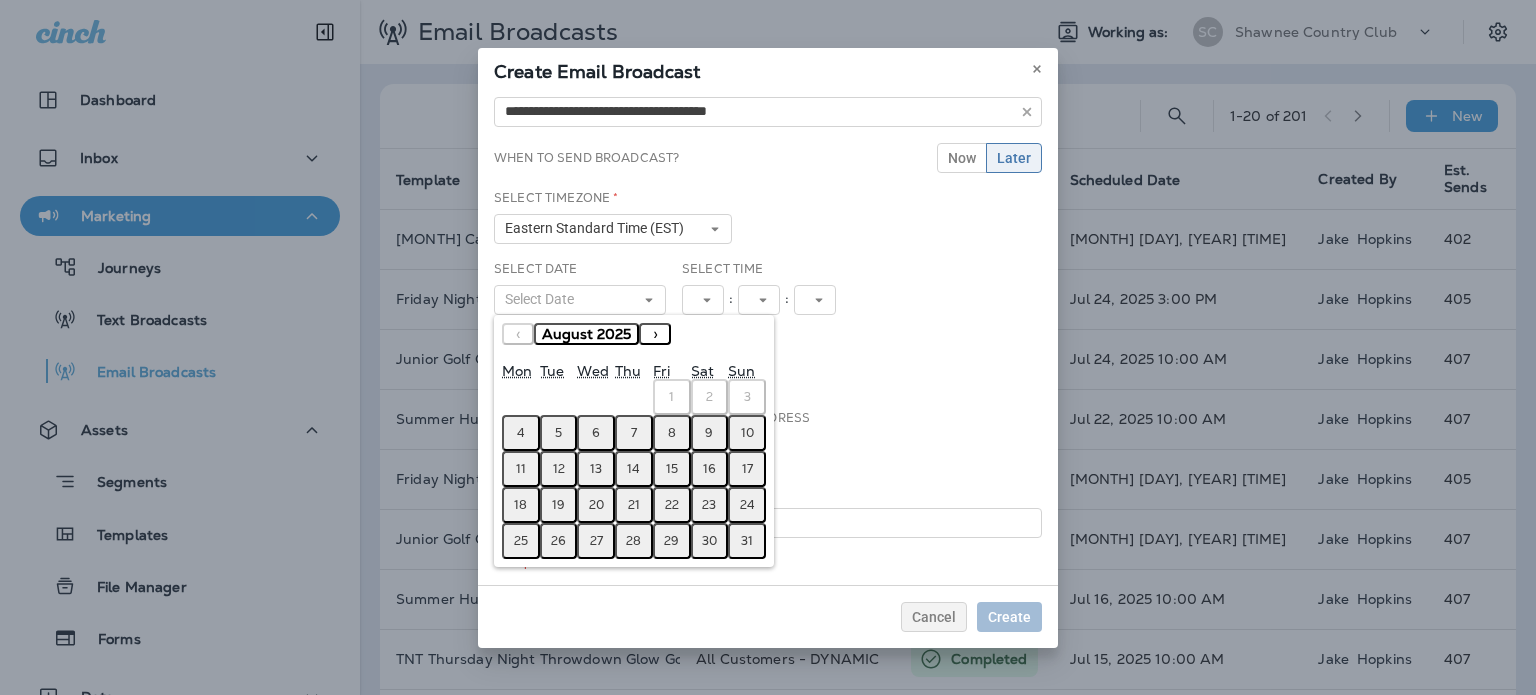 click on "5" at bounding box center (558, 433) 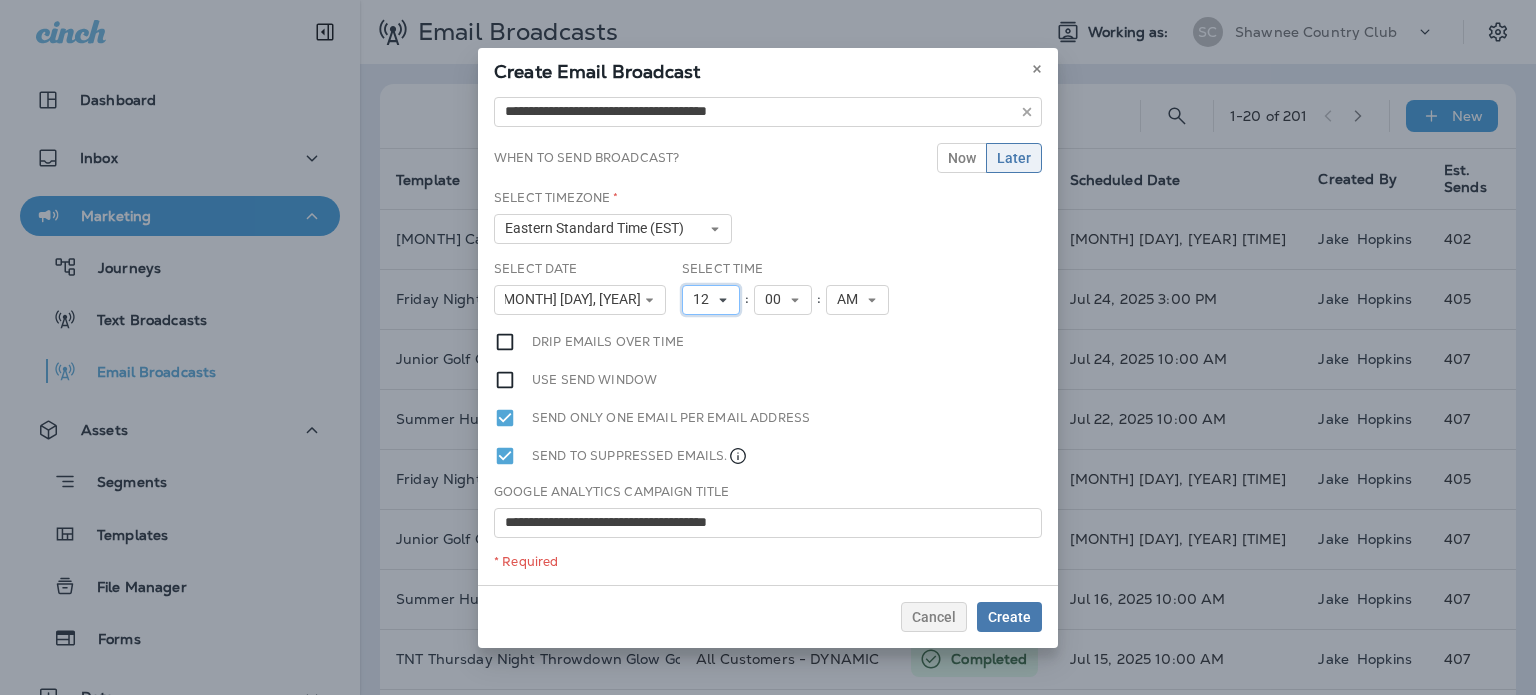 click on "12" at bounding box center (705, 299) 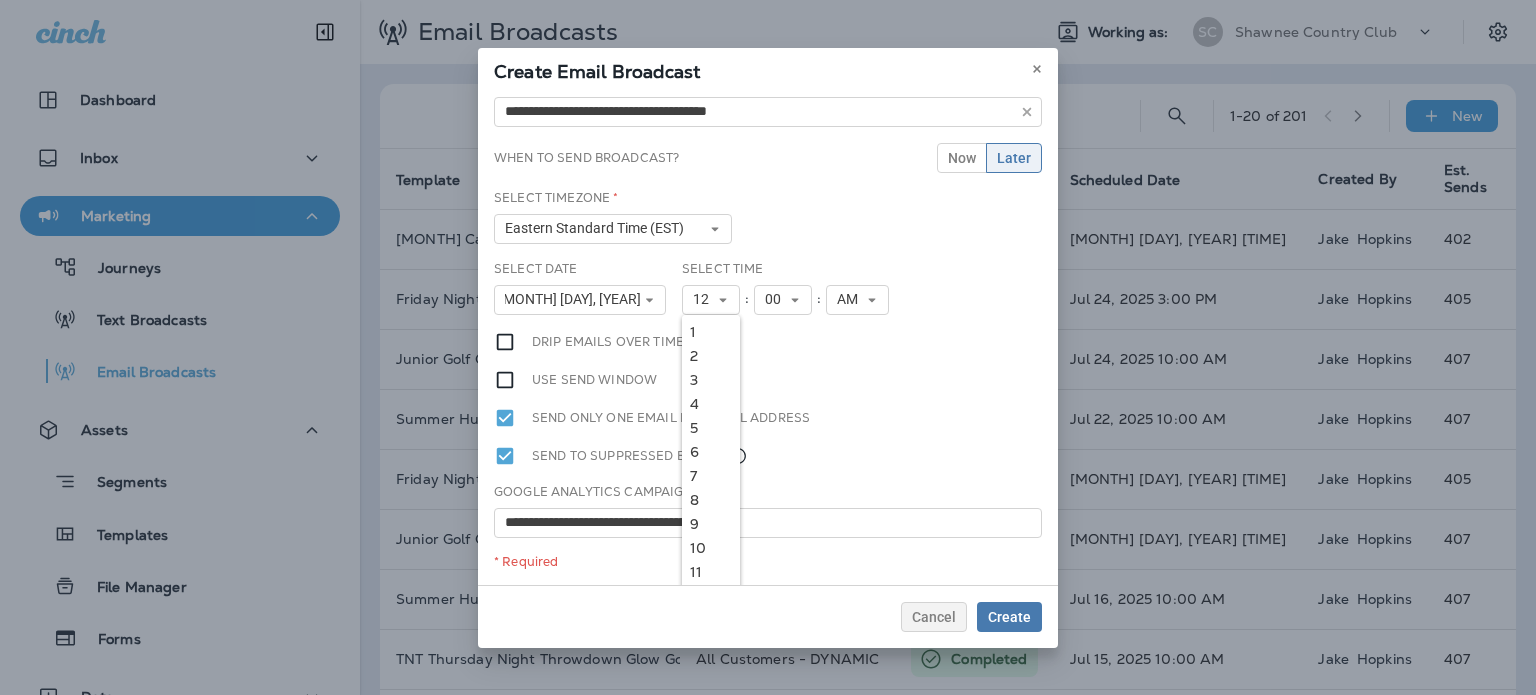 click on "3" at bounding box center (711, 380) 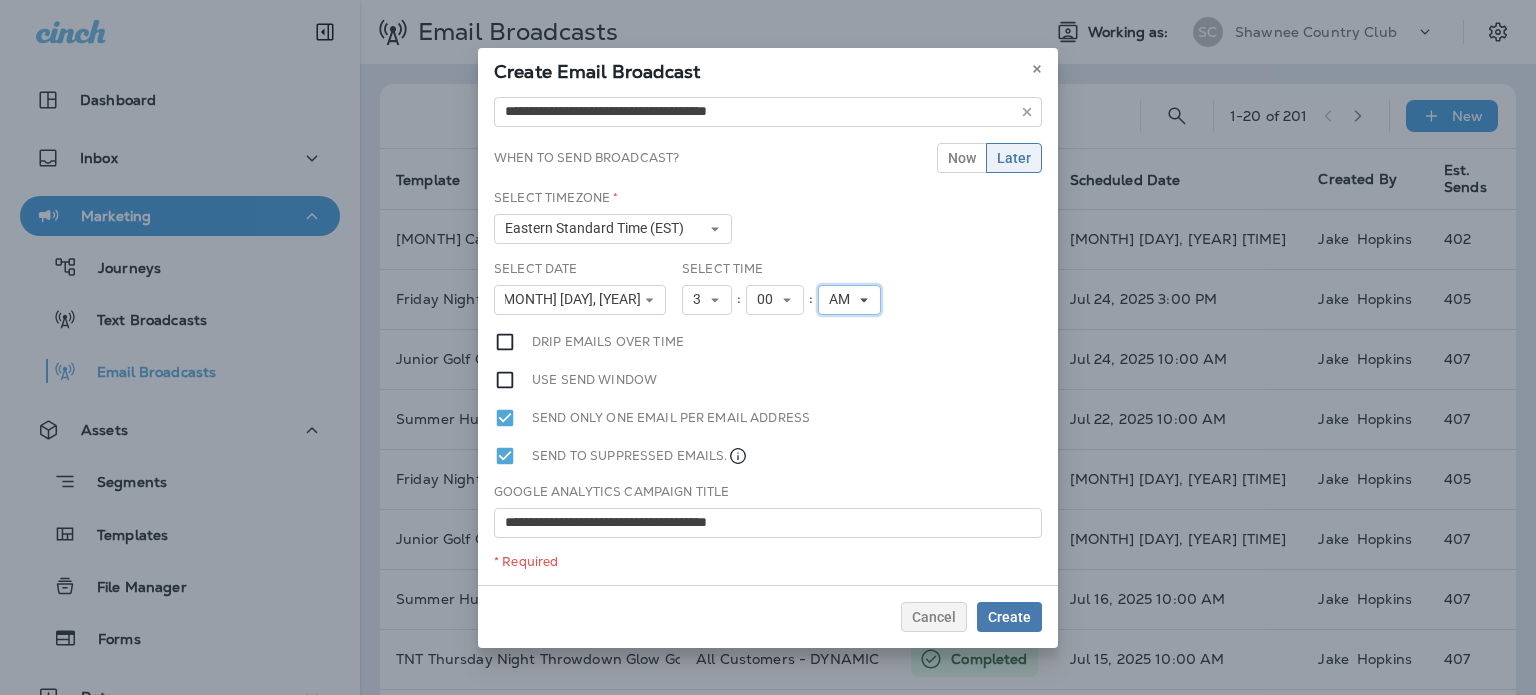 click on "AM" at bounding box center (849, 300) 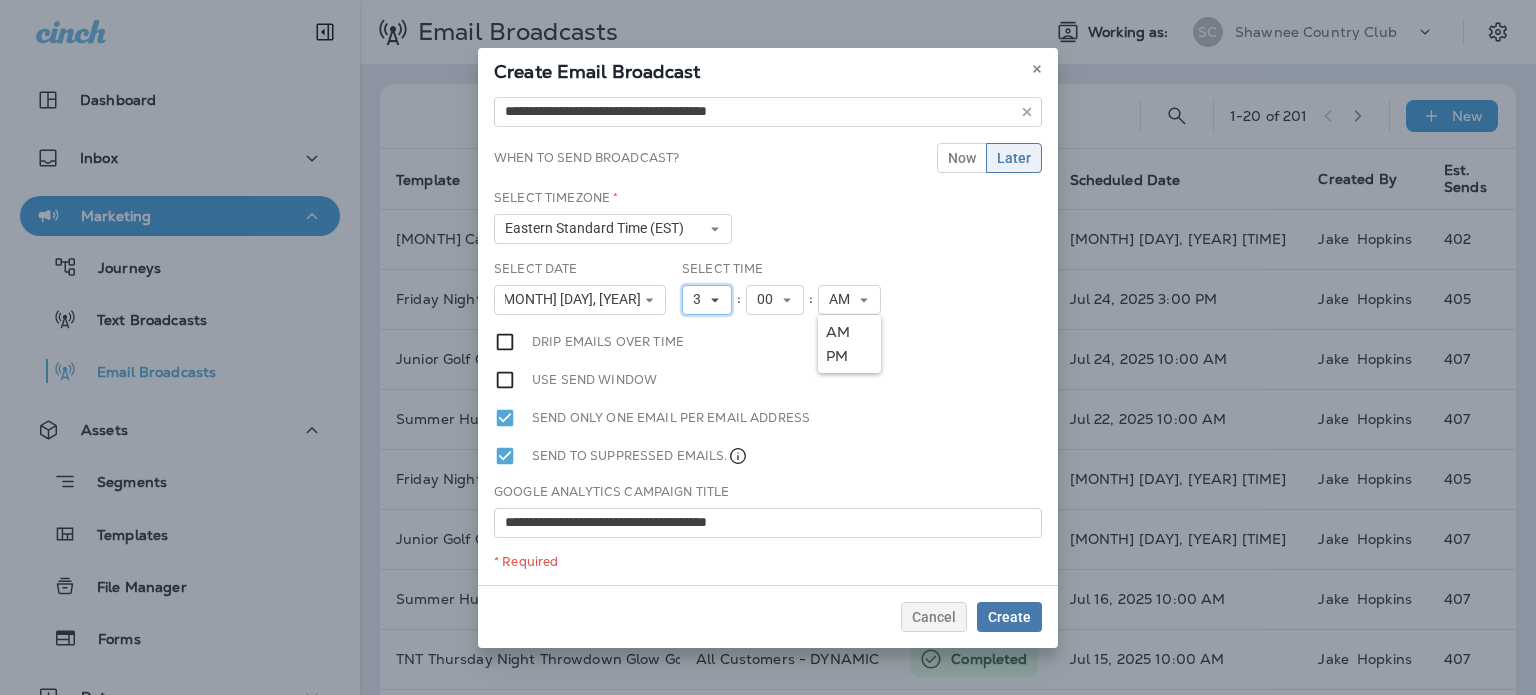 click on "3" at bounding box center [707, 300] 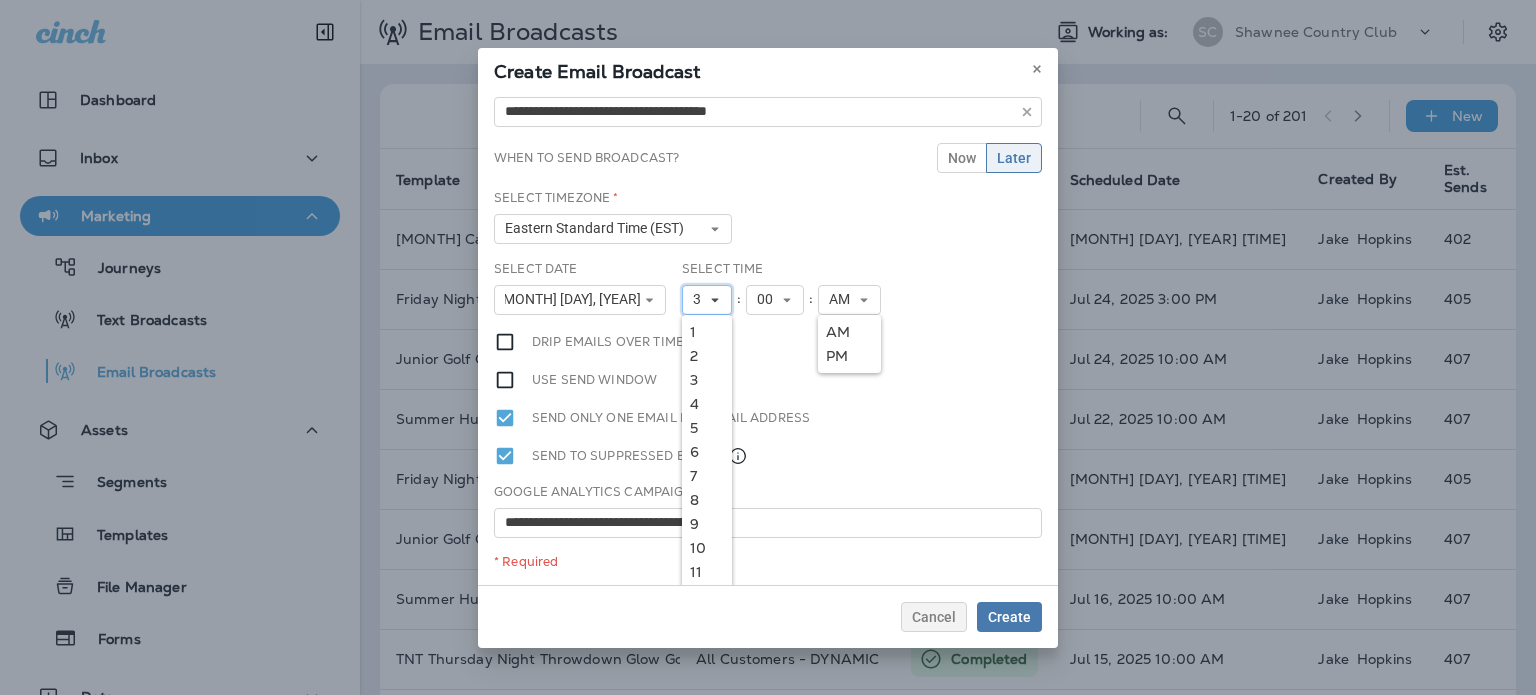 scroll, scrollTop: 18, scrollLeft: 0, axis: vertical 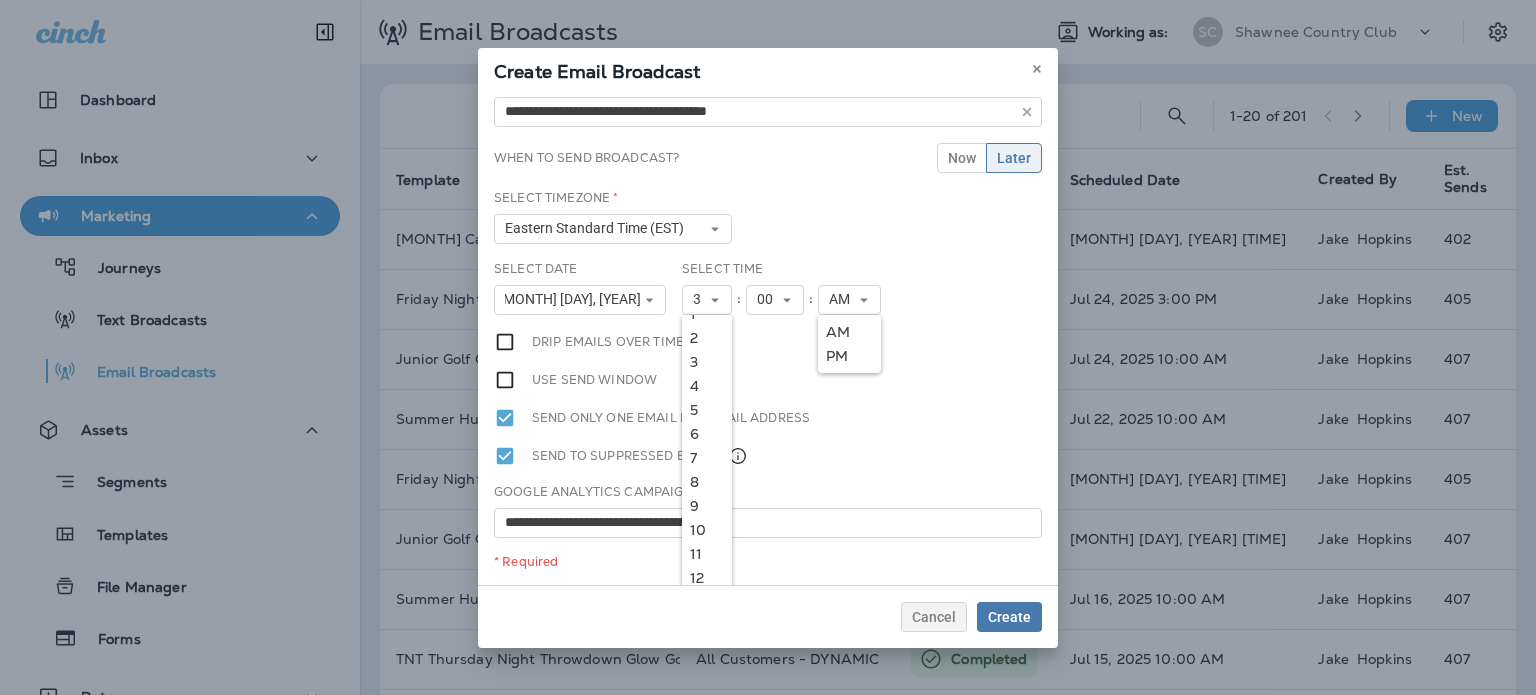 click on "12" at bounding box center (707, 578) 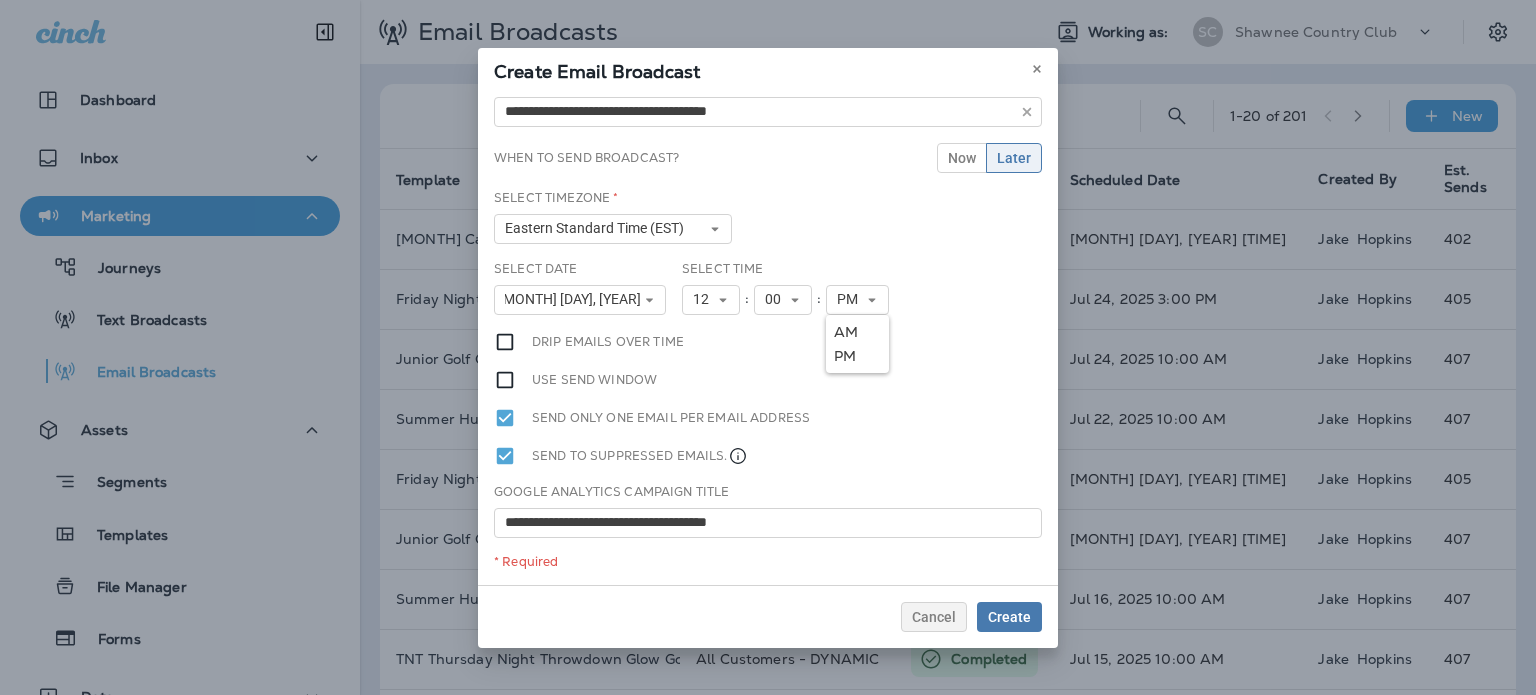 click on "PM" at bounding box center (857, 356) 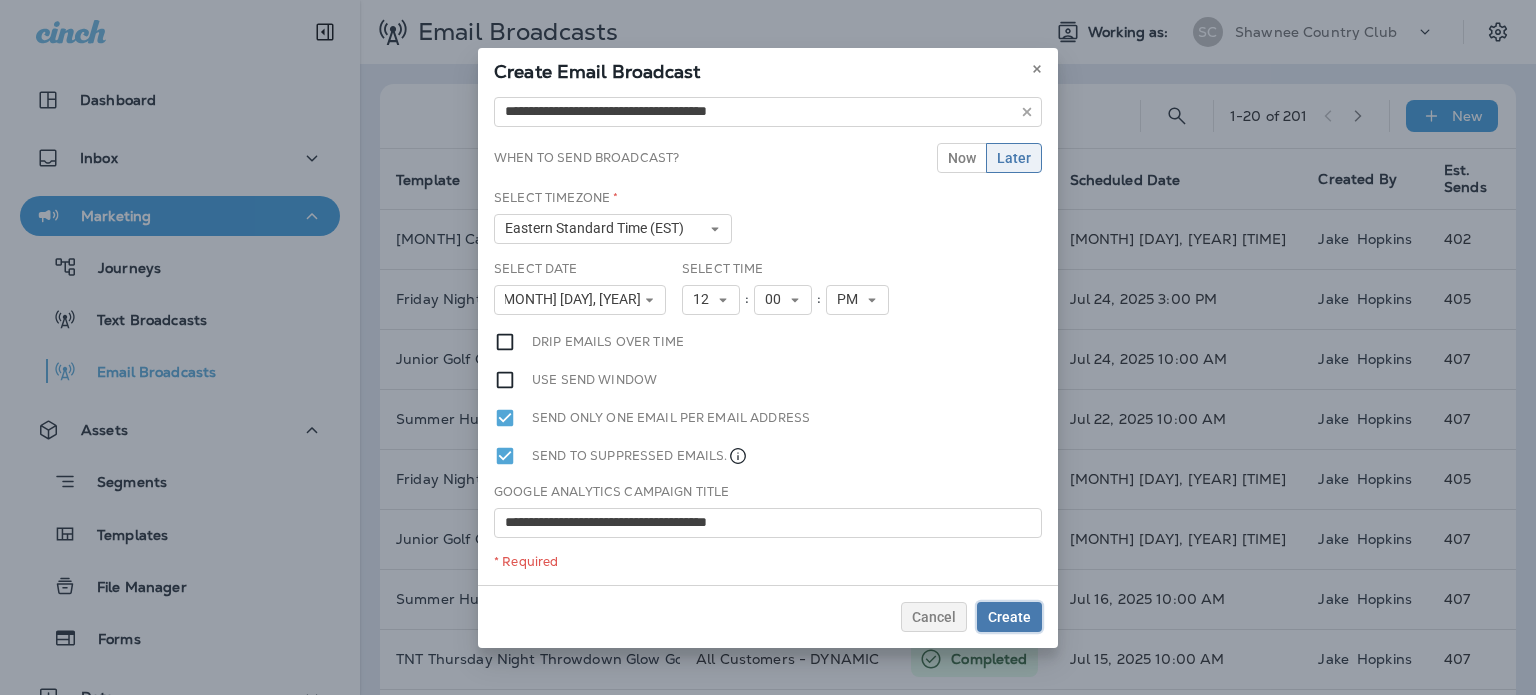 click on "Create" at bounding box center (1009, 617) 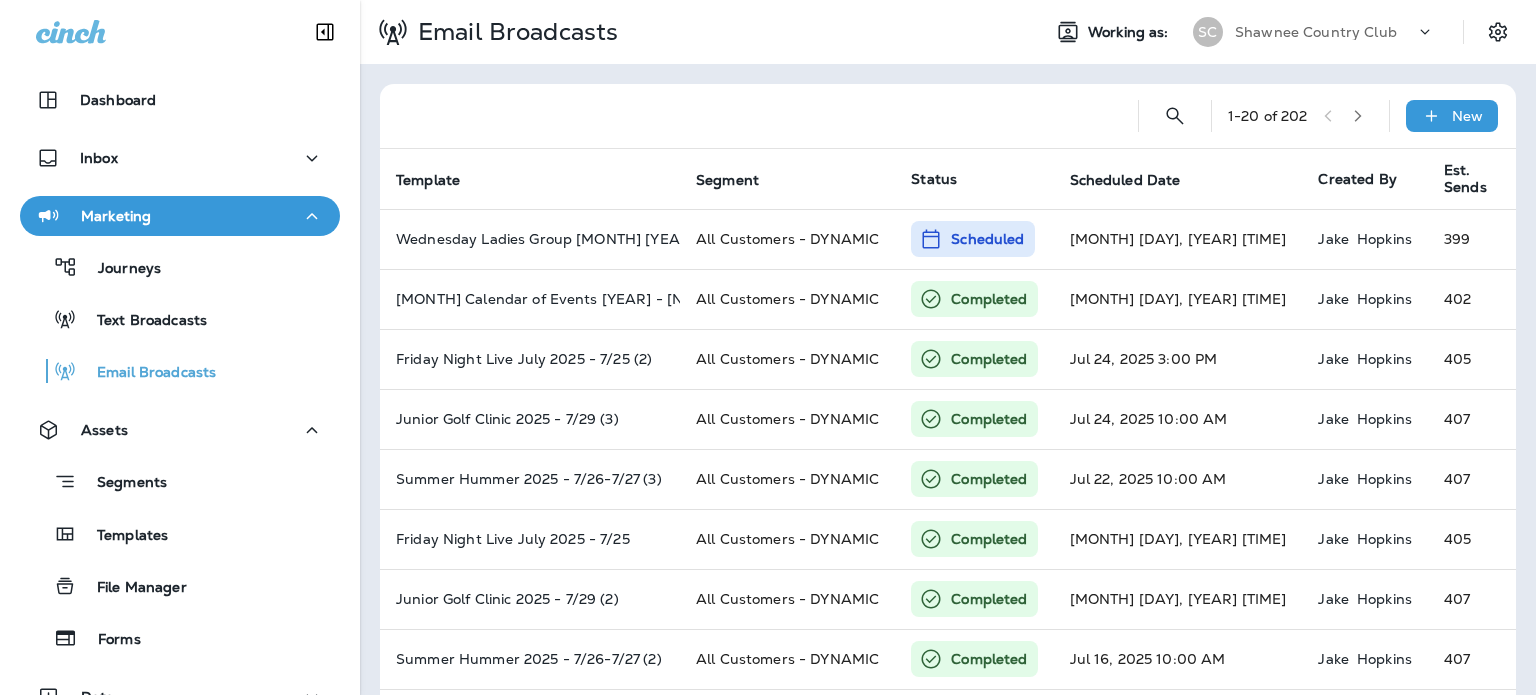 click on "New" at bounding box center (1452, 116) 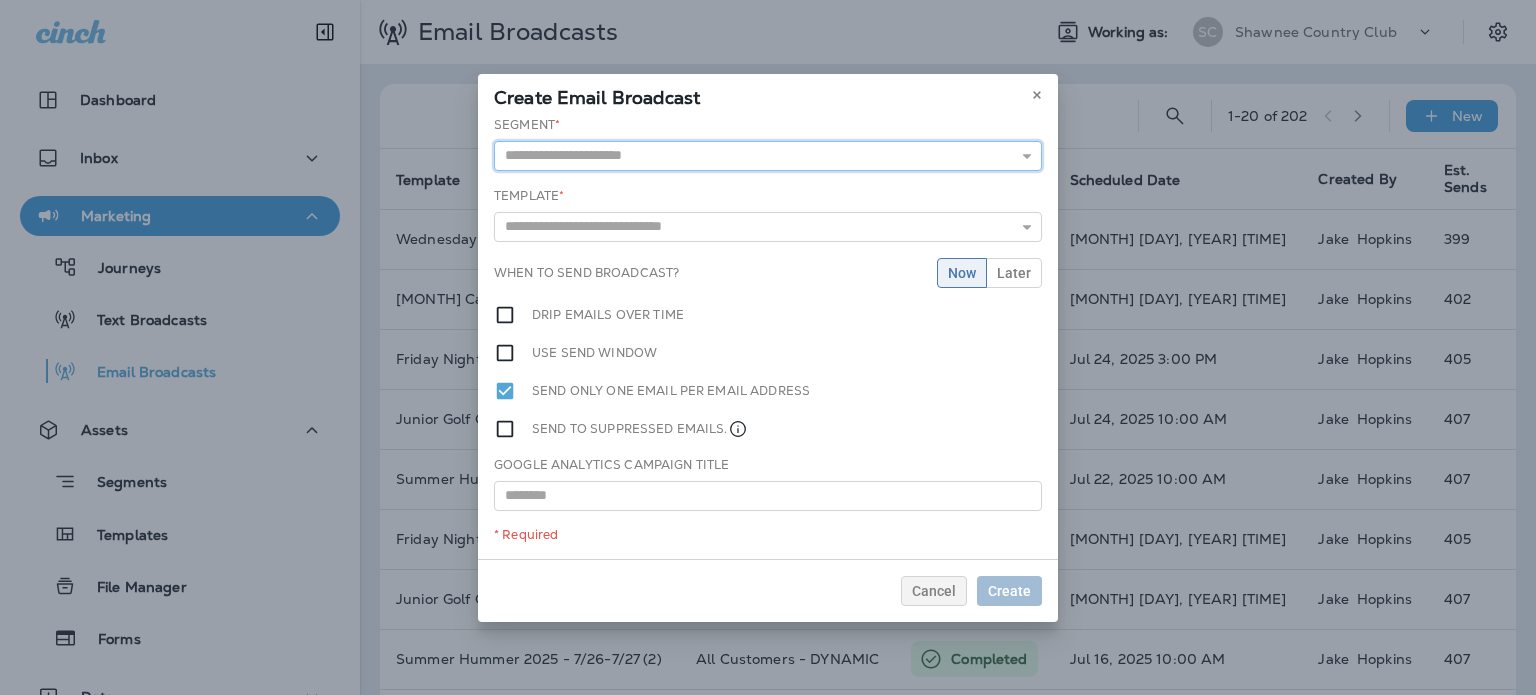 click at bounding box center [768, 156] 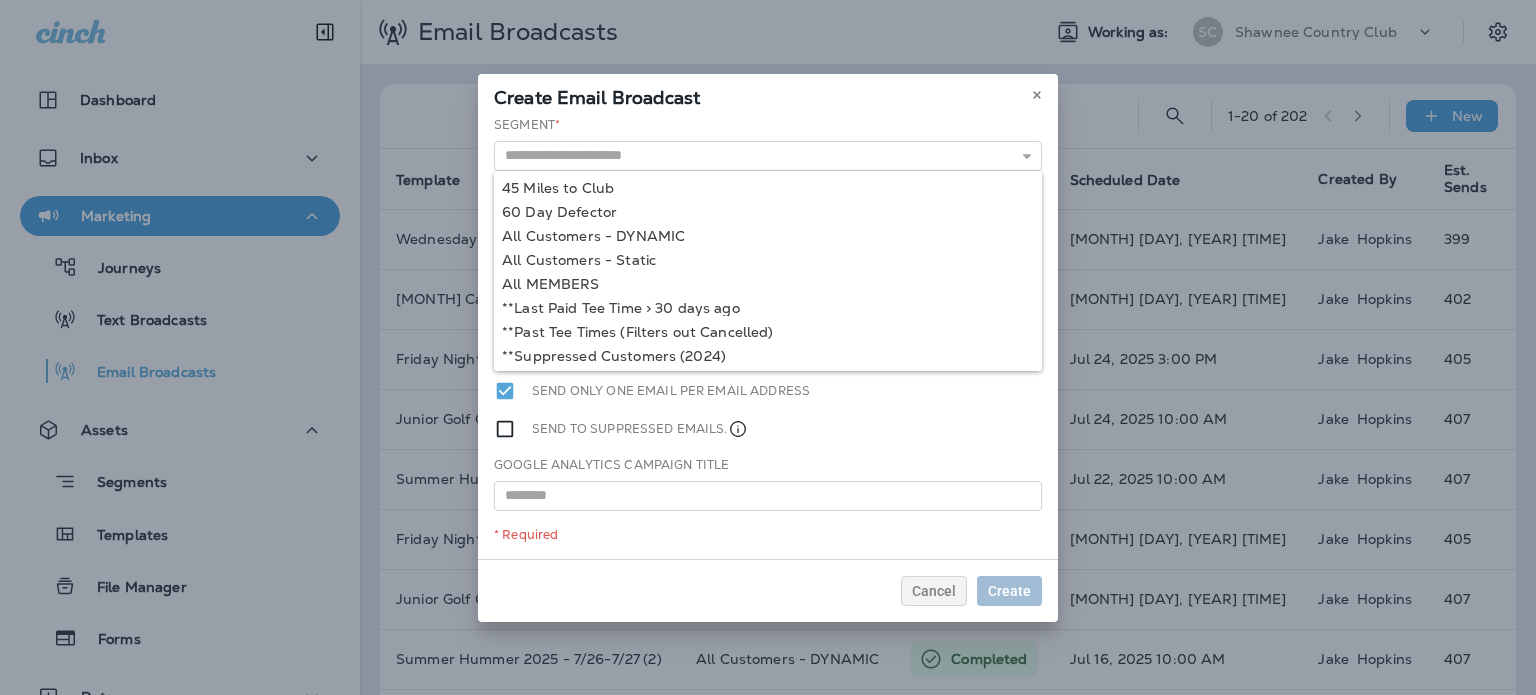 type on "**********" 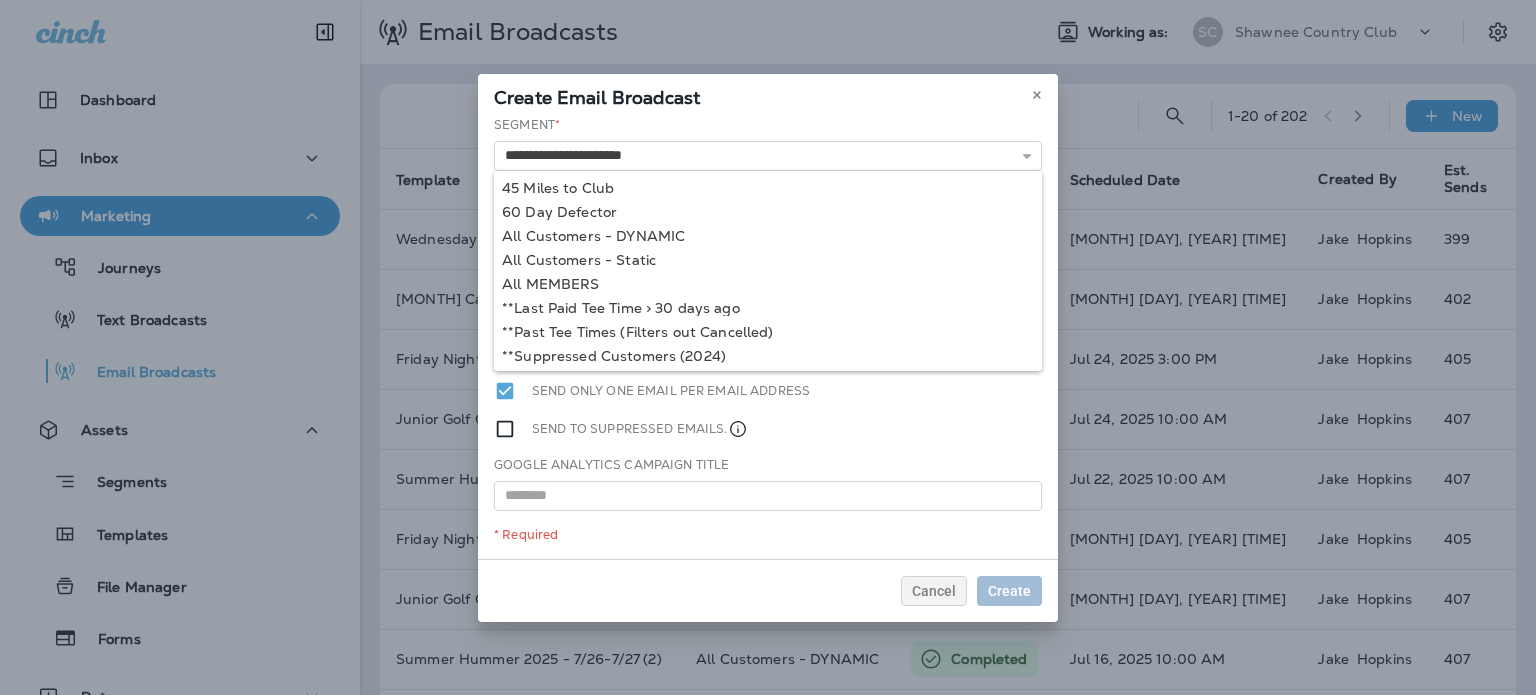 click on "**********" at bounding box center [768, 337] 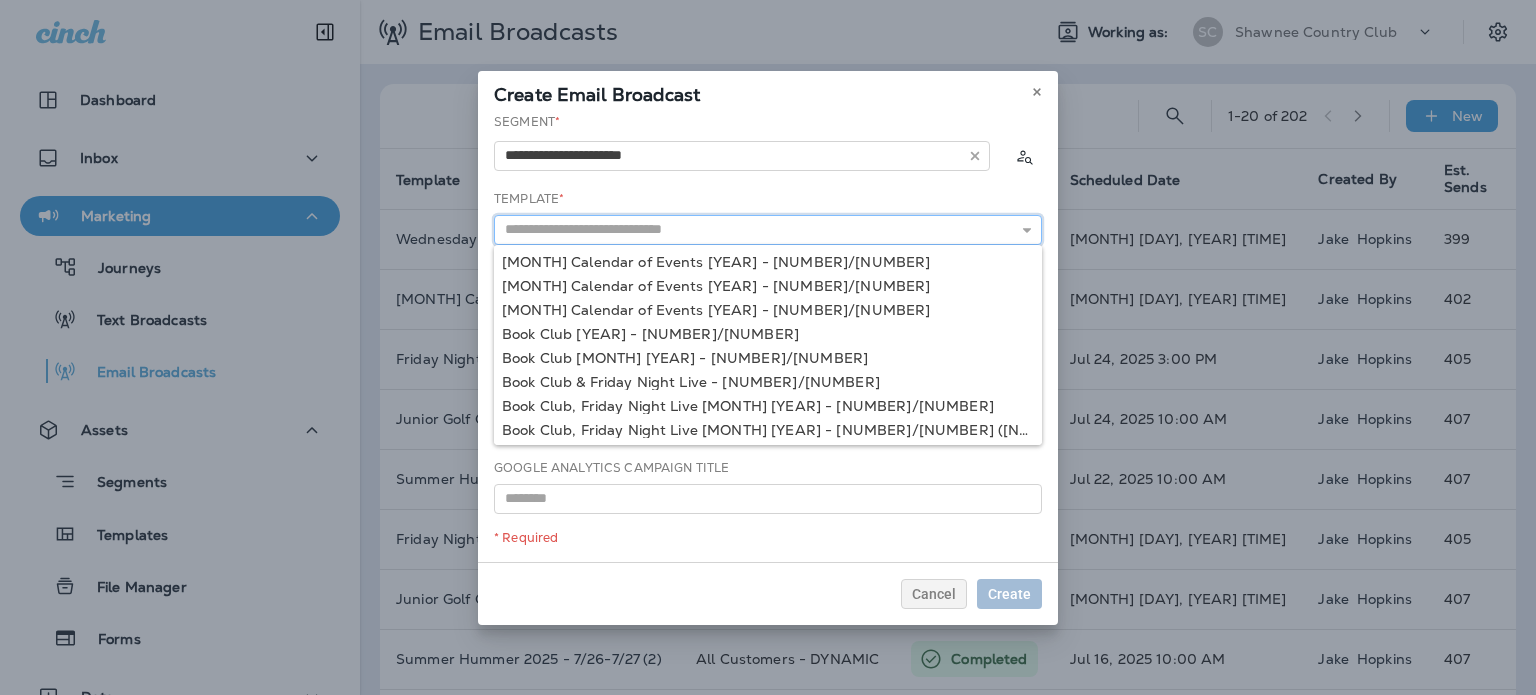 click at bounding box center (768, 230) 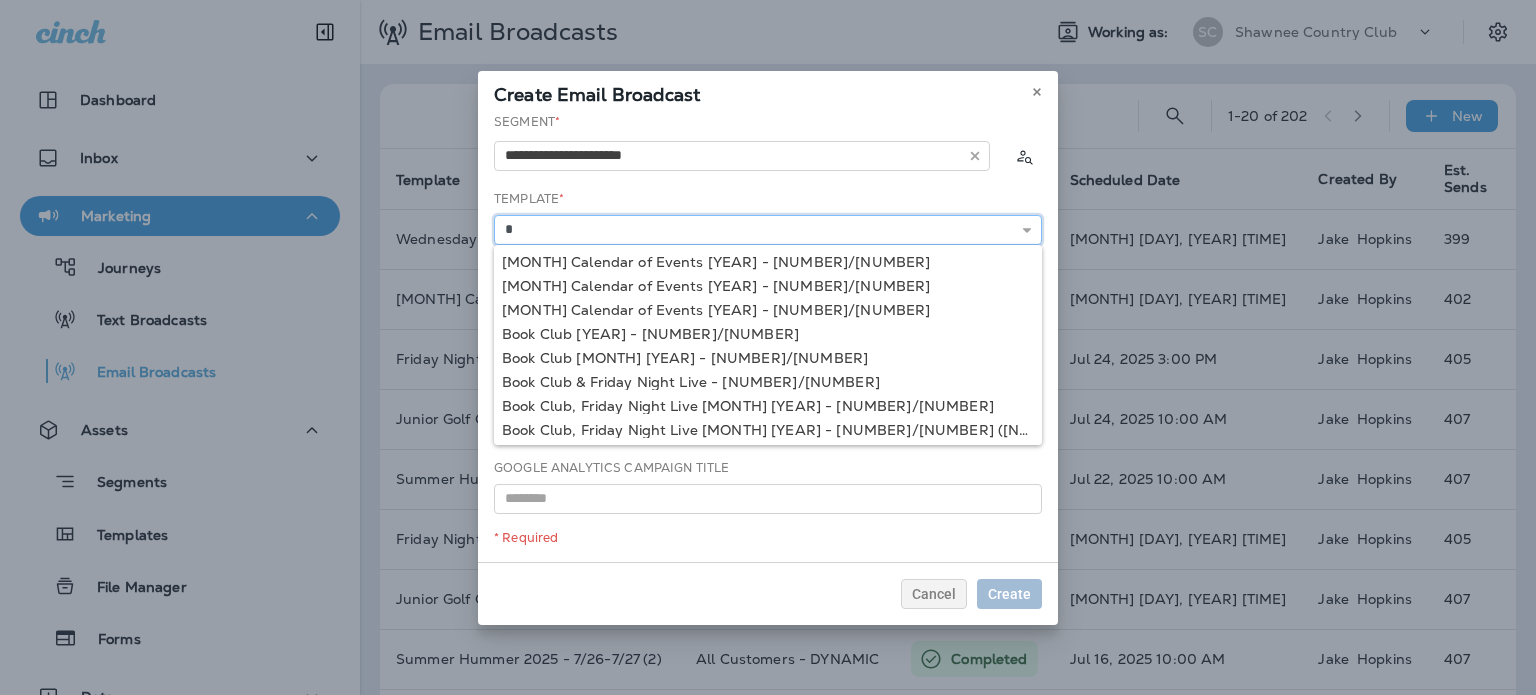 type on "*" 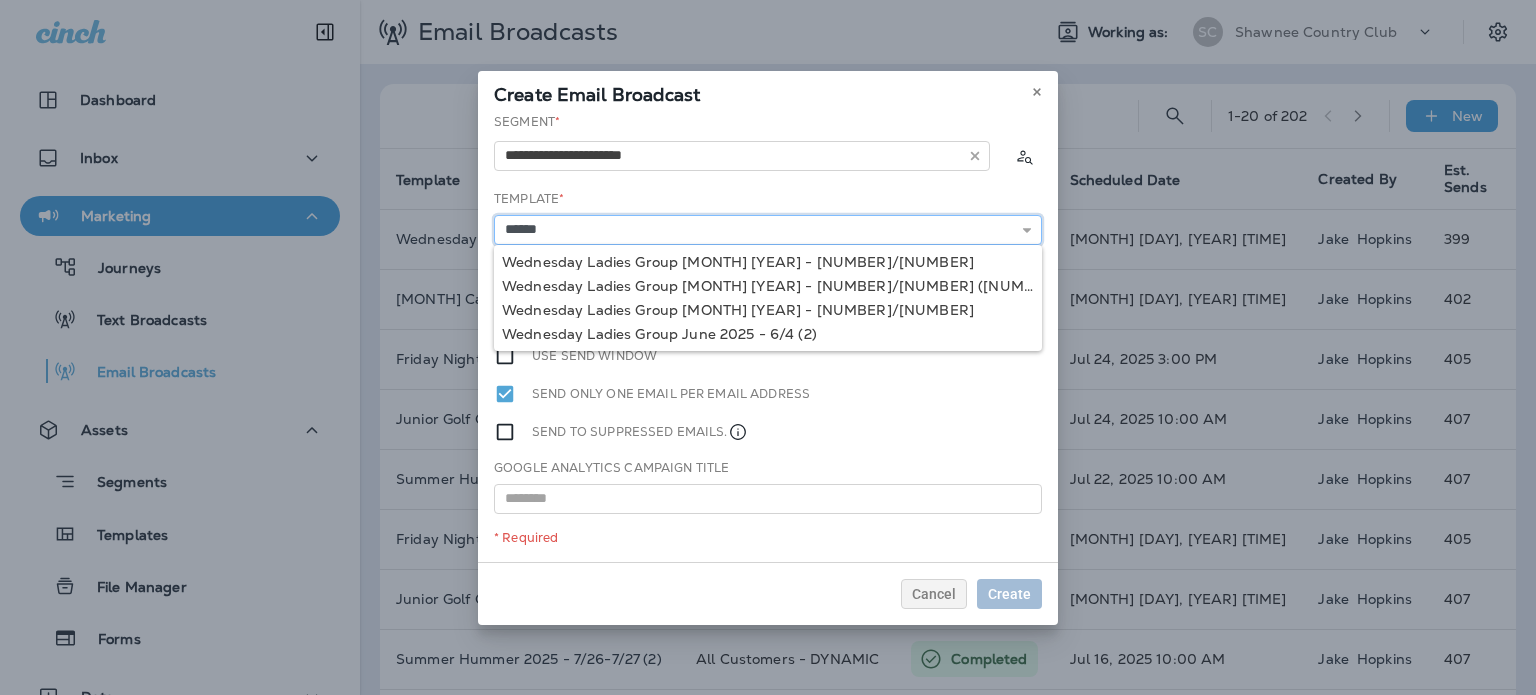 type on "**********" 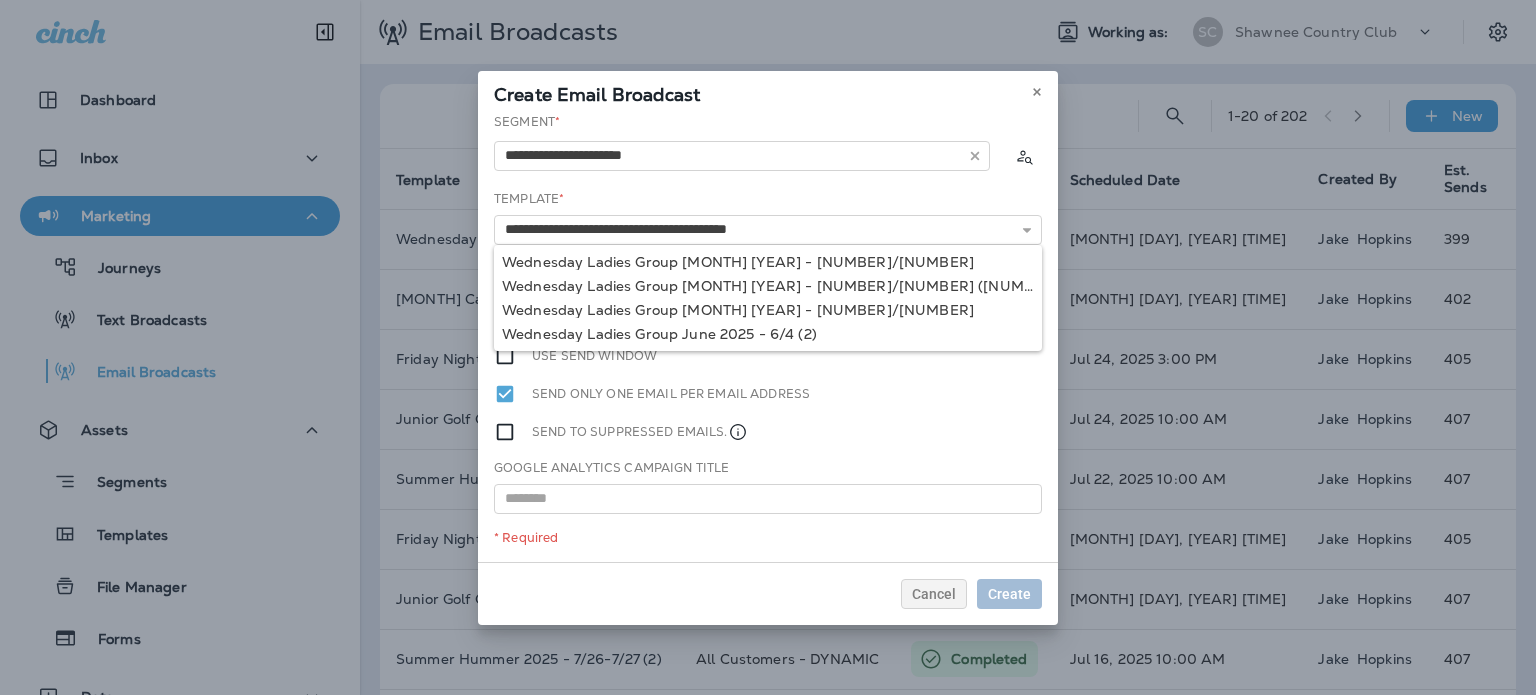 click on "**********" at bounding box center (768, 337) 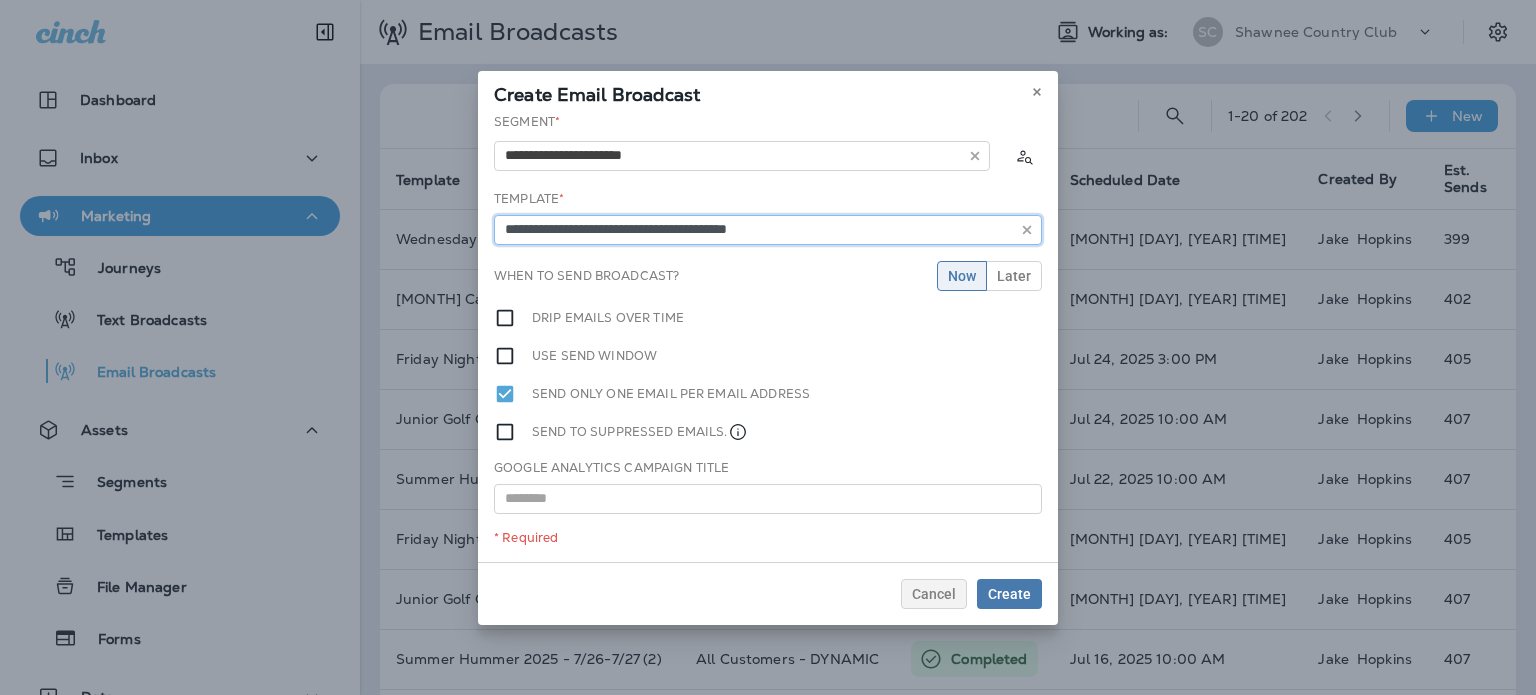 click on "**********" at bounding box center (768, 230) 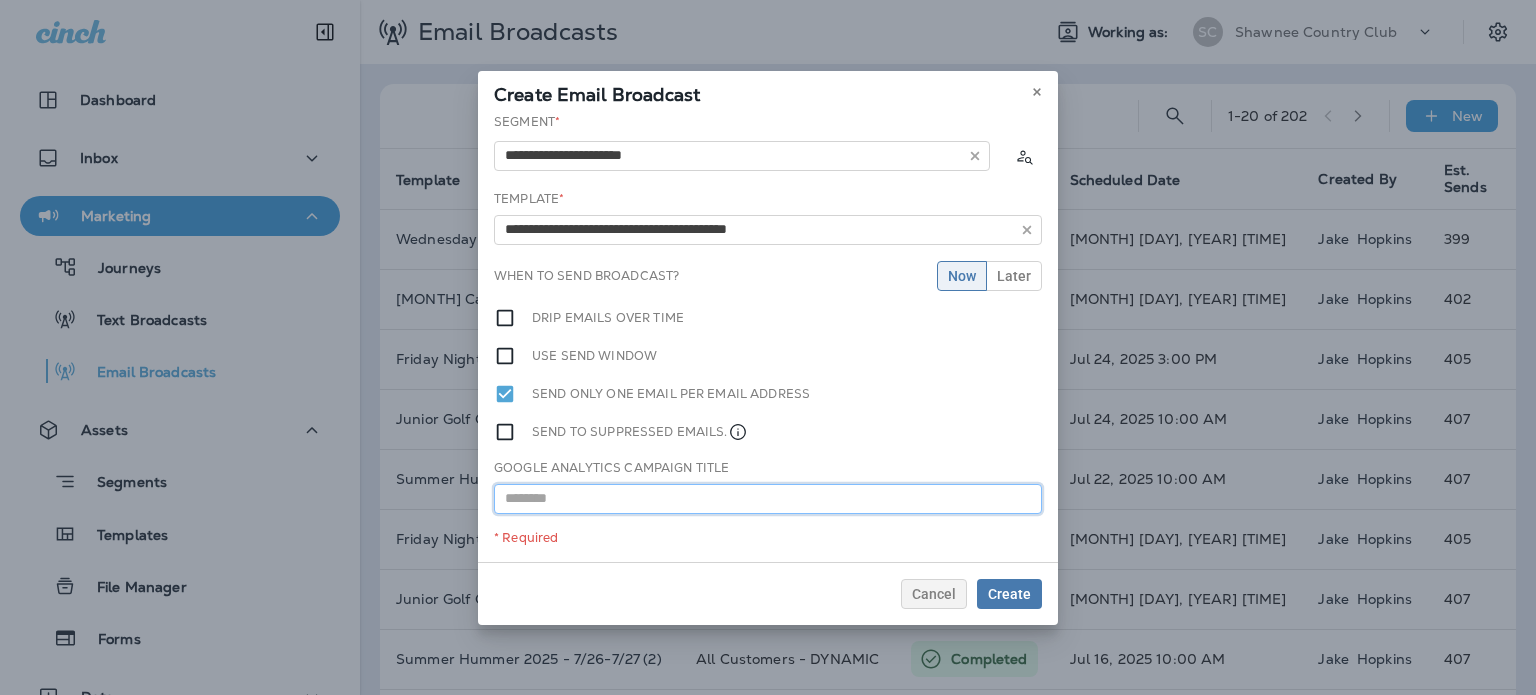 click at bounding box center [768, 499] 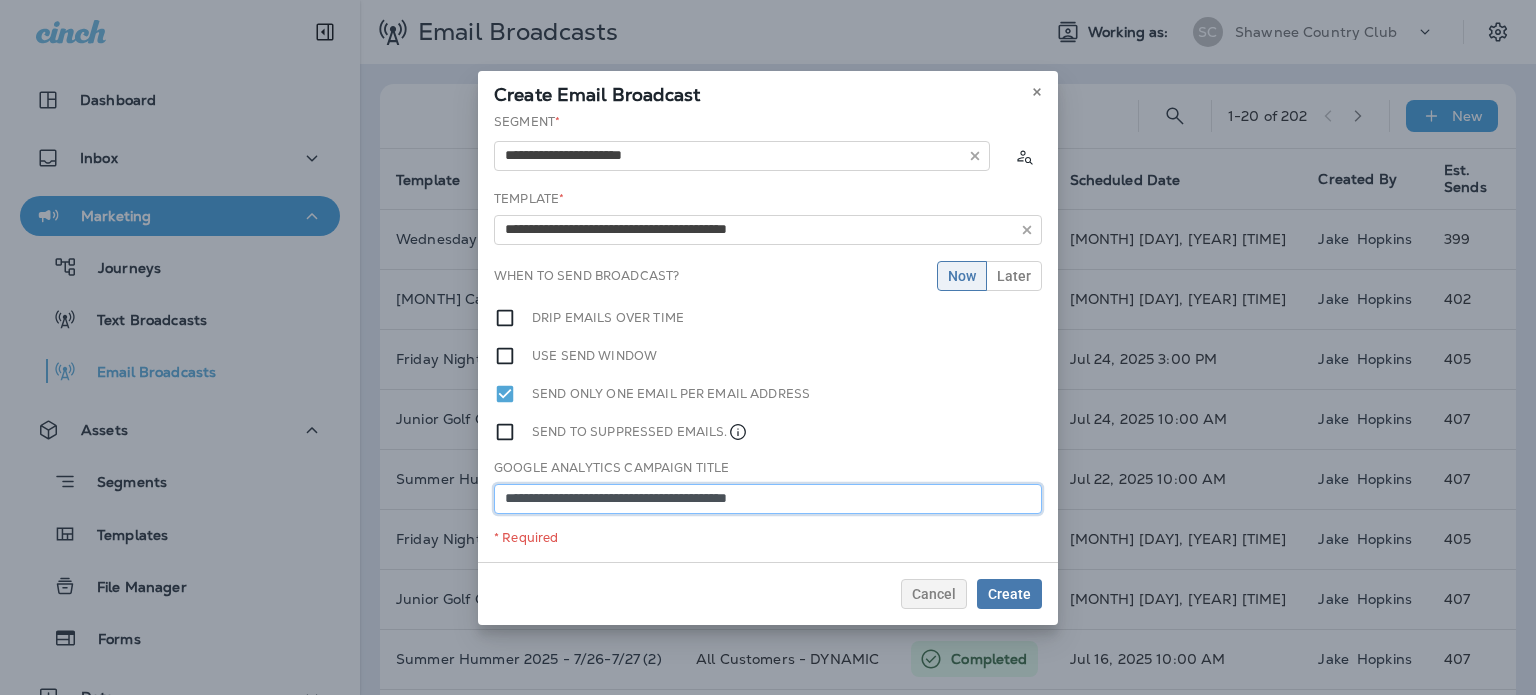 type on "**********" 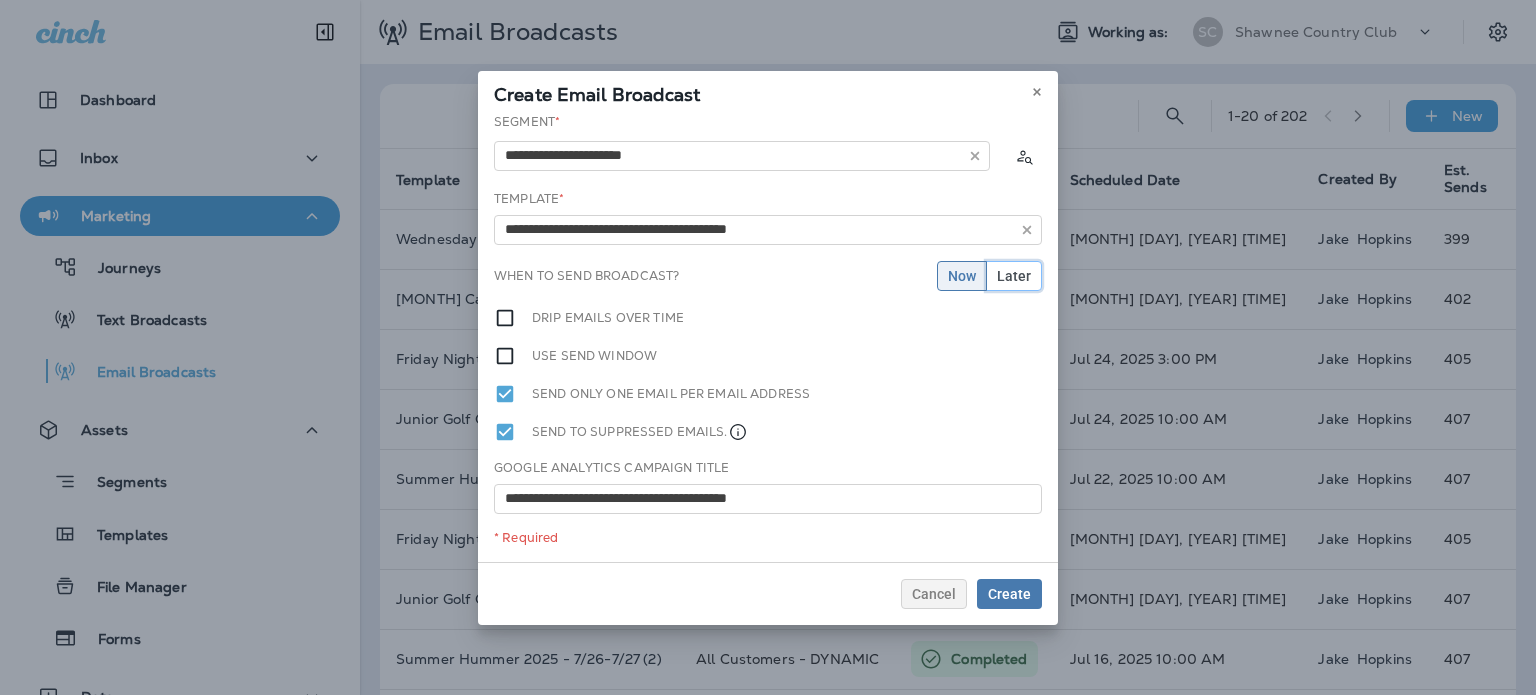 click on "Later" at bounding box center (1014, 276) 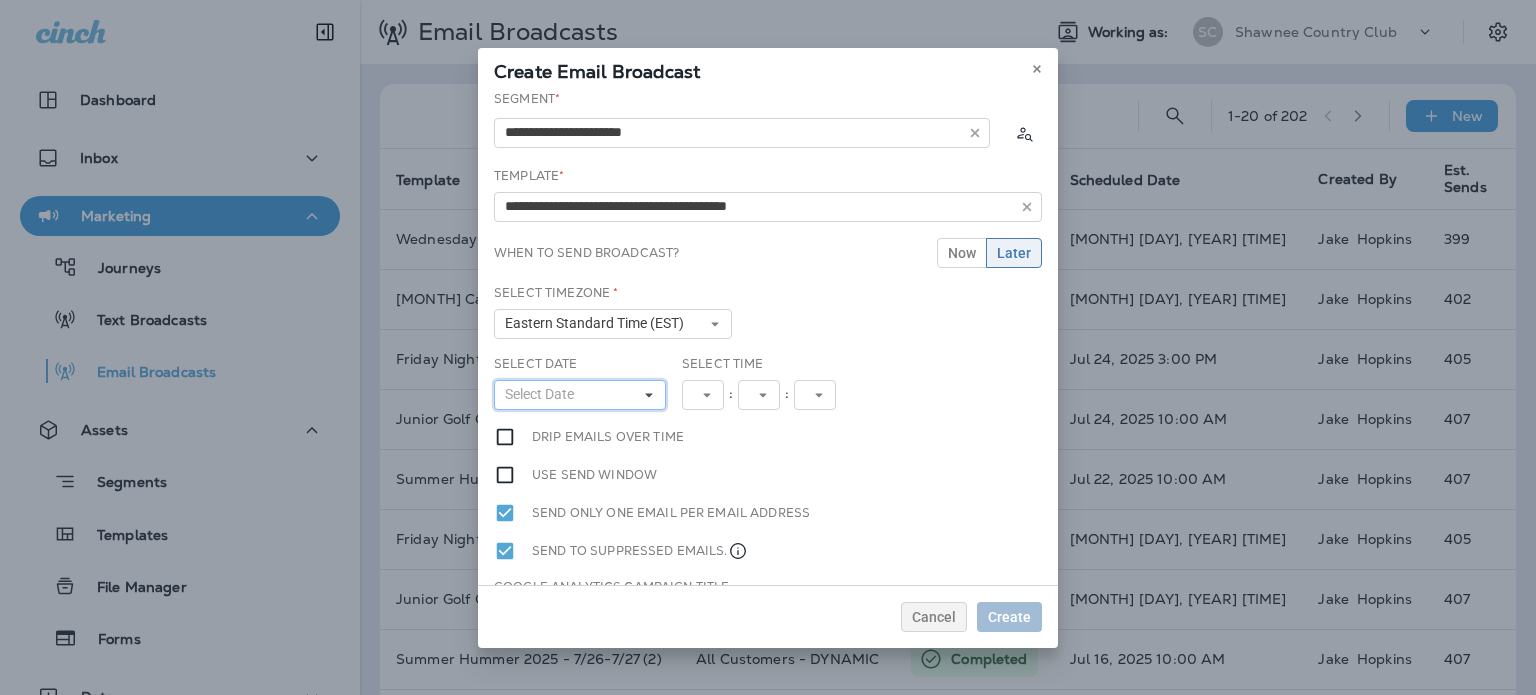 click on "Select Date" at bounding box center (580, 395) 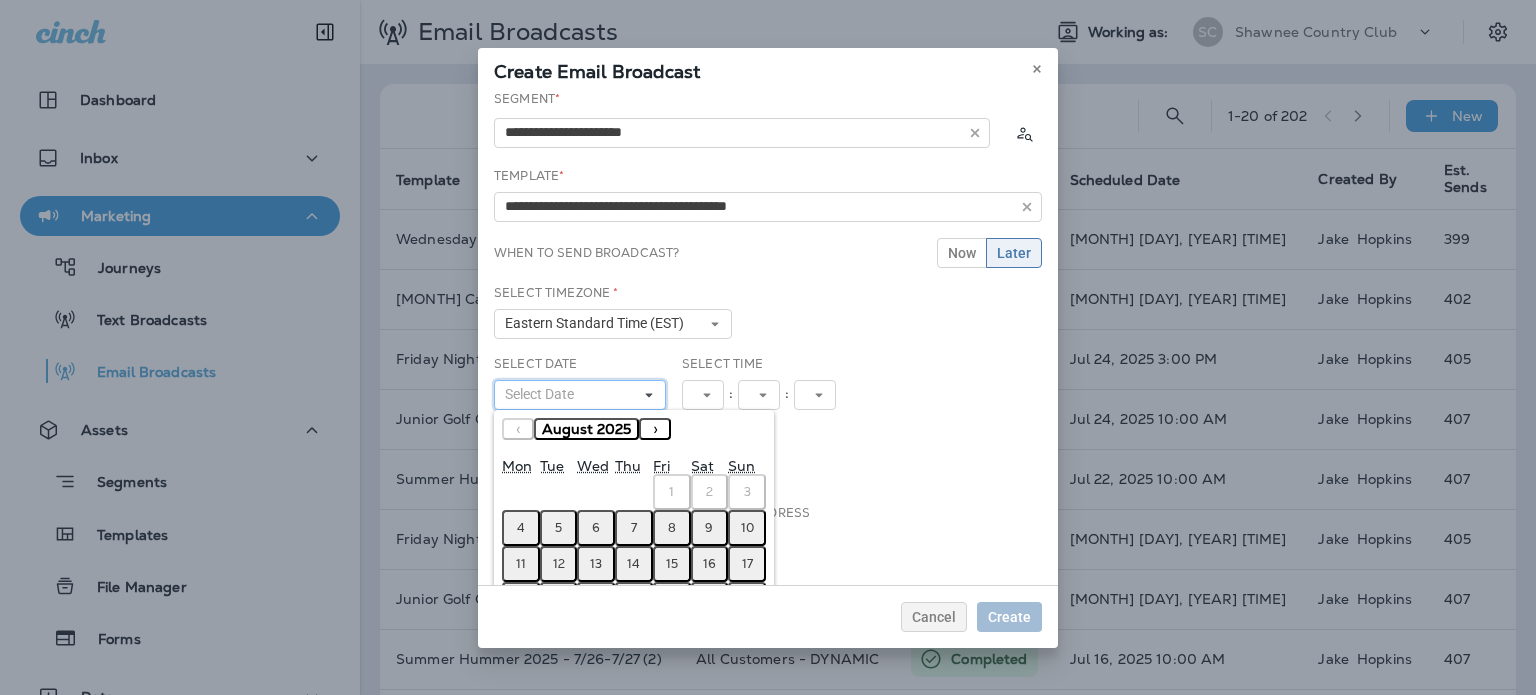 scroll, scrollTop: 95, scrollLeft: 0, axis: vertical 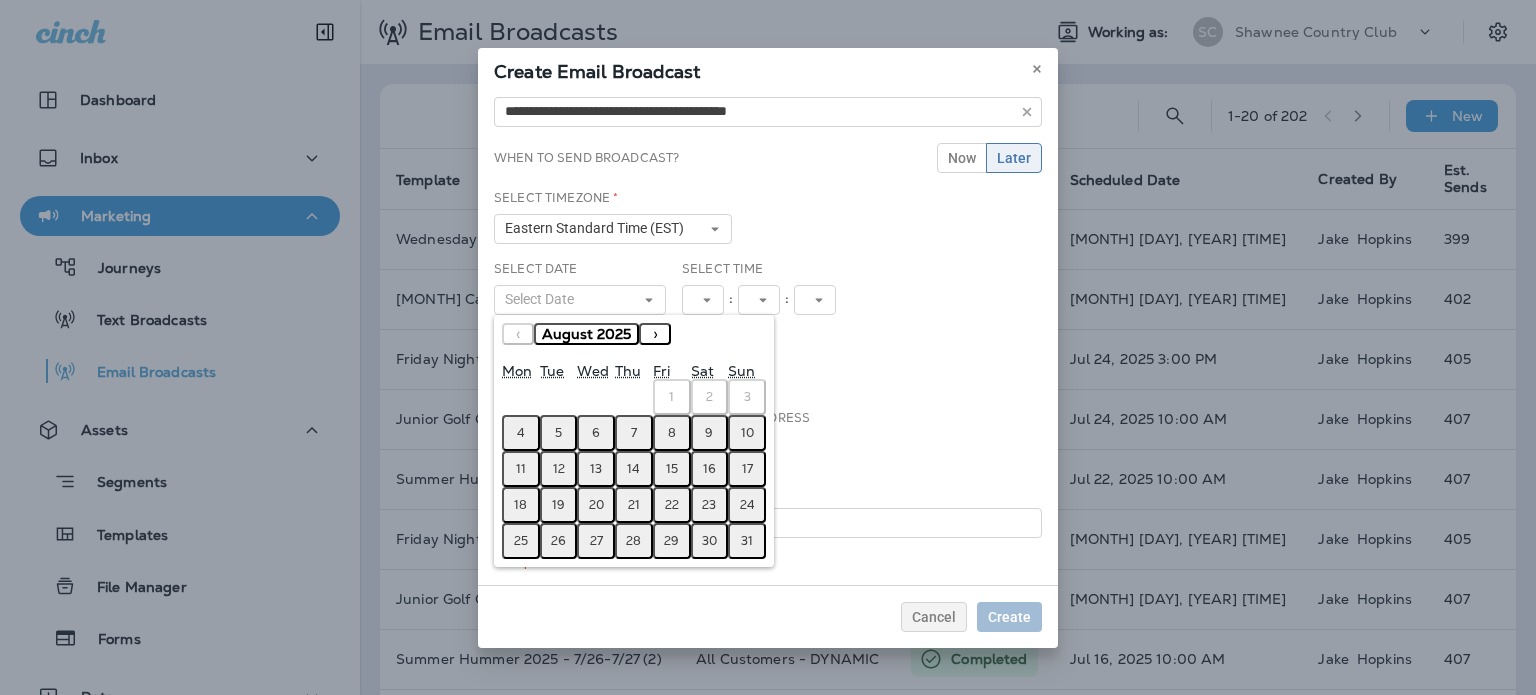 click on "19" at bounding box center (558, 505) 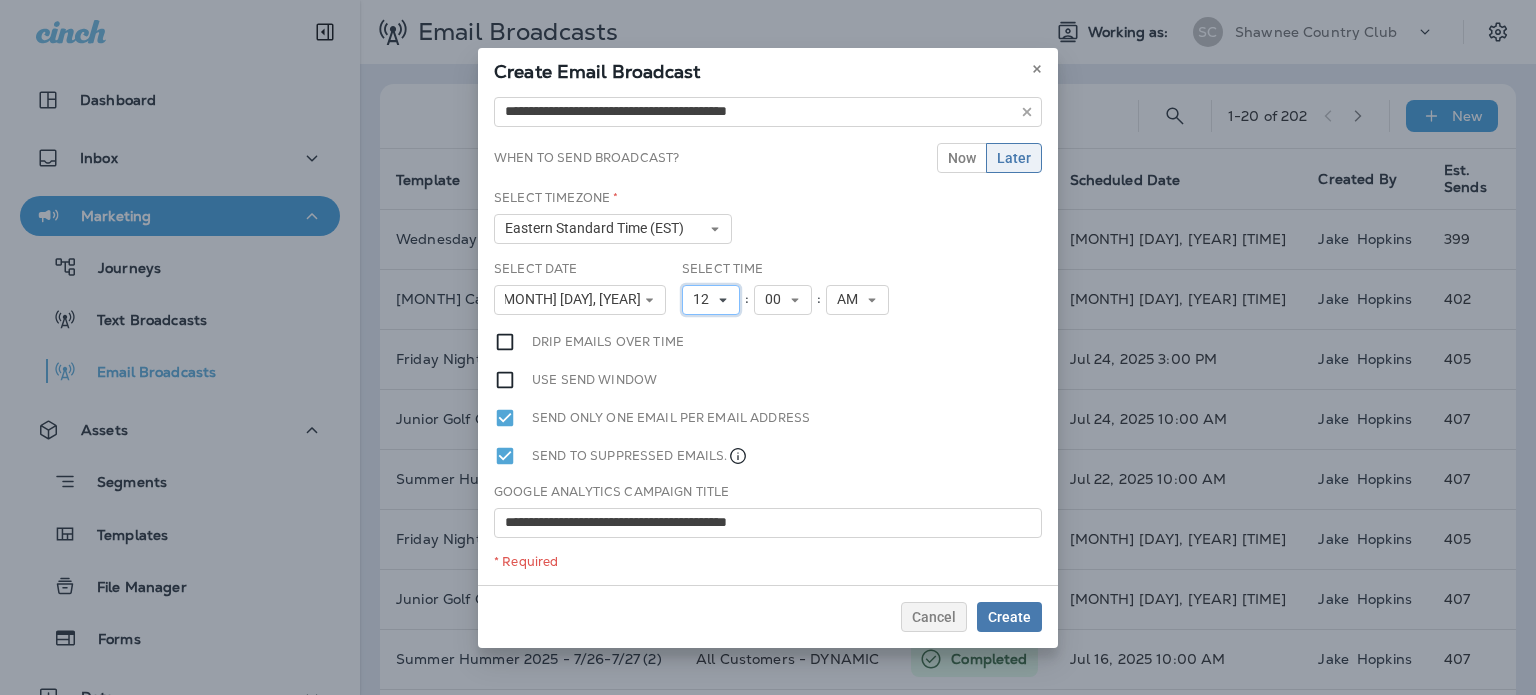 click on "12" at bounding box center (705, 299) 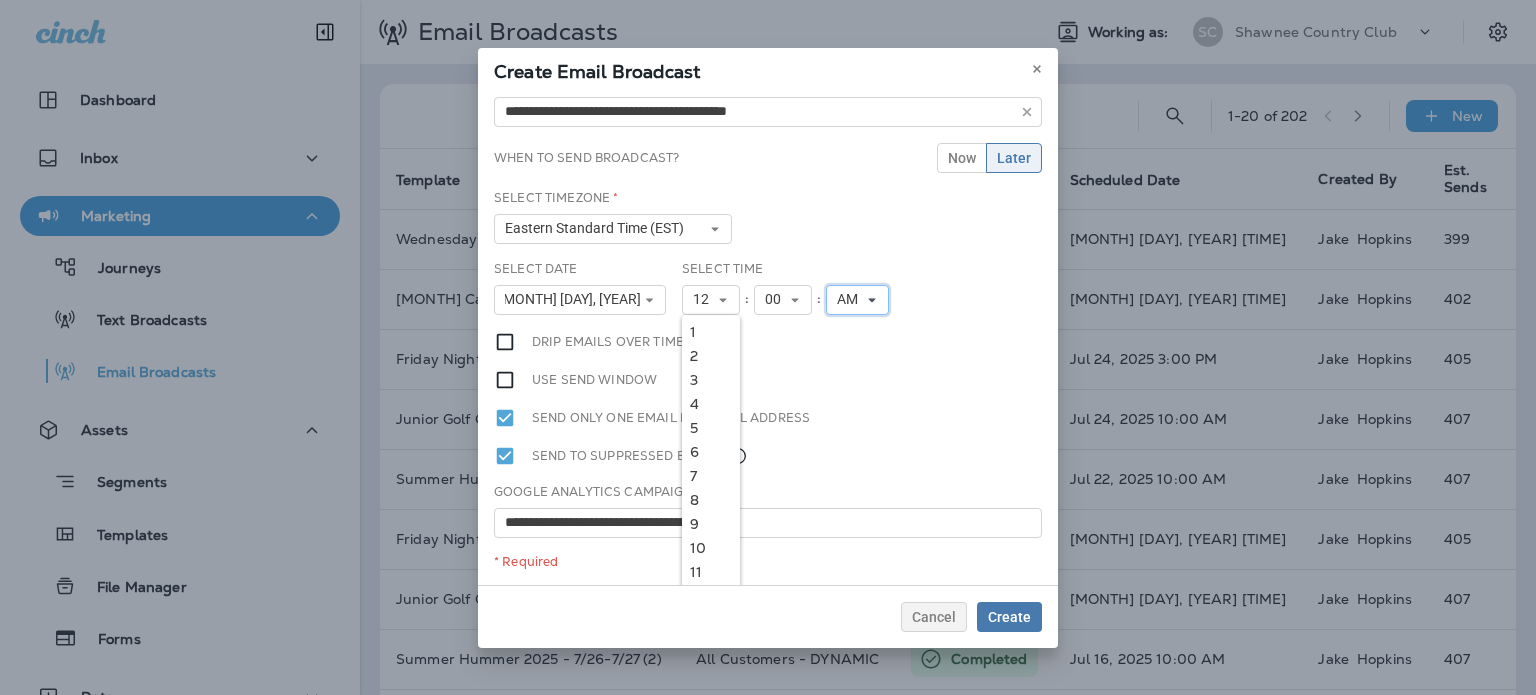 click on "AM" at bounding box center [851, 299] 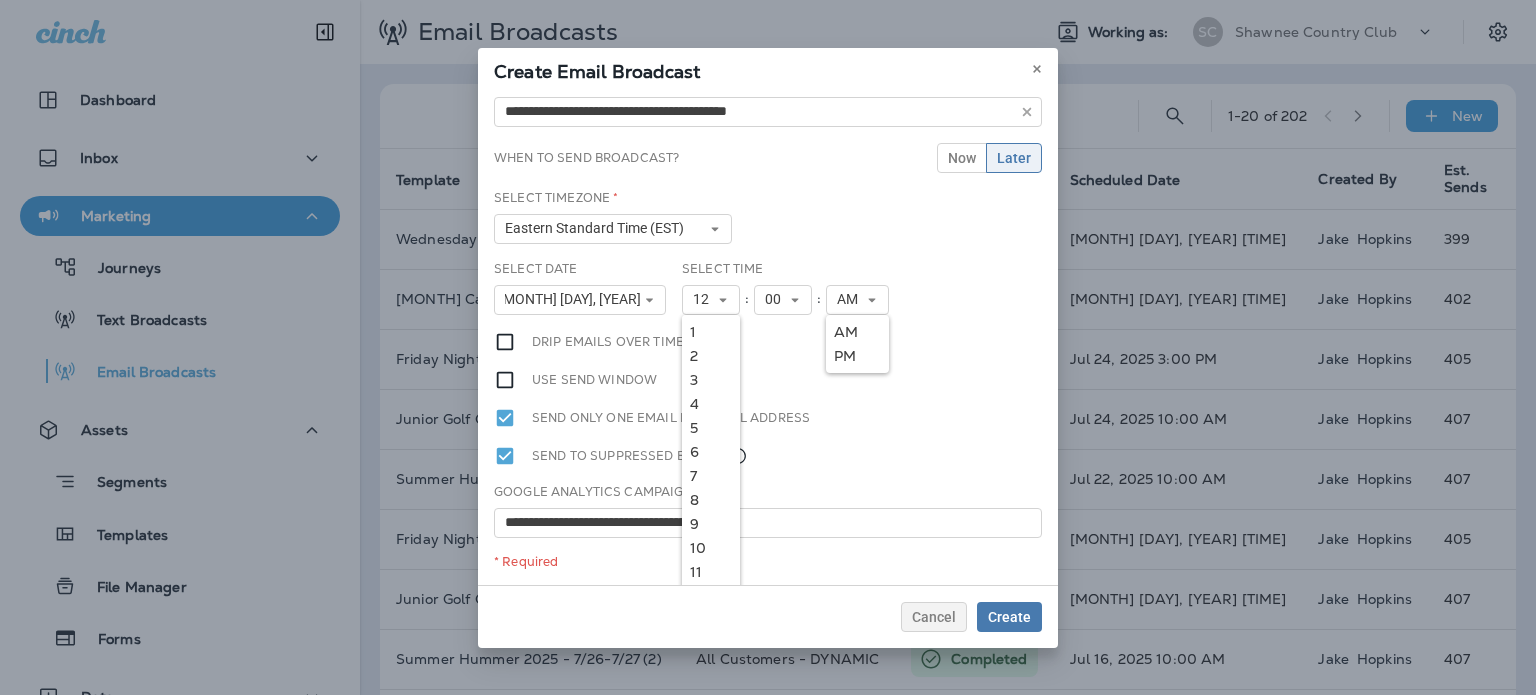 click on "PM" at bounding box center [857, 356] 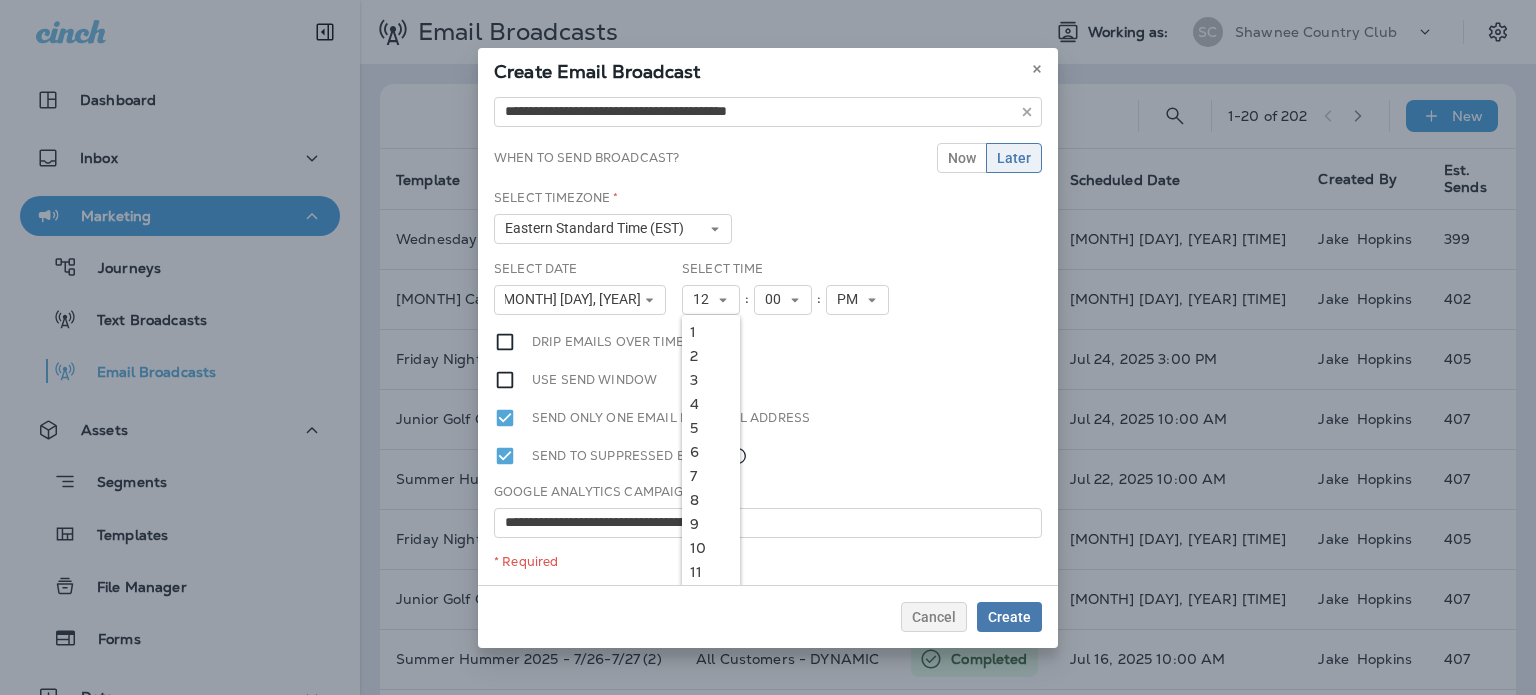 click on "Use send window" at bounding box center (768, 380) 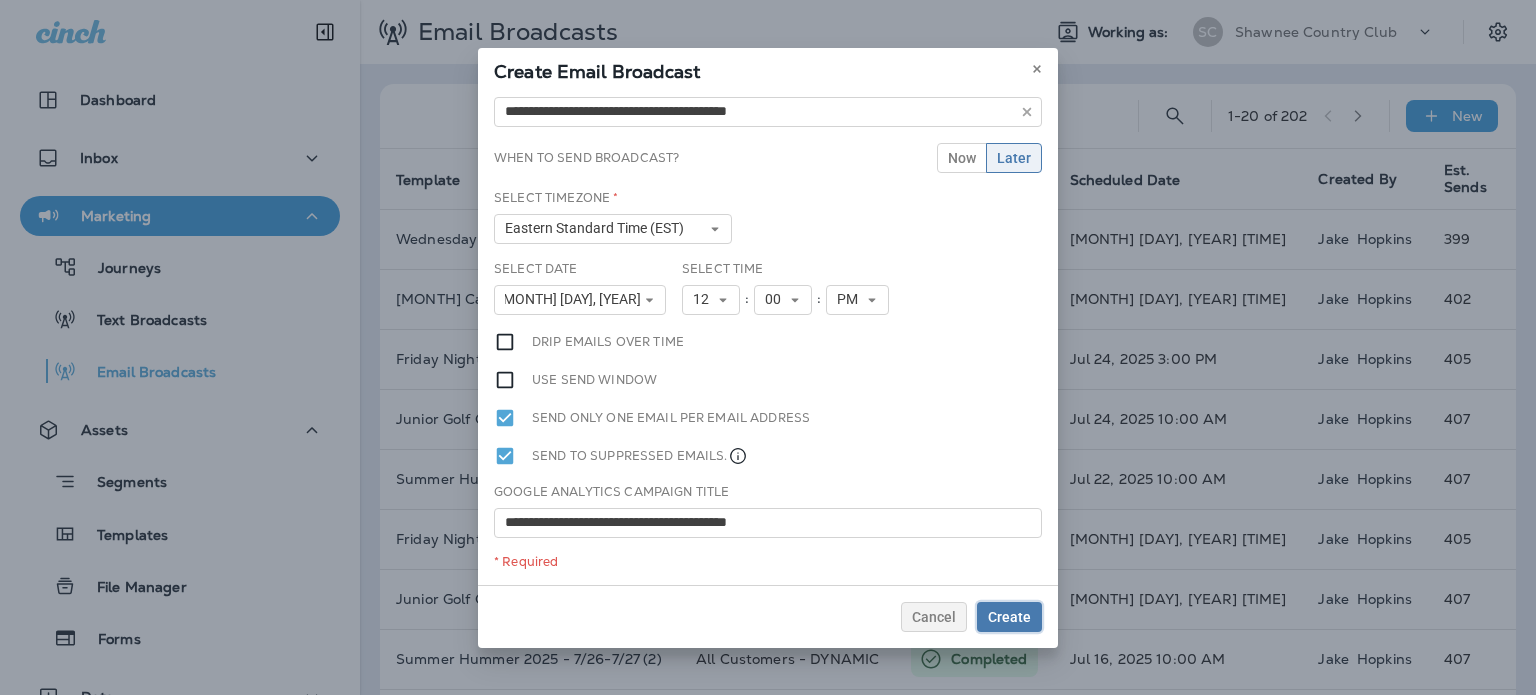 click on "Create" at bounding box center [1009, 617] 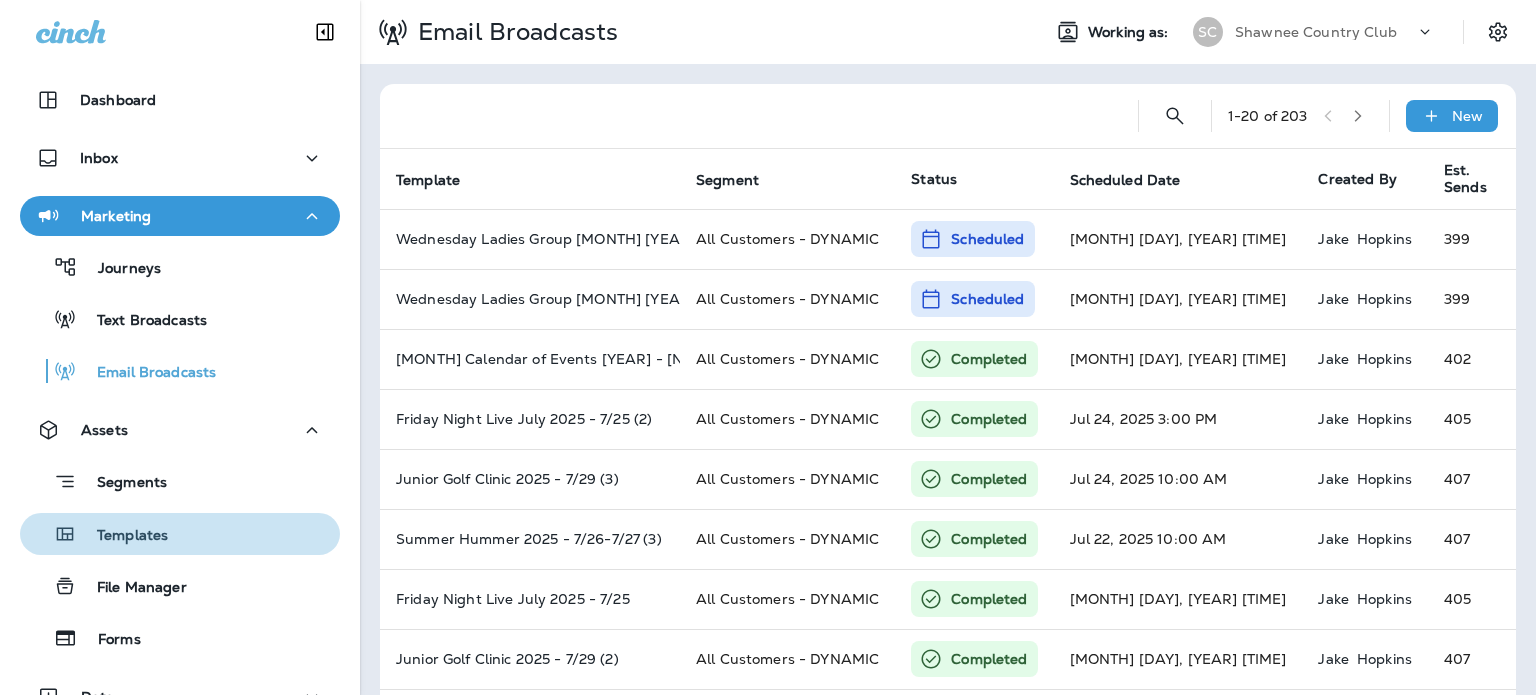 click on "Templates" at bounding box center [180, 534] 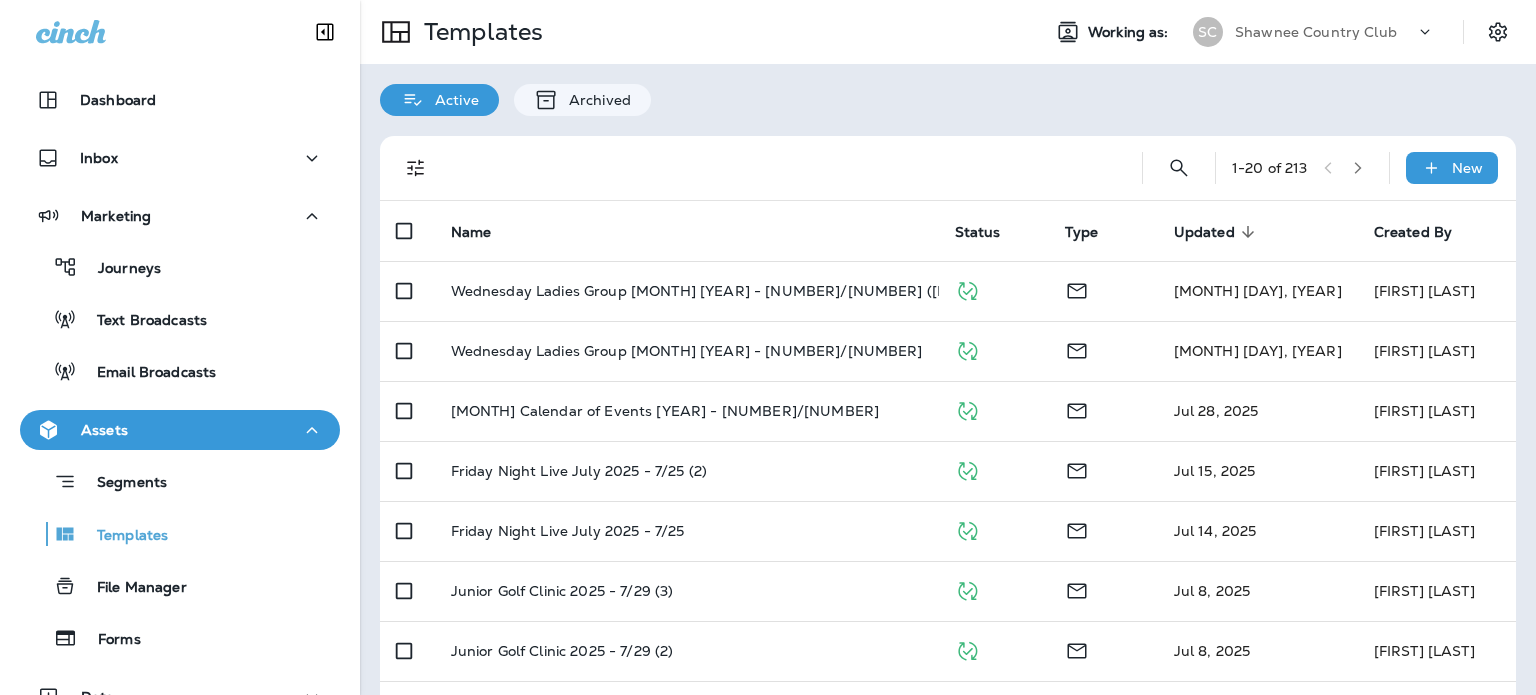 click on "1 - 20 of 213 New Name Status Type Updated sorted descending Created By Wednesday Ladies Group [MONTH] [YEAR] - [NUMBER]/[NUMBER] ([NUMBER]) [MONTH] [DAY], [YEAR] [FIRST] [LAST] Wednesday Ladies Group [MONTH] [YEAR] - [NUMBER]/[NUMBER] [MONTH] [DAY], [YEAR] [FIRST] [LAST] [MONTH] Calendar of Events [YEAR] - [NUMBER]/[NUMBER] [MONTH] [DAY], [YEAR] [FIRST] [LAST] Friday Night Live [MONTH] [YEAR] - [NUMBER]/[NUMBER] ([NUMBER]) [MONTH] [DAY], [YEAR] [FIRST] [LAST] Friday Night Live [MONTH] [YEAR] - [NUMBER]/[NUMBER] [MONTH] [DAY], [YEAR] [FIRST] [LAST] Junior Golf Clinic [YEAR] - [NUMBER]/[NUMBER] ([NUMBER]) [MONTH] [DAY], [YEAR] [FIRST] [LAST] Junior Golf Clinic [YEAR] - [NUMBER]/[NUMBER] ([NUMBER]) [MONTH] [DAY], [YEAR] [FIRST] [LAST] Summer Hummer [YEAR] - [NUMBER]/[NUMBER] ([NUMBER]) [MONTH] [DAY], [YEAR] [FIRST] [LAST] Summer Hummer [YEAR] - [NUMBER]/[NUMBER] ([NUMBER]) [MONTH] [DAY], [YEAR] [FIRST] [LAST] Summer Hummer [YEAR] - [NUMBER]/[NUMBER] [MONTH] [DAY], [YEAR] [FIRST] [LAST] TNT Thursday Night Throwdown Glow Golf - [NUMBER]/[NUMBER] ([NUMBER]) [MONTH] [DAY], [YEAR] [FIRST] [LAST] TNT Thursday Night Throwdown Glow Golf - [NUMBER]/[NUMBER] ([NUMBER]) [MONTH] [DAY], [YEAR] [FIRST] [LAST] Junior Golf Clinic [YEAR] - [NUMBER]/[NUMBER] [MONTH] [DAY], [YEAR] [FIRST] [LAST] TNT Thursday Night Throwdown Glow Golf - [NUMBER]/[NUMBER] [MONTH] [DAY], [YEAR] [FIRST] [LAST]" at bounding box center [948, 799] 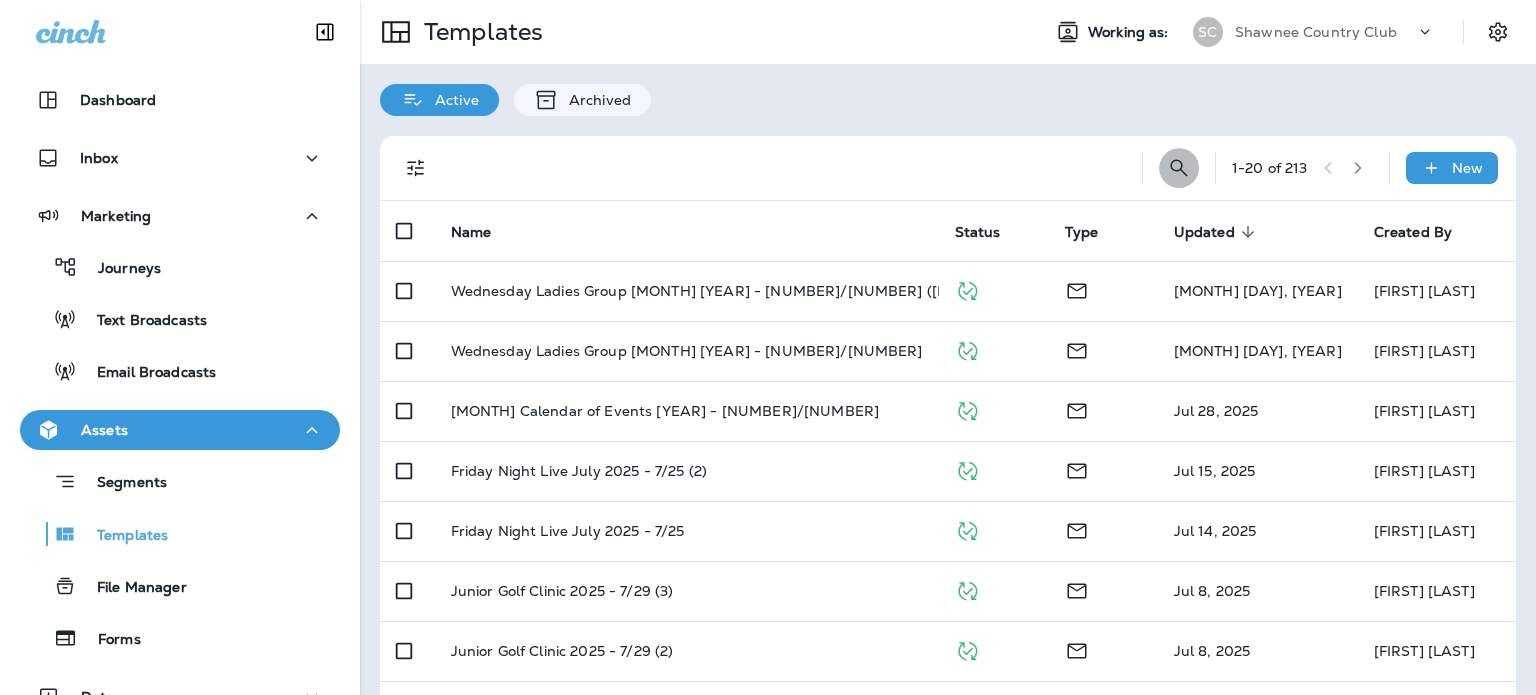 click 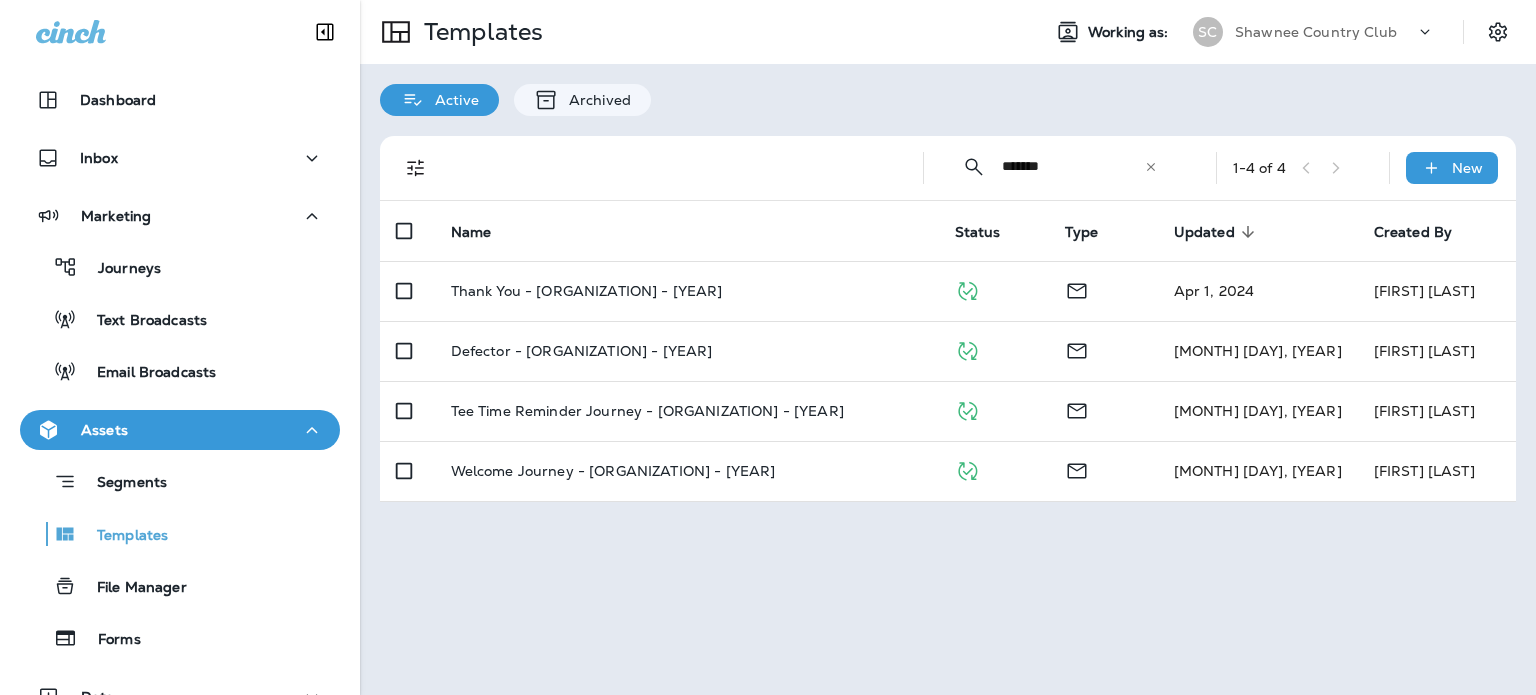 drag, startPoint x: 1072, startPoint y: 165, endPoint x: 941, endPoint y: 179, distance: 131.74597 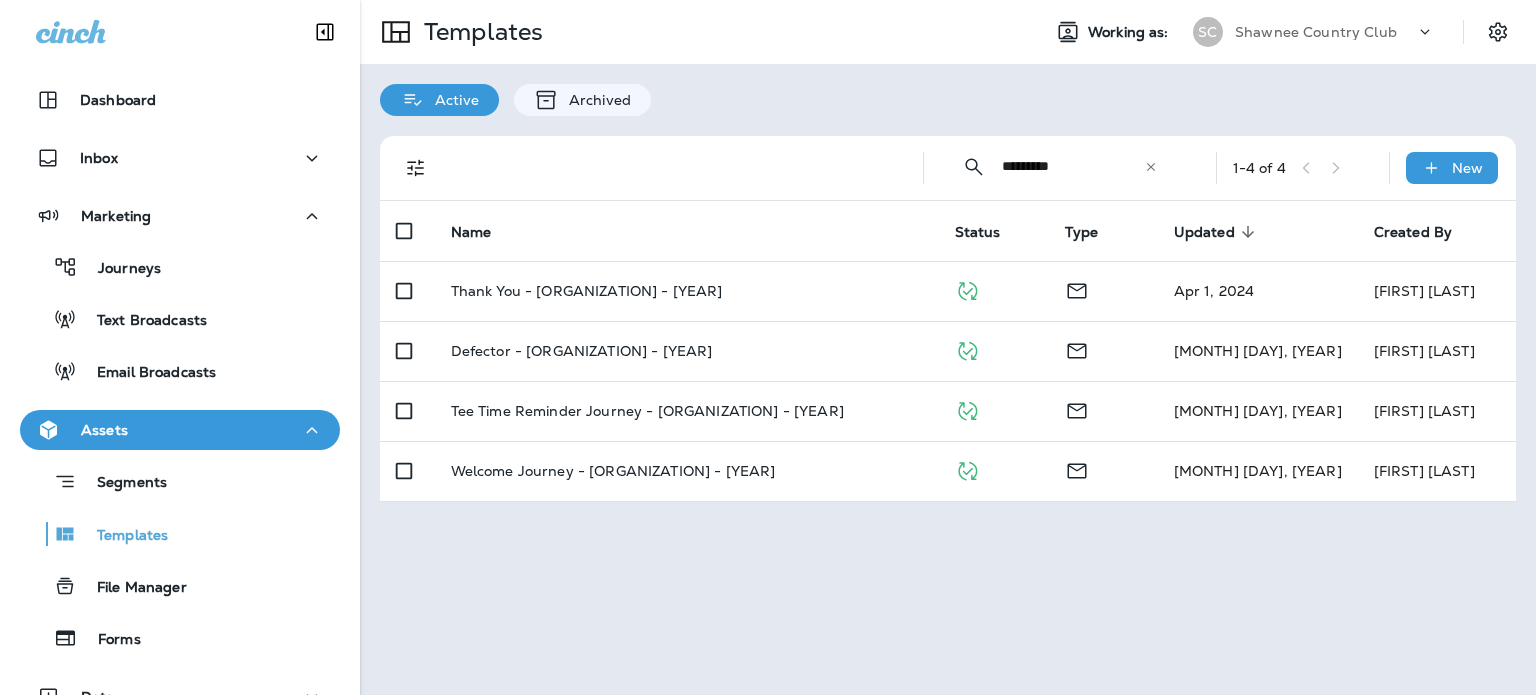 type on "*********" 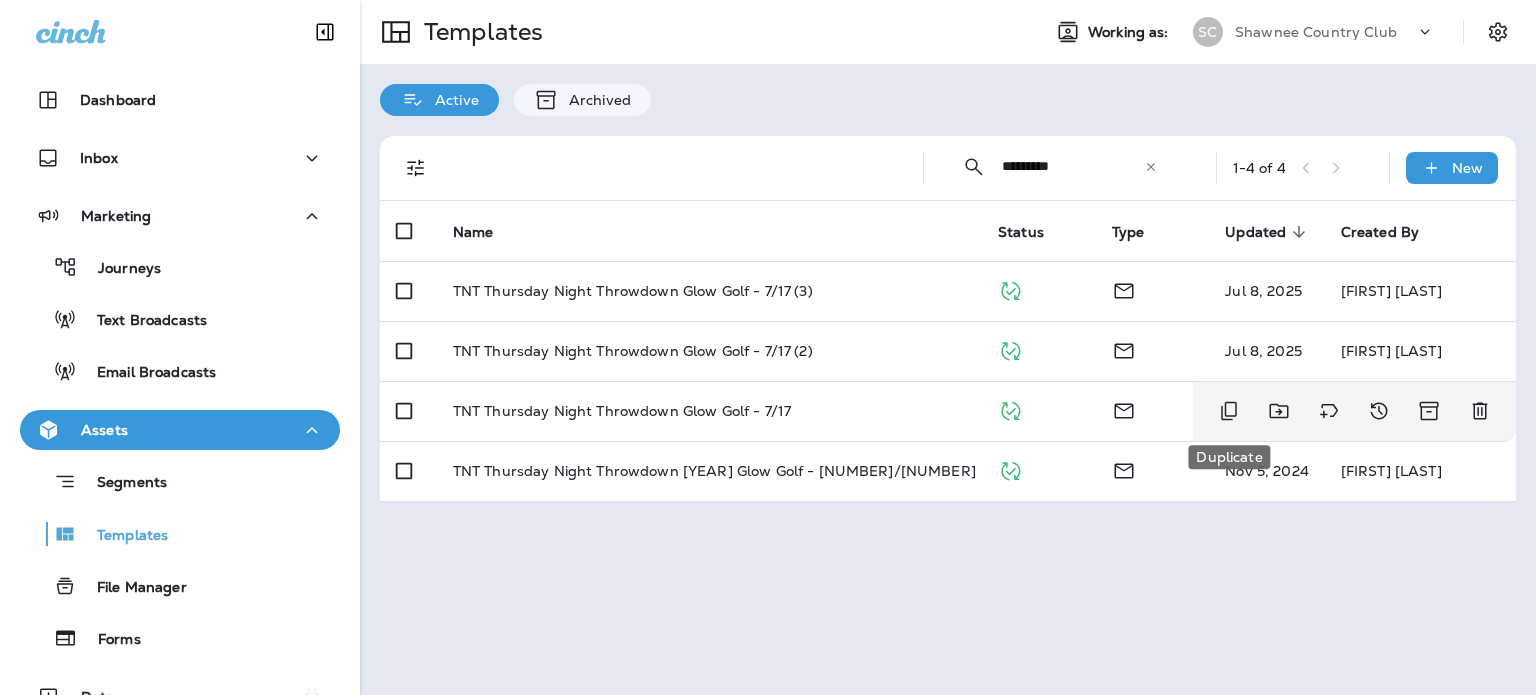 click 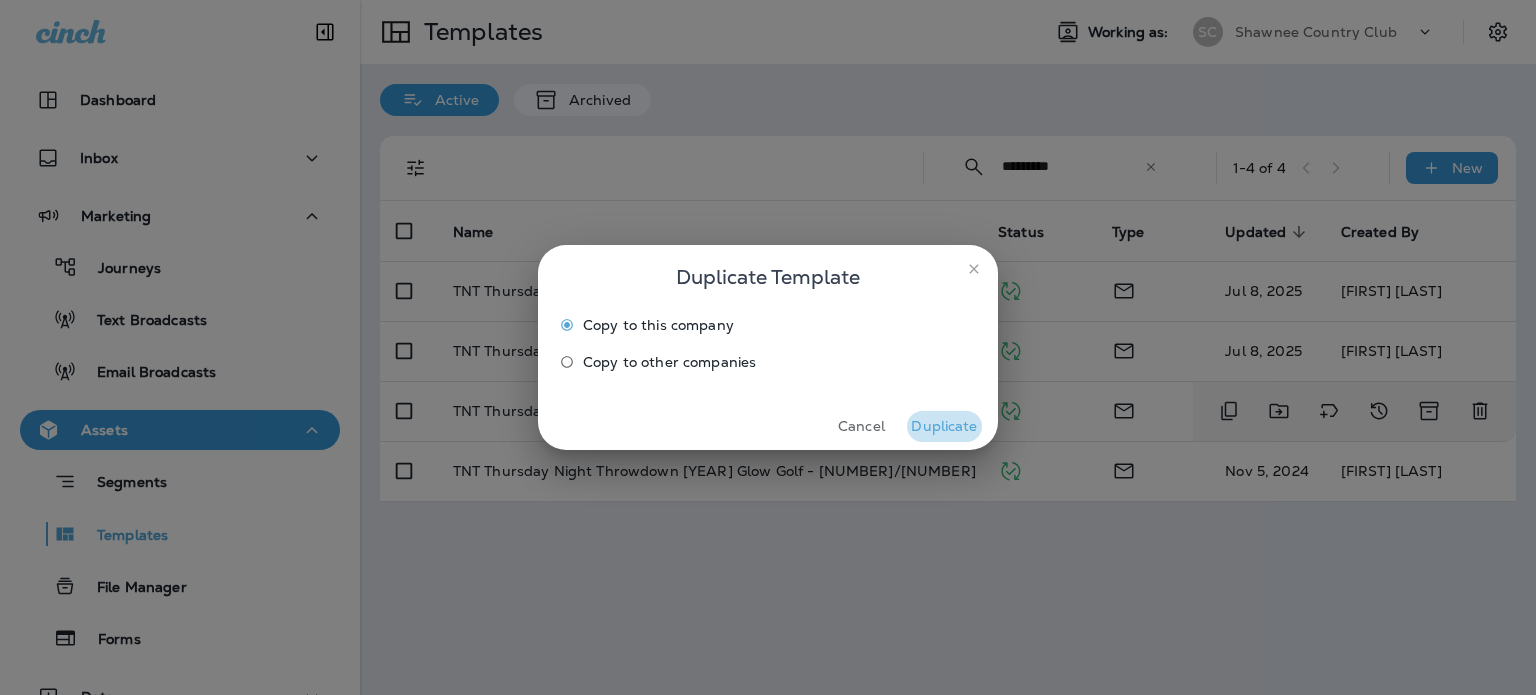 click on "Duplicate" at bounding box center (944, 426) 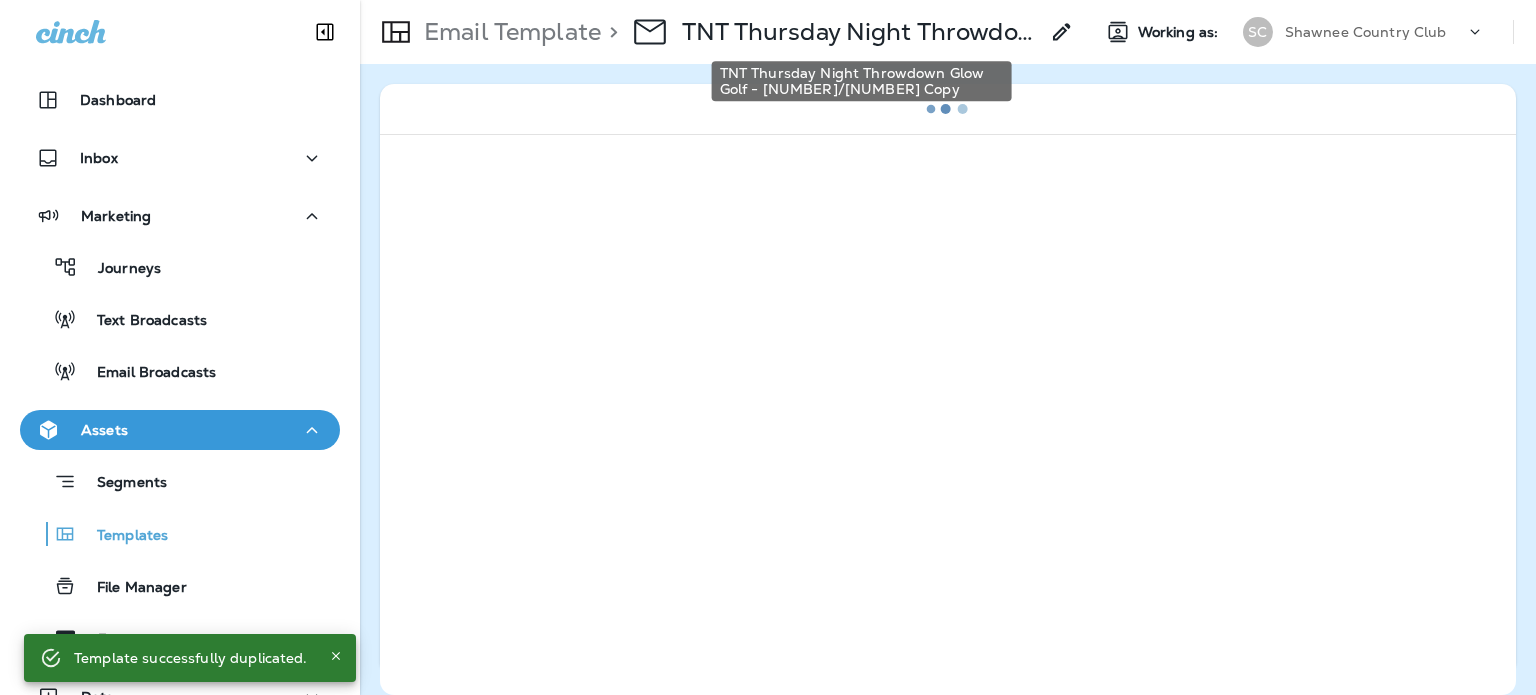 click on "TNT Thursday Night Throwdown Glow Golf - [NUMBER]/[NUMBER] Copy" at bounding box center [860, 32] 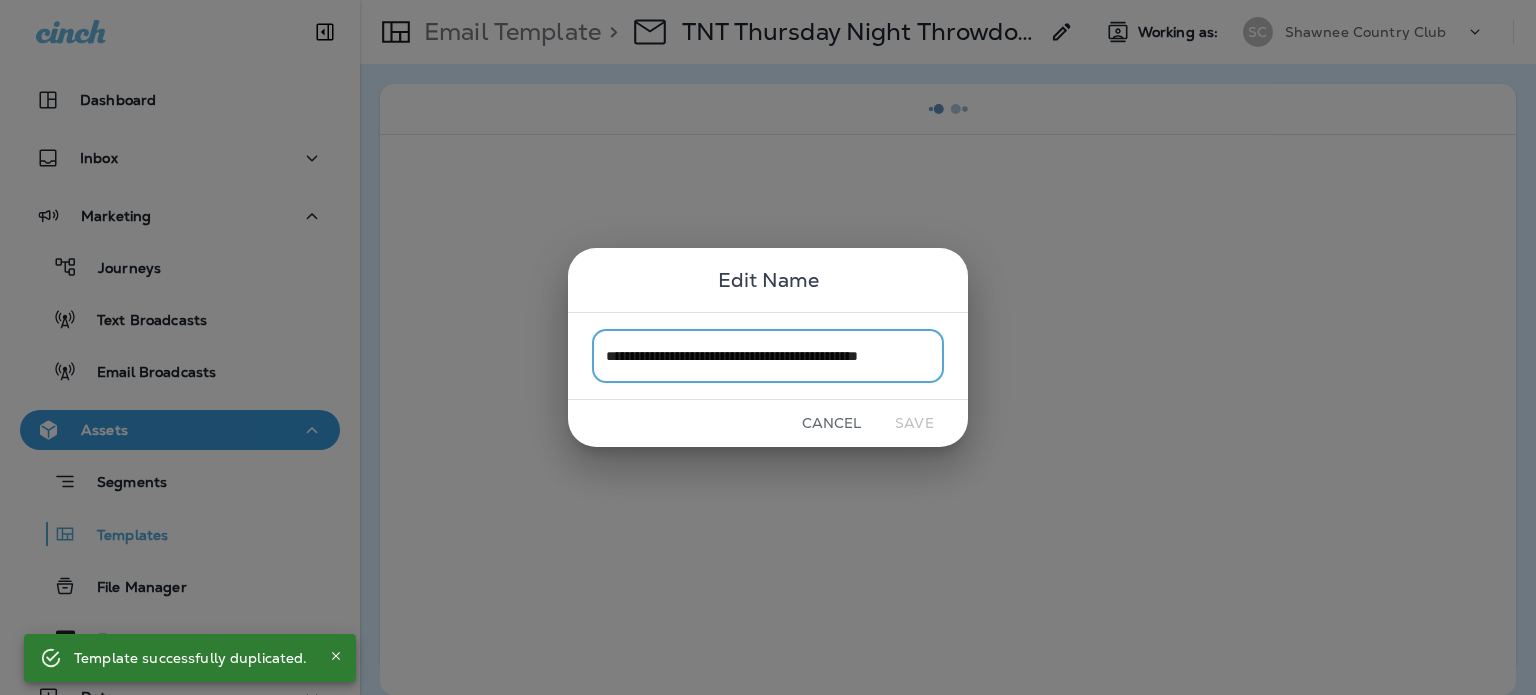 scroll, scrollTop: 0, scrollLeft: 44, axis: horizontal 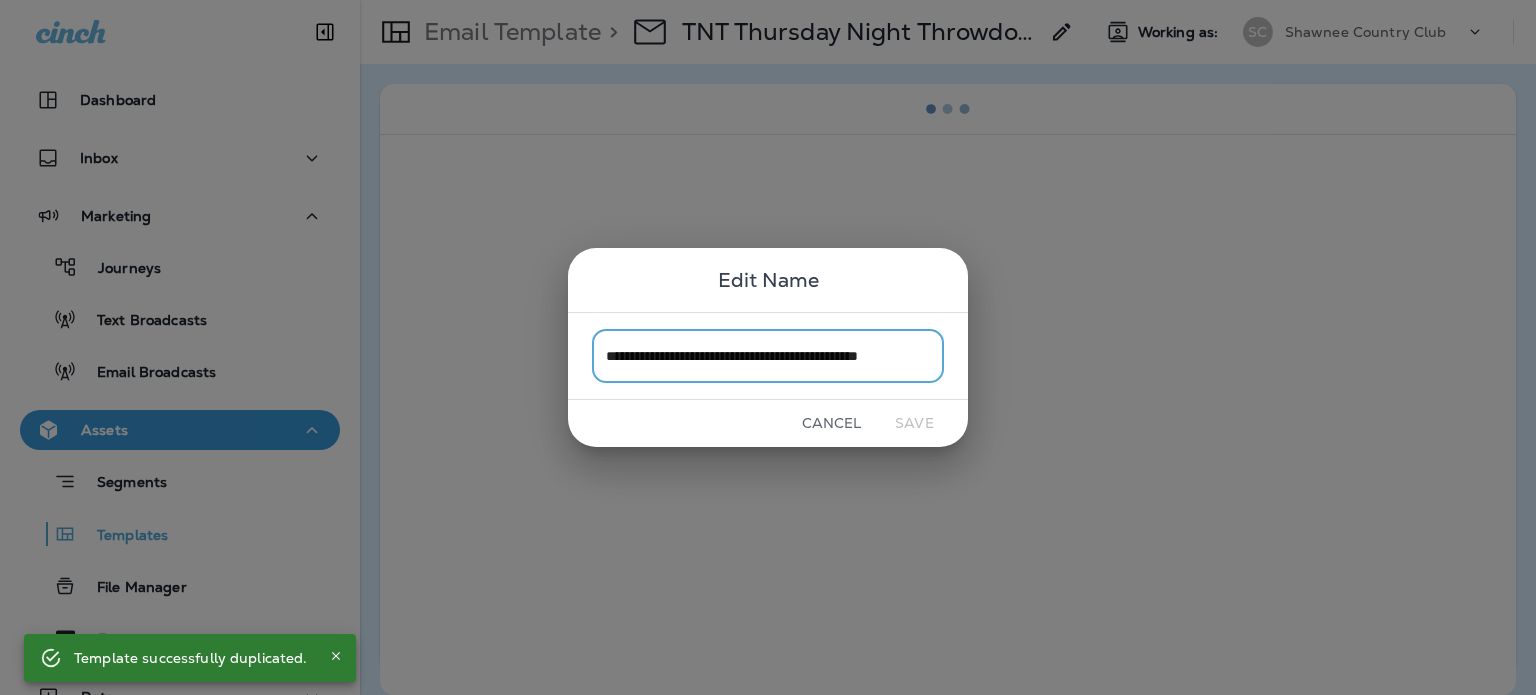 click on "**********" at bounding box center [768, 355] 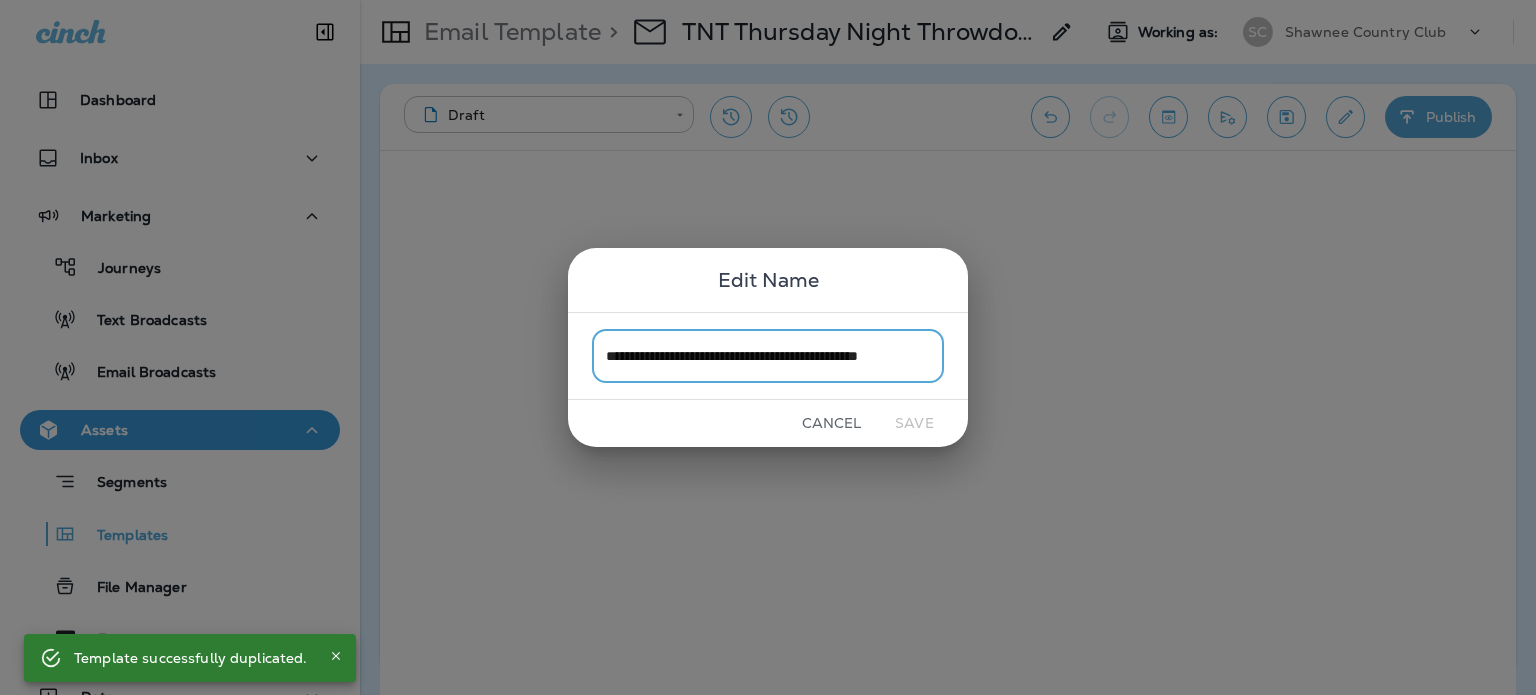 click on "**********" at bounding box center (768, 355) 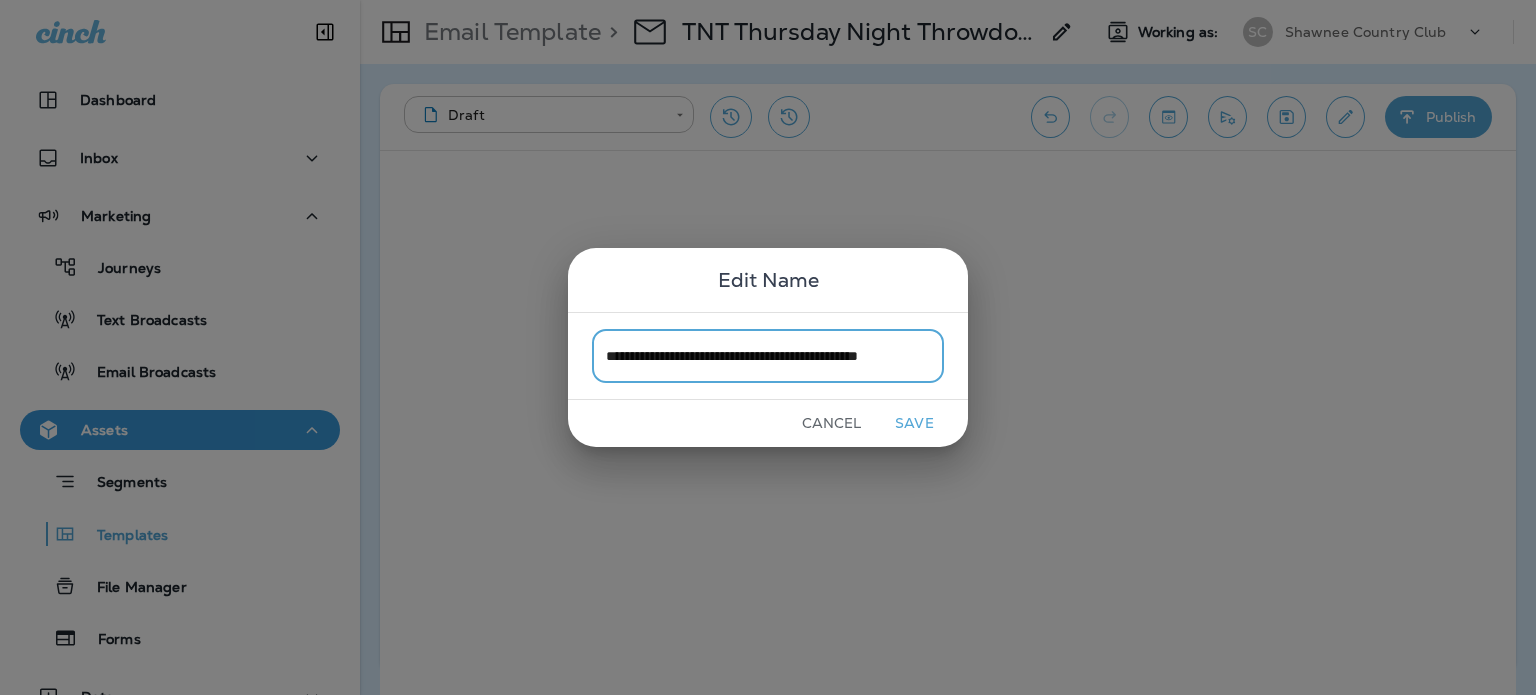 scroll, scrollTop: 0, scrollLeft: 47, axis: horizontal 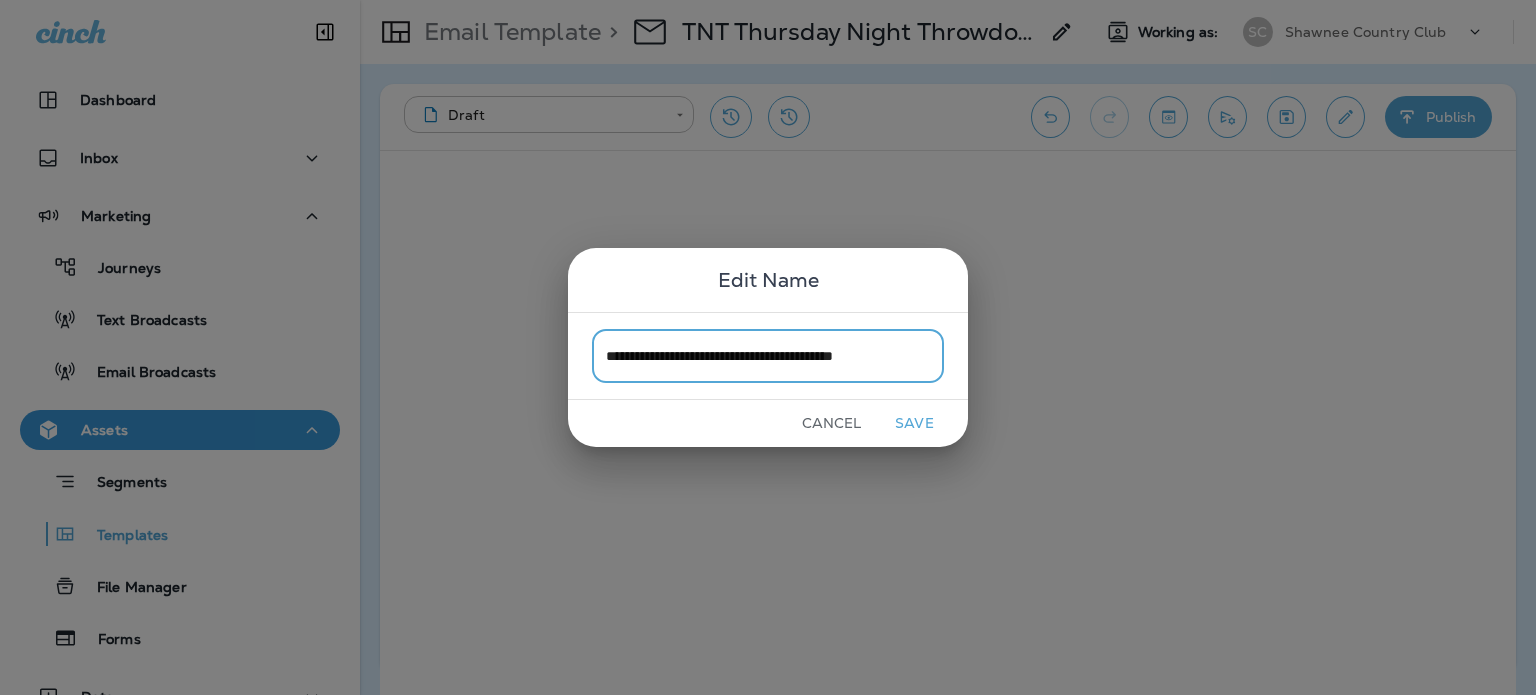 type on "**********" 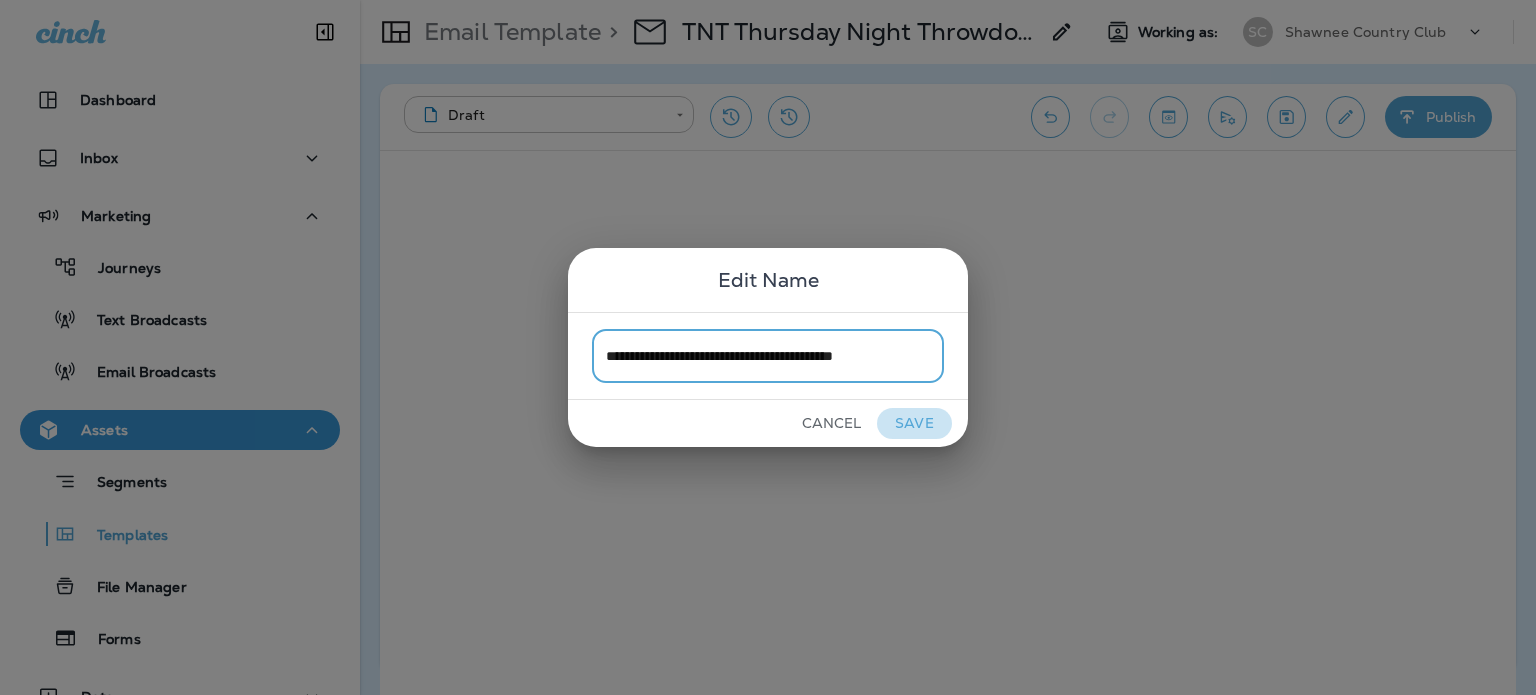 scroll, scrollTop: 0, scrollLeft: 0, axis: both 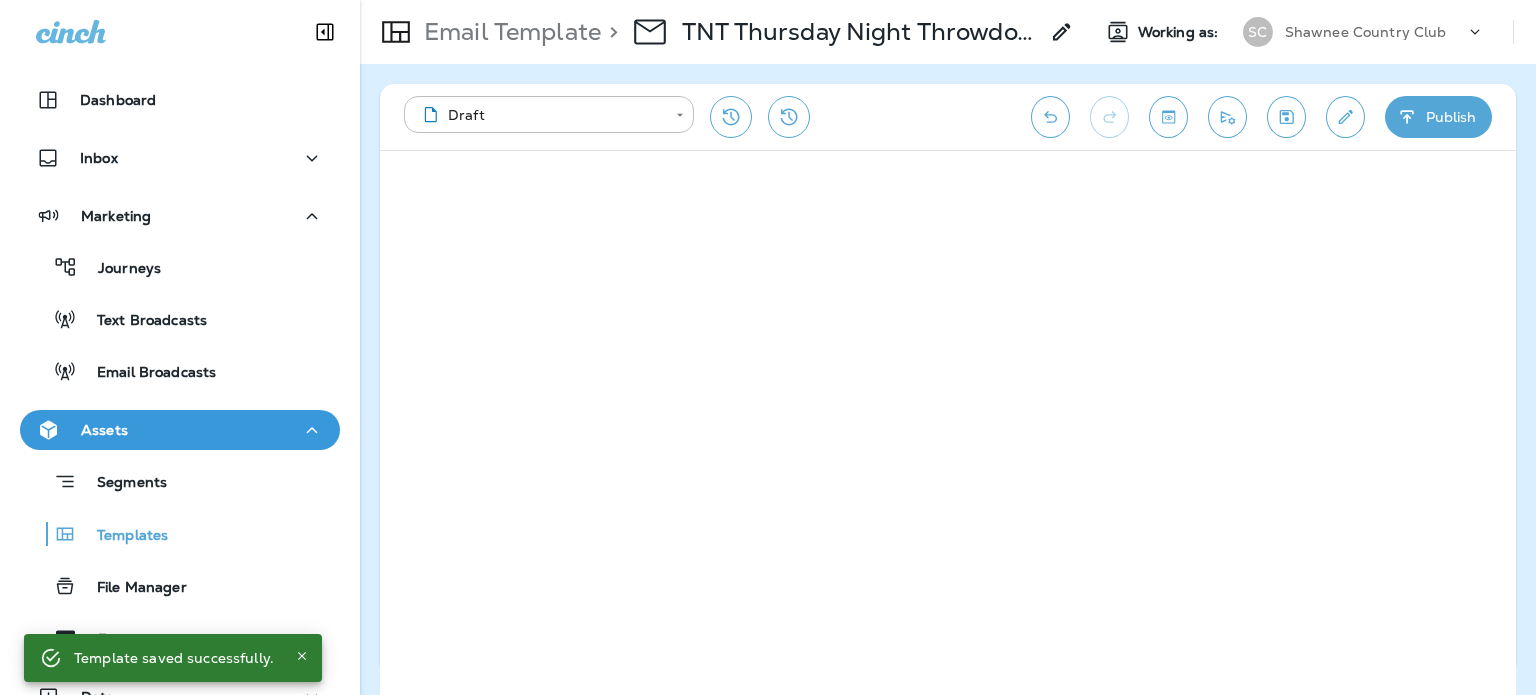 click 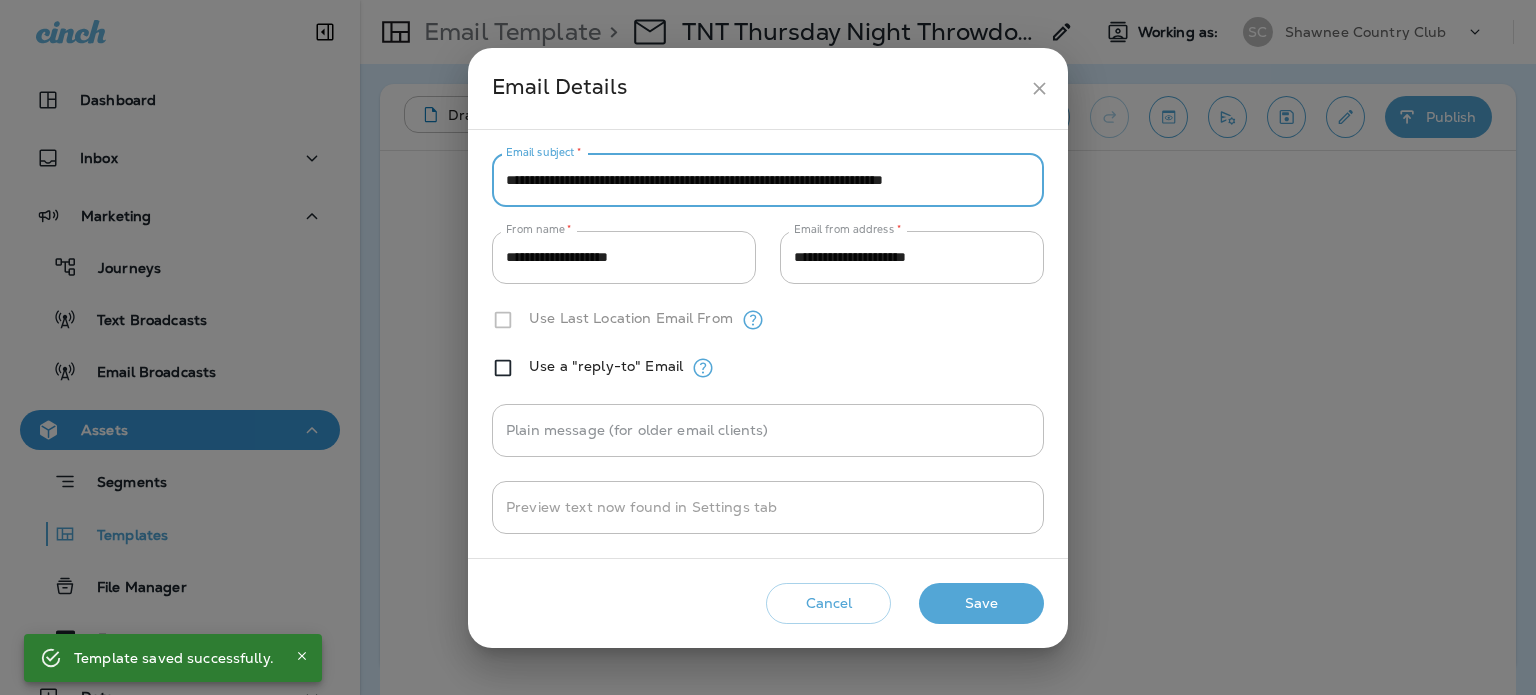 click on "**********" at bounding box center (768, 180) 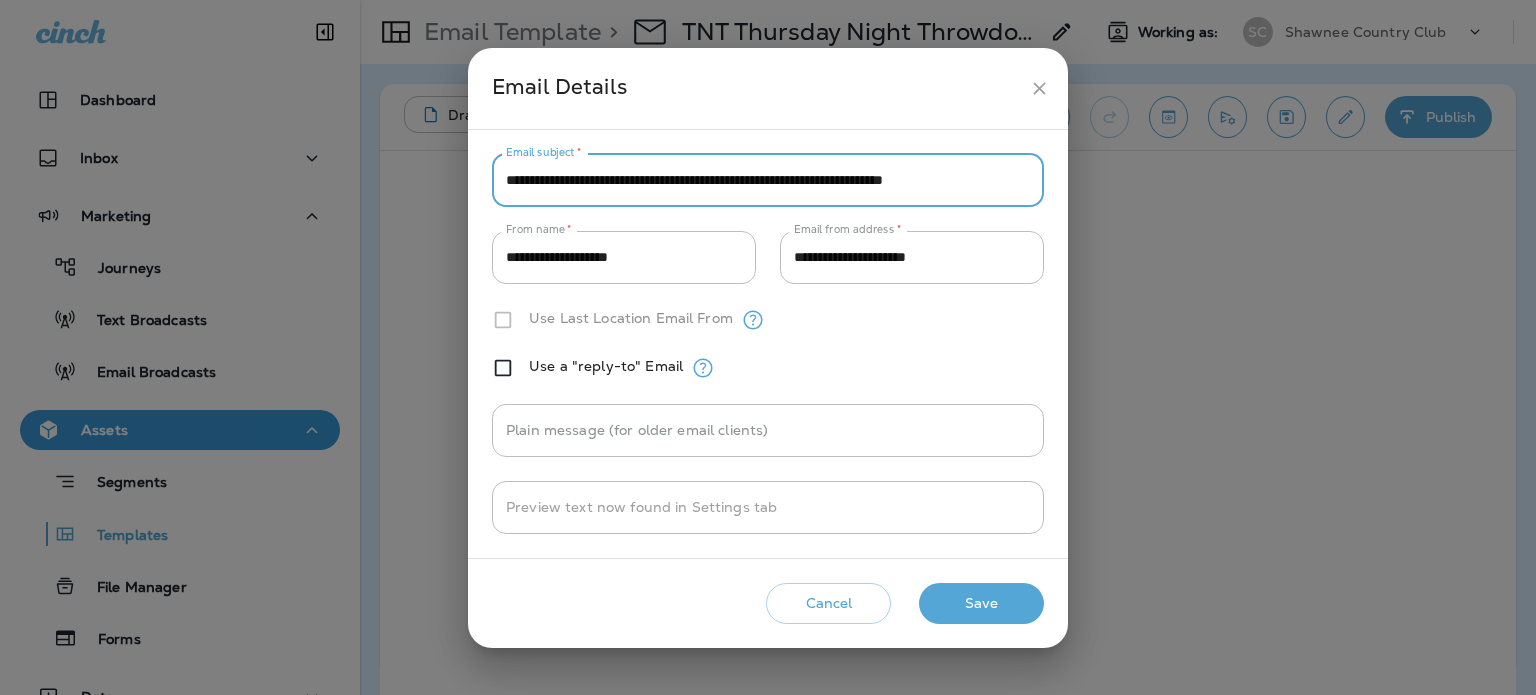 click on "**********" at bounding box center (768, 180) 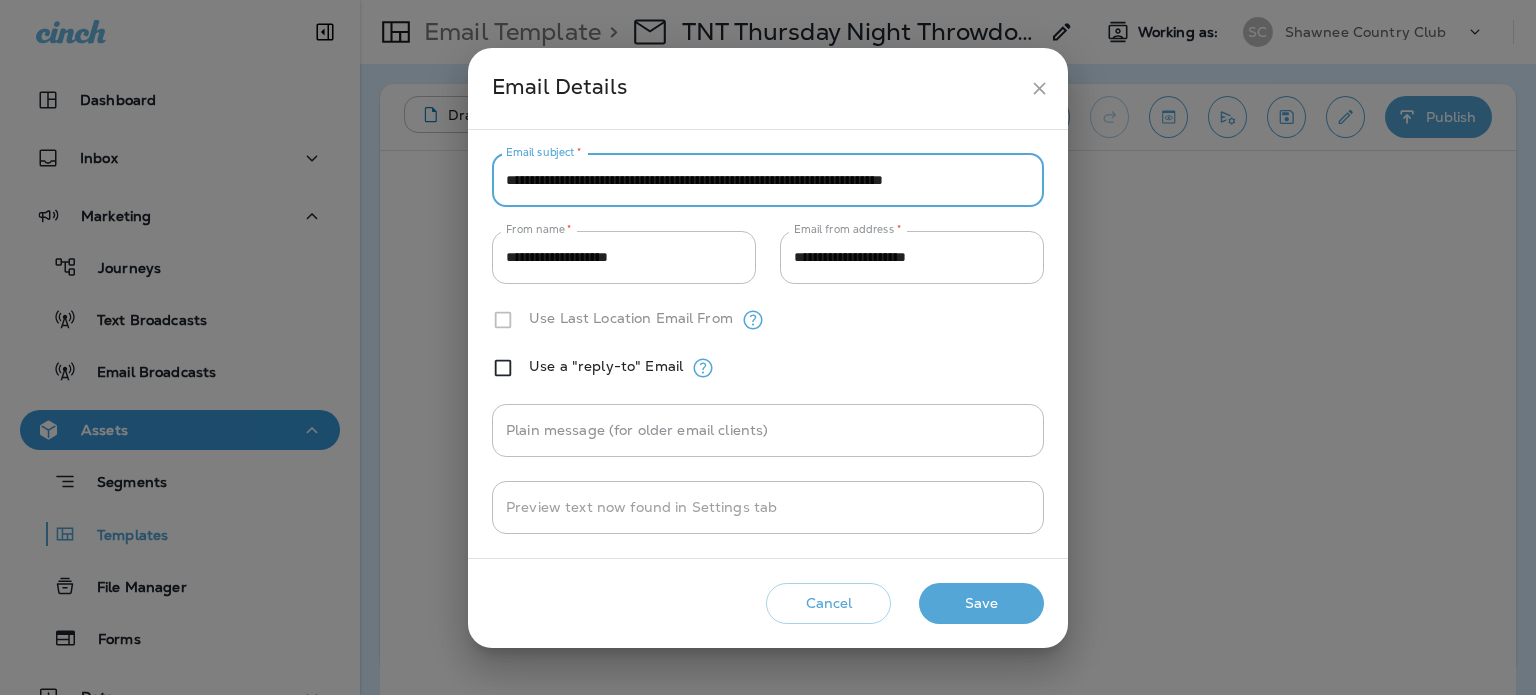 drag, startPoint x: 641, startPoint y: 180, endPoint x: 453, endPoint y: 196, distance: 188.67963 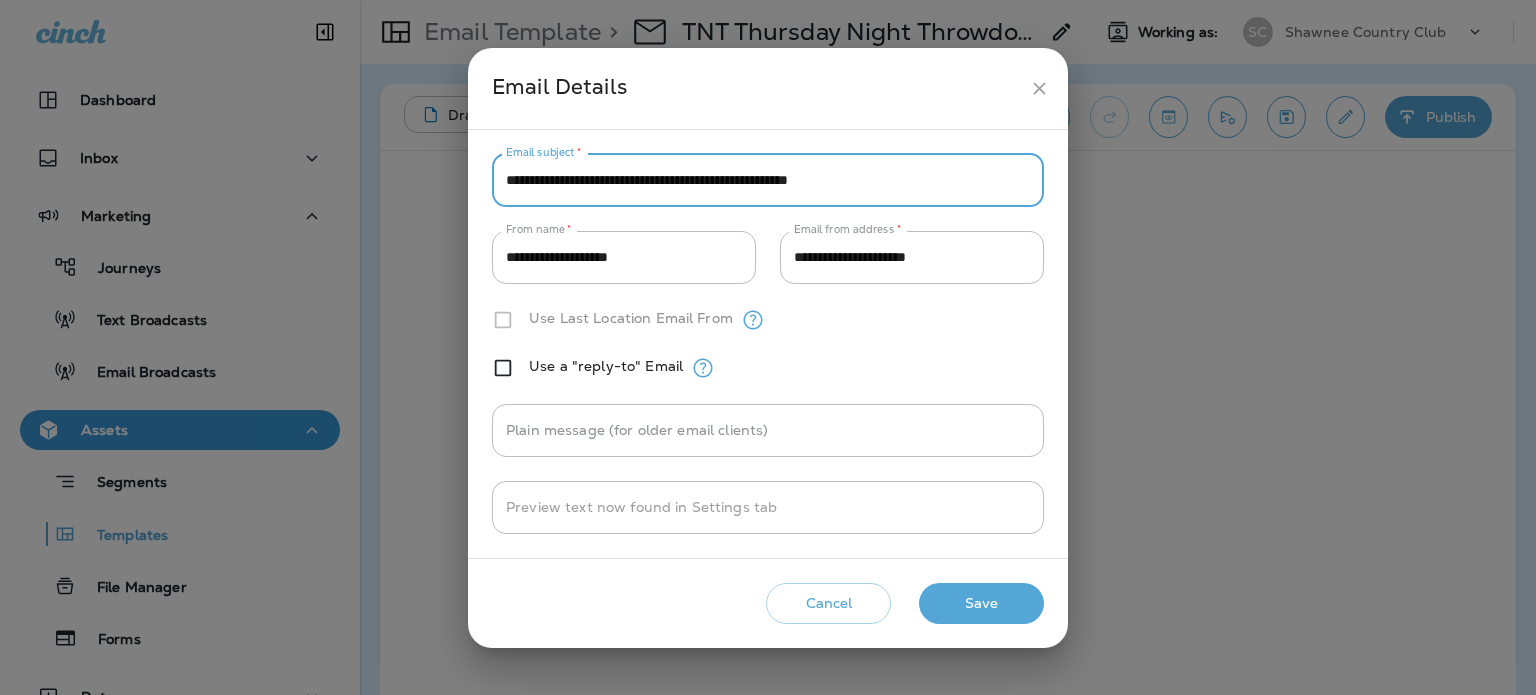 drag, startPoint x: 838, startPoint y: 131, endPoint x: 1042, endPoint y: 107, distance: 205.4069 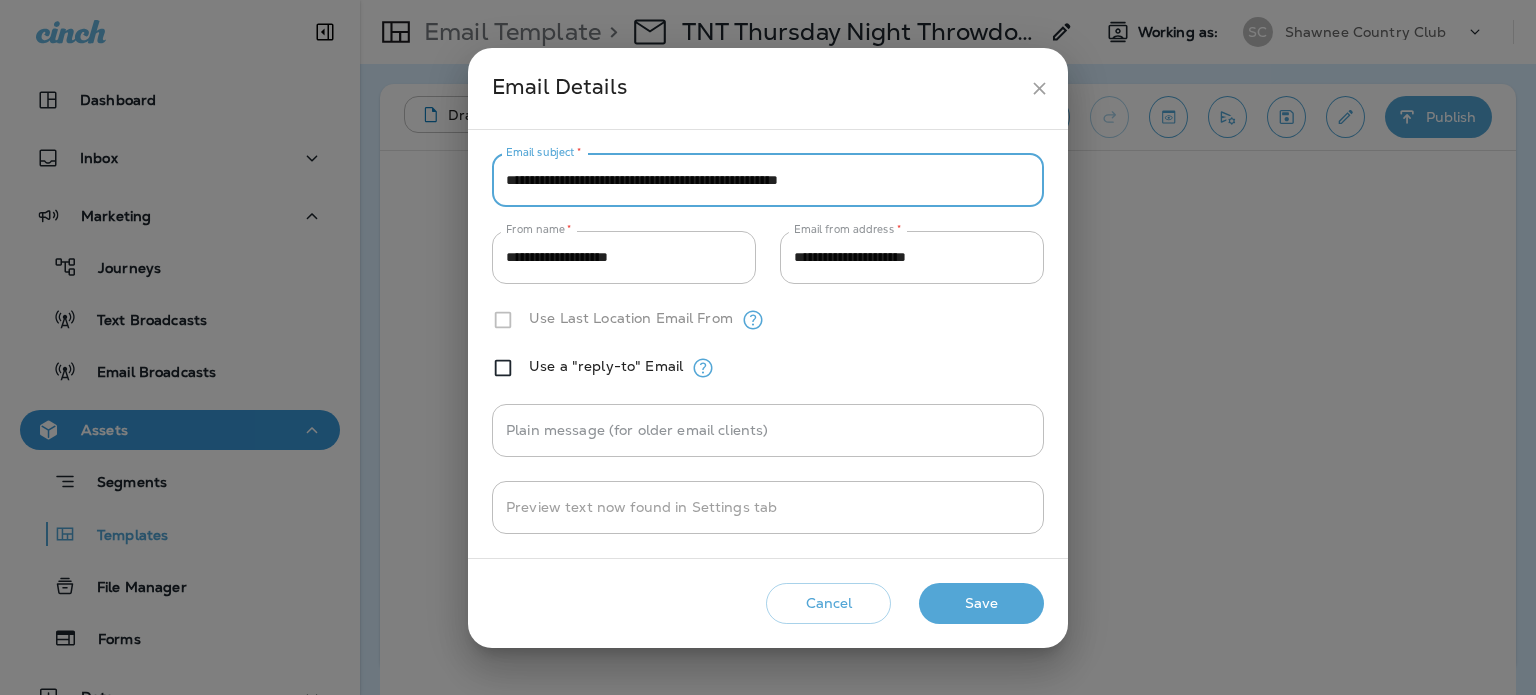 type on "**********" 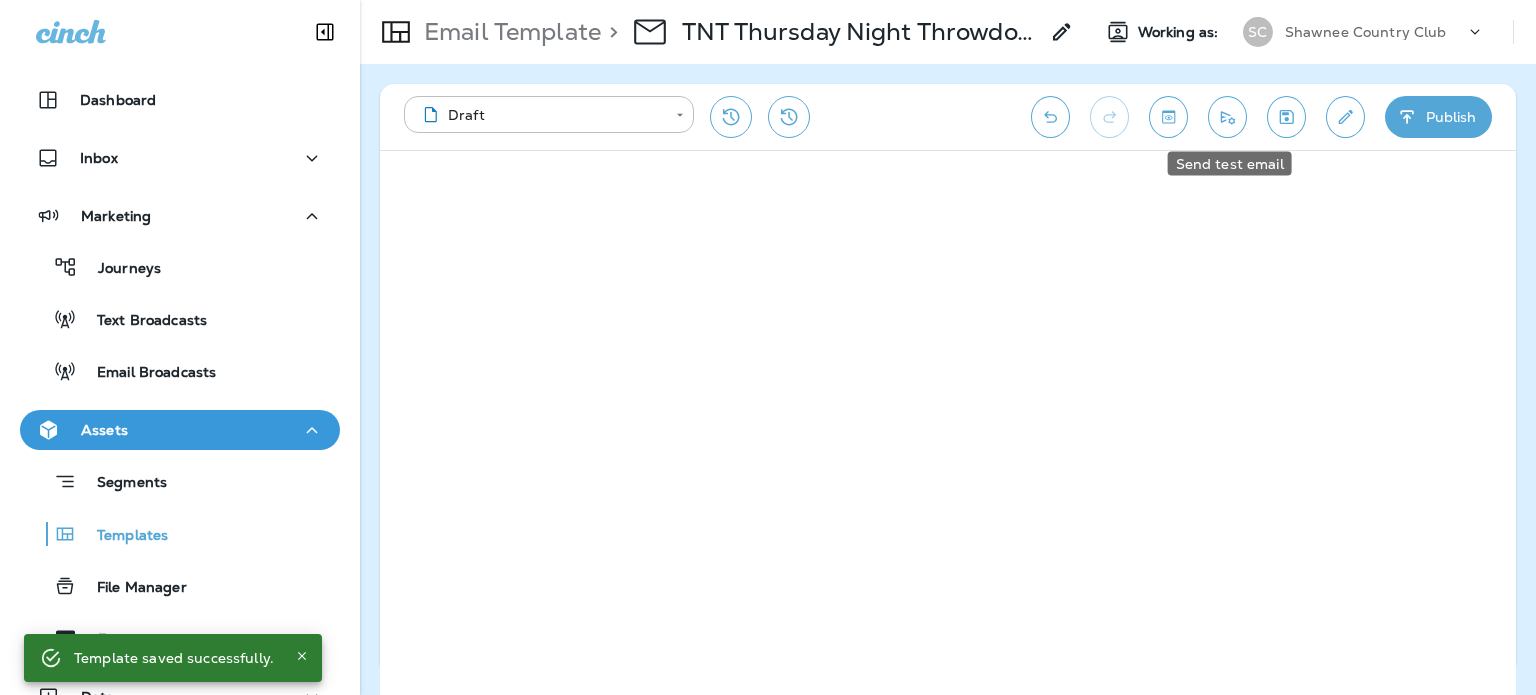 click at bounding box center [1227, 117] 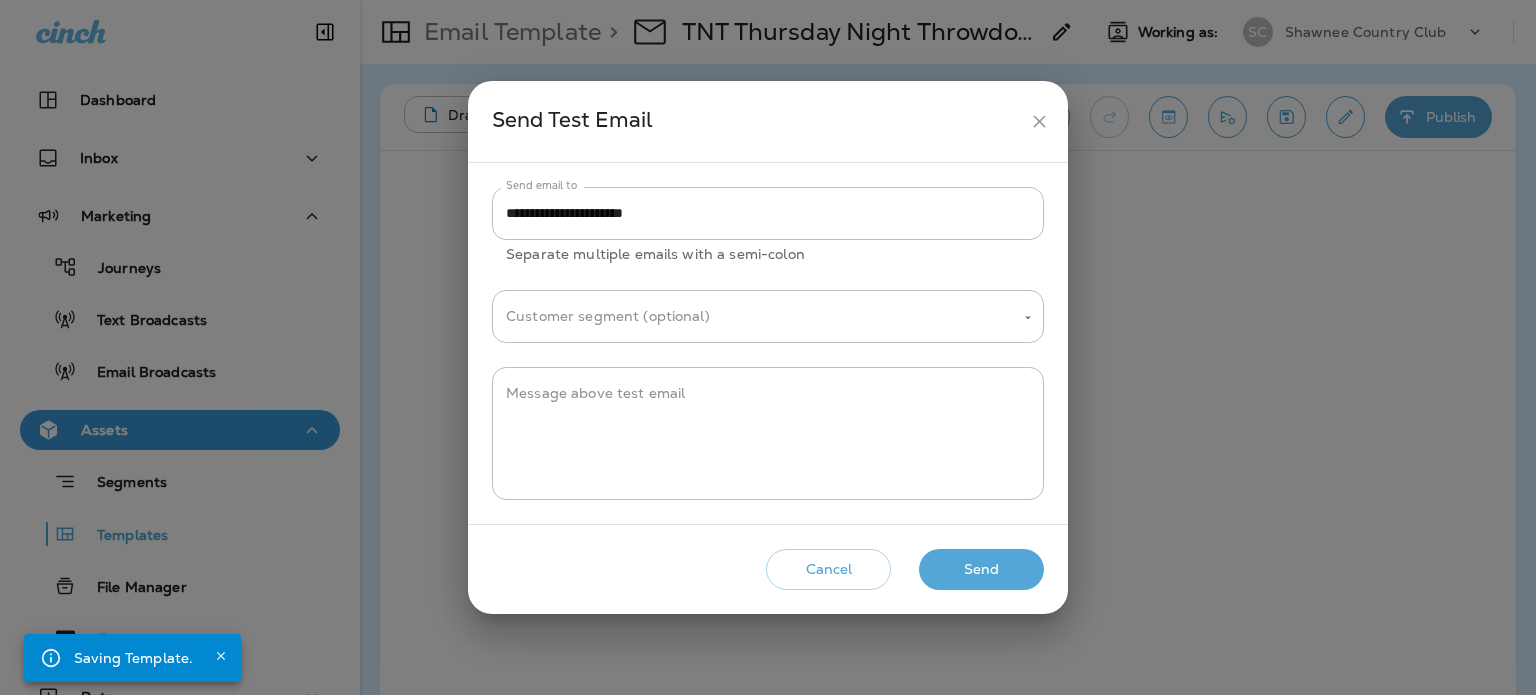 click on "Send" at bounding box center [981, 569] 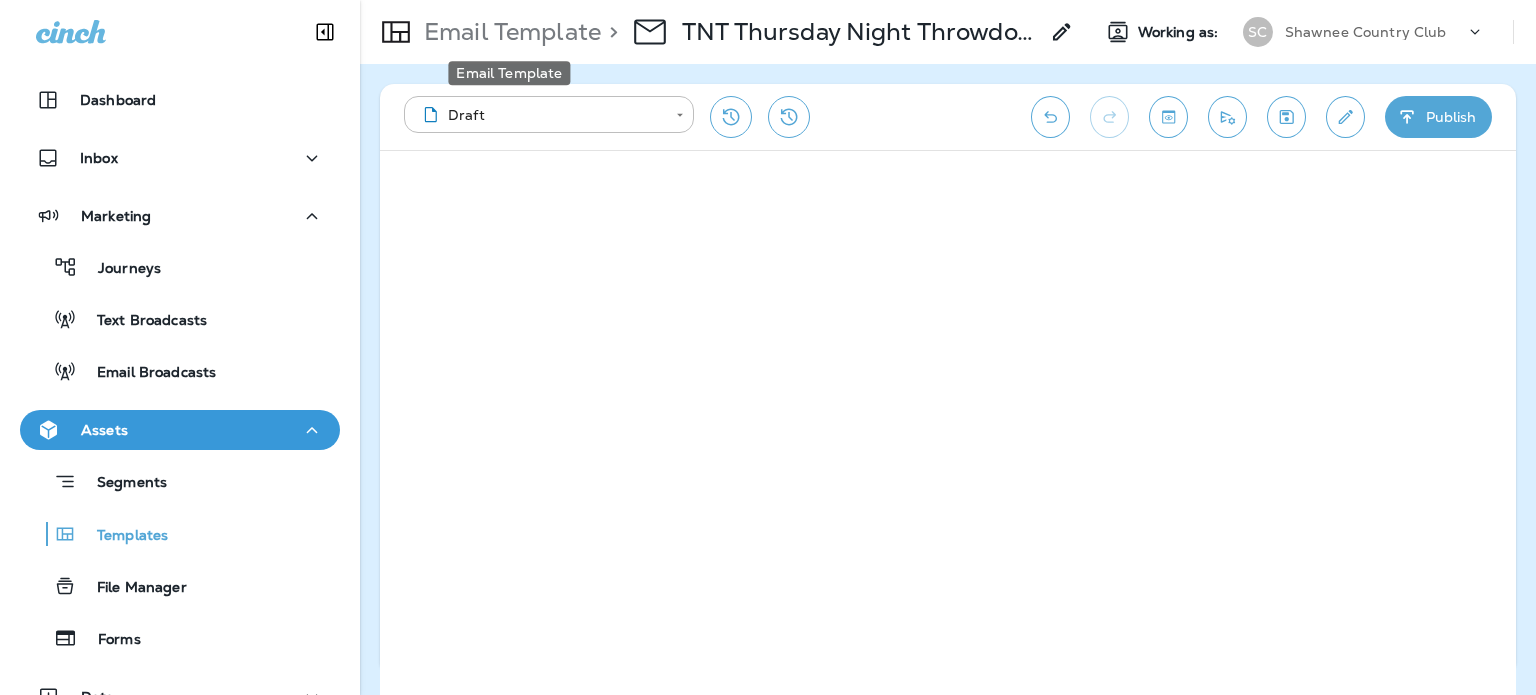 click on "Email Template" at bounding box center [508, 32] 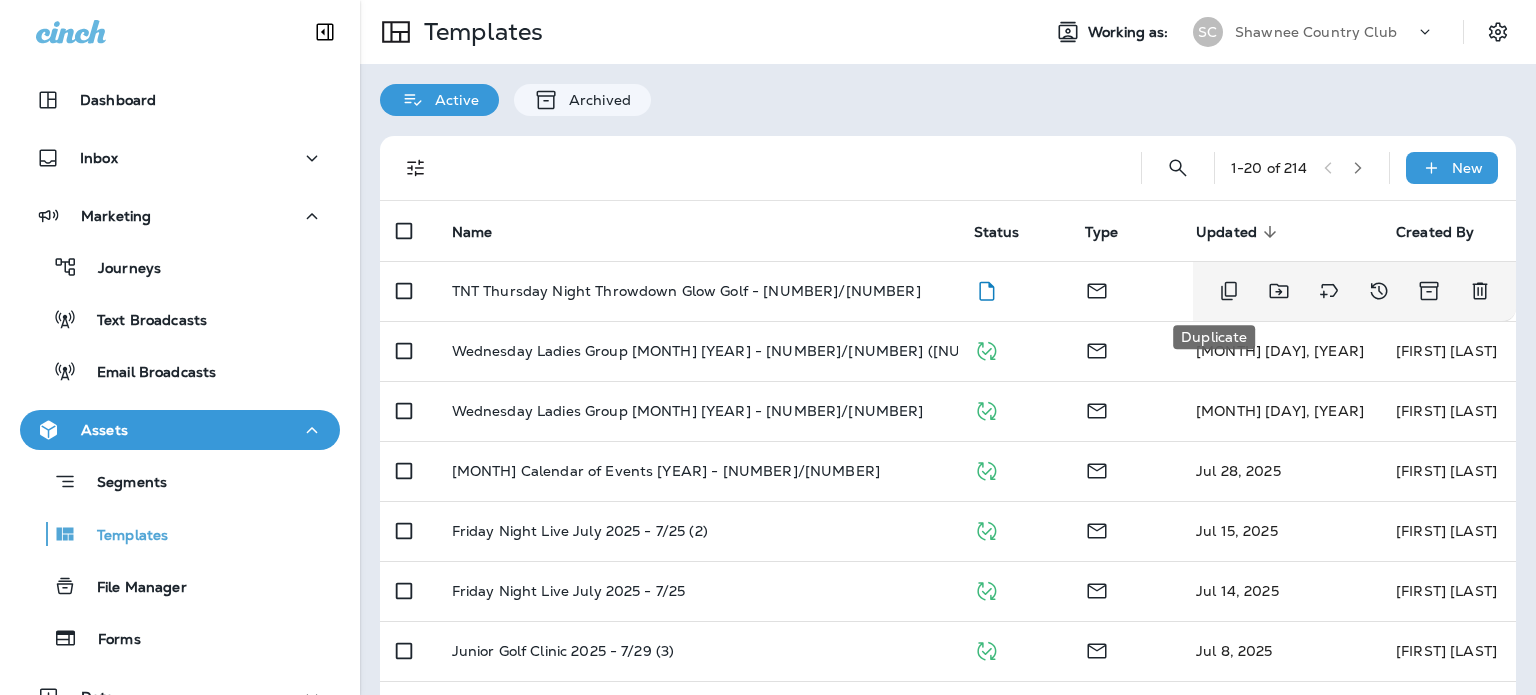 click 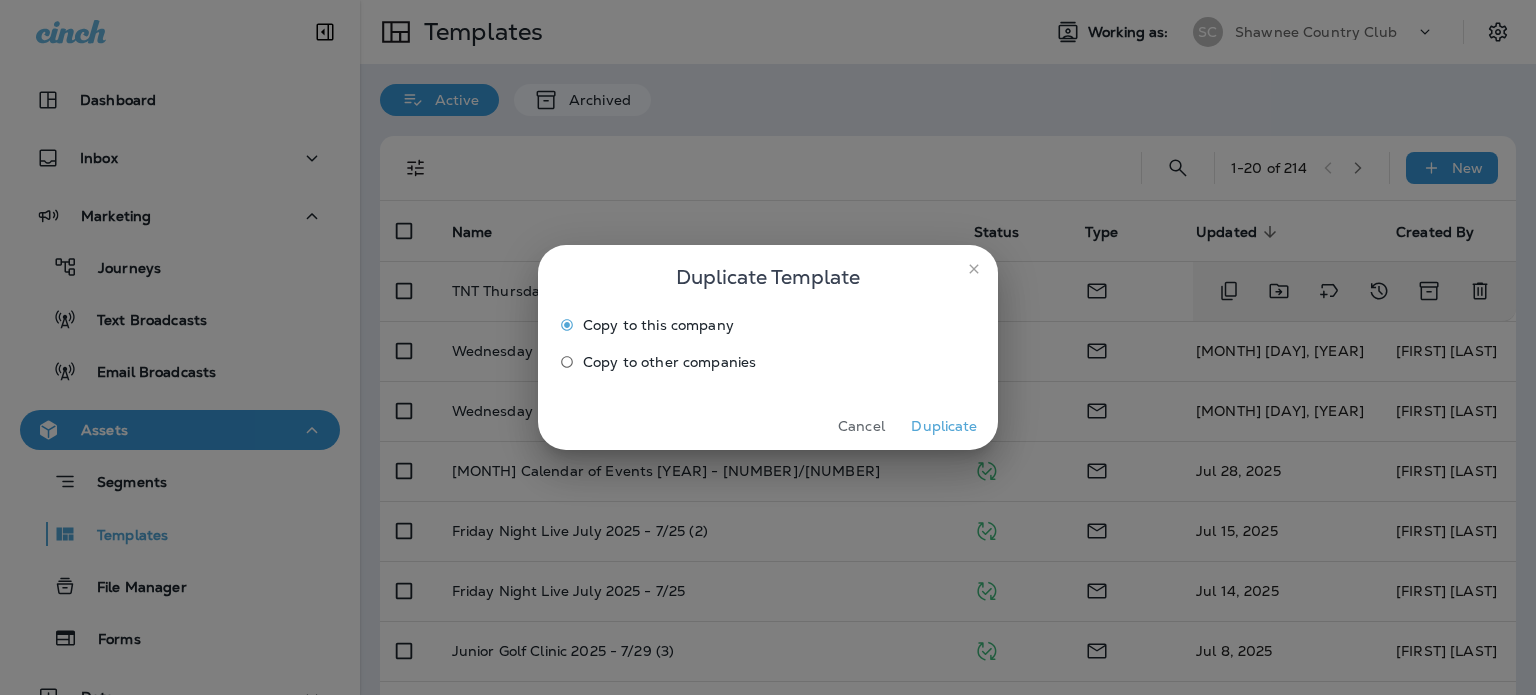 click on "Duplicate" at bounding box center [944, 426] 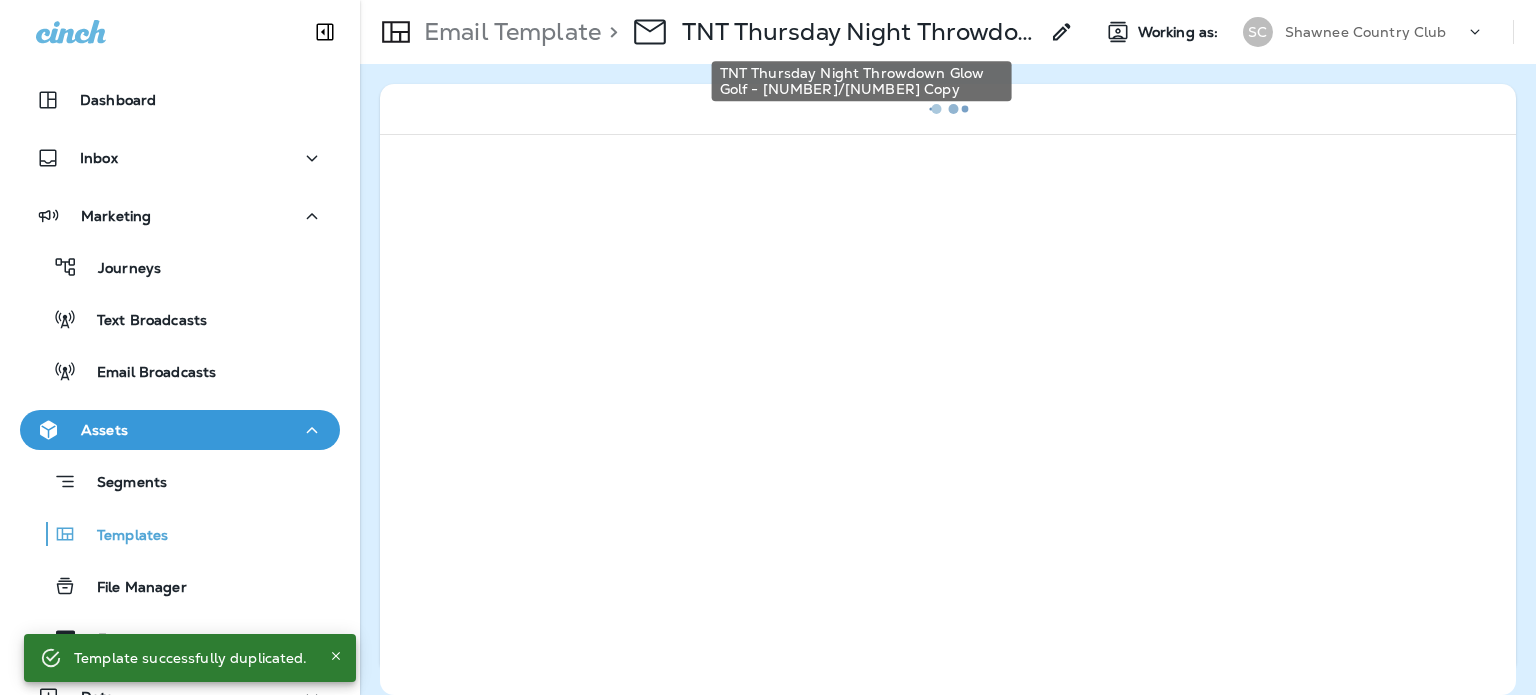 click on "TNT Thursday Night Throwdown Glow Golf - [NUMBER]/[NUMBER] Copy" at bounding box center [860, 32] 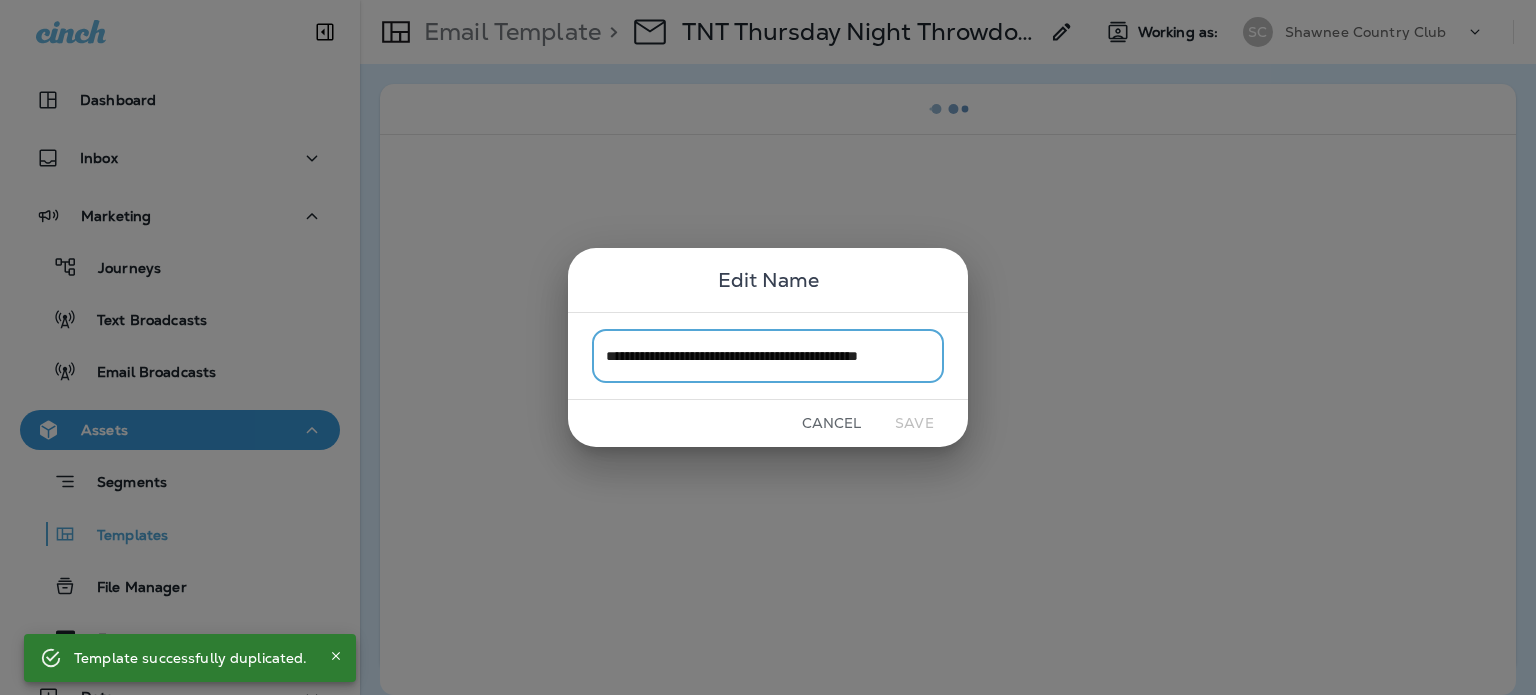 scroll, scrollTop: 0, scrollLeft: 48, axis: horizontal 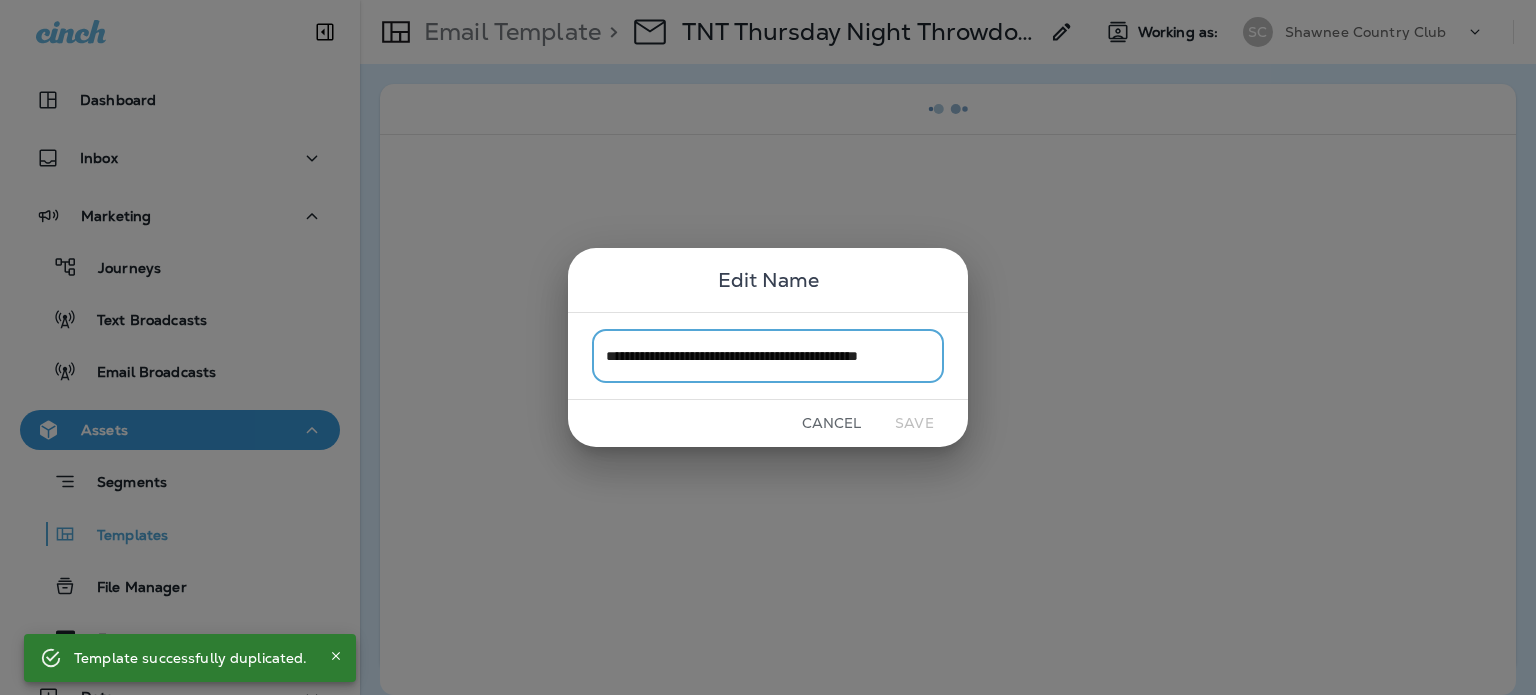 click on "**********" at bounding box center [768, 355] 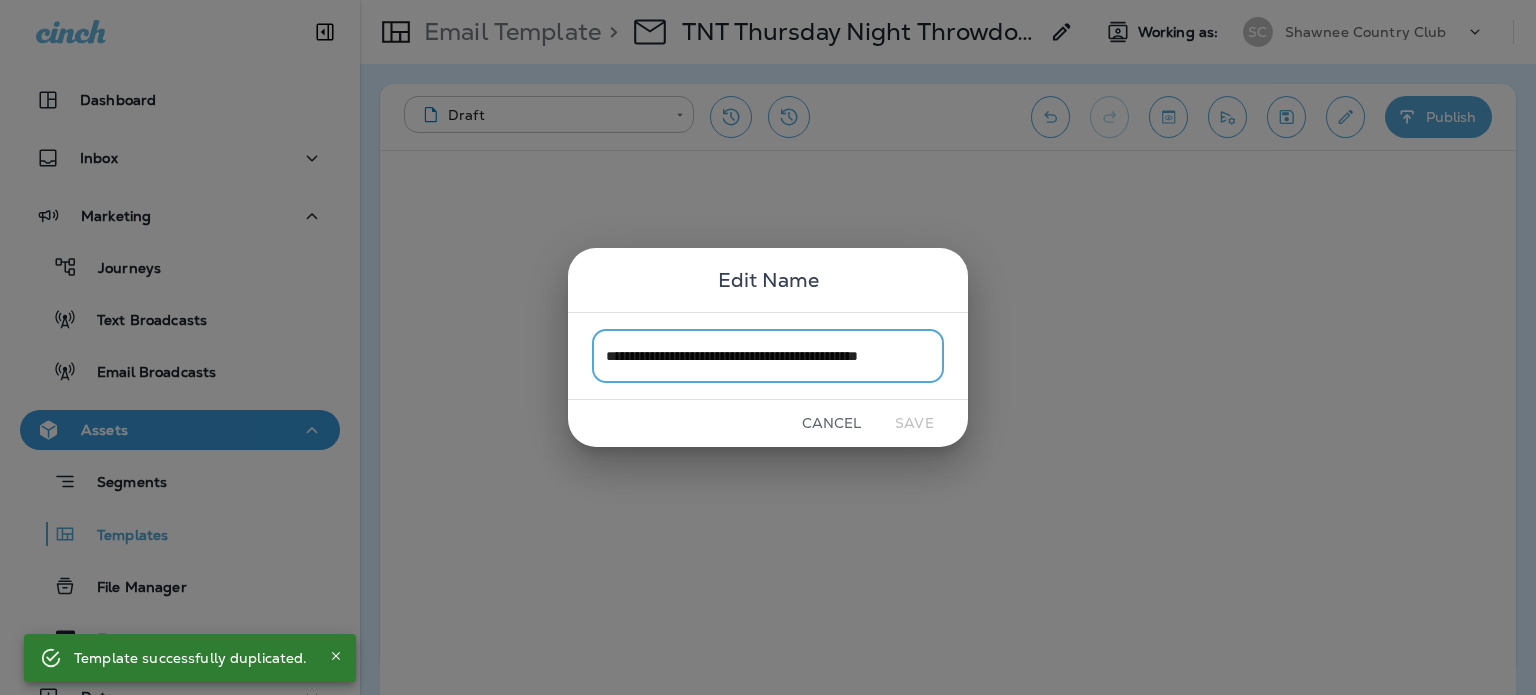 drag, startPoint x: 896, startPoint y: 355, endPoint x: 984, endPoint y: 360, distance: 88.14193 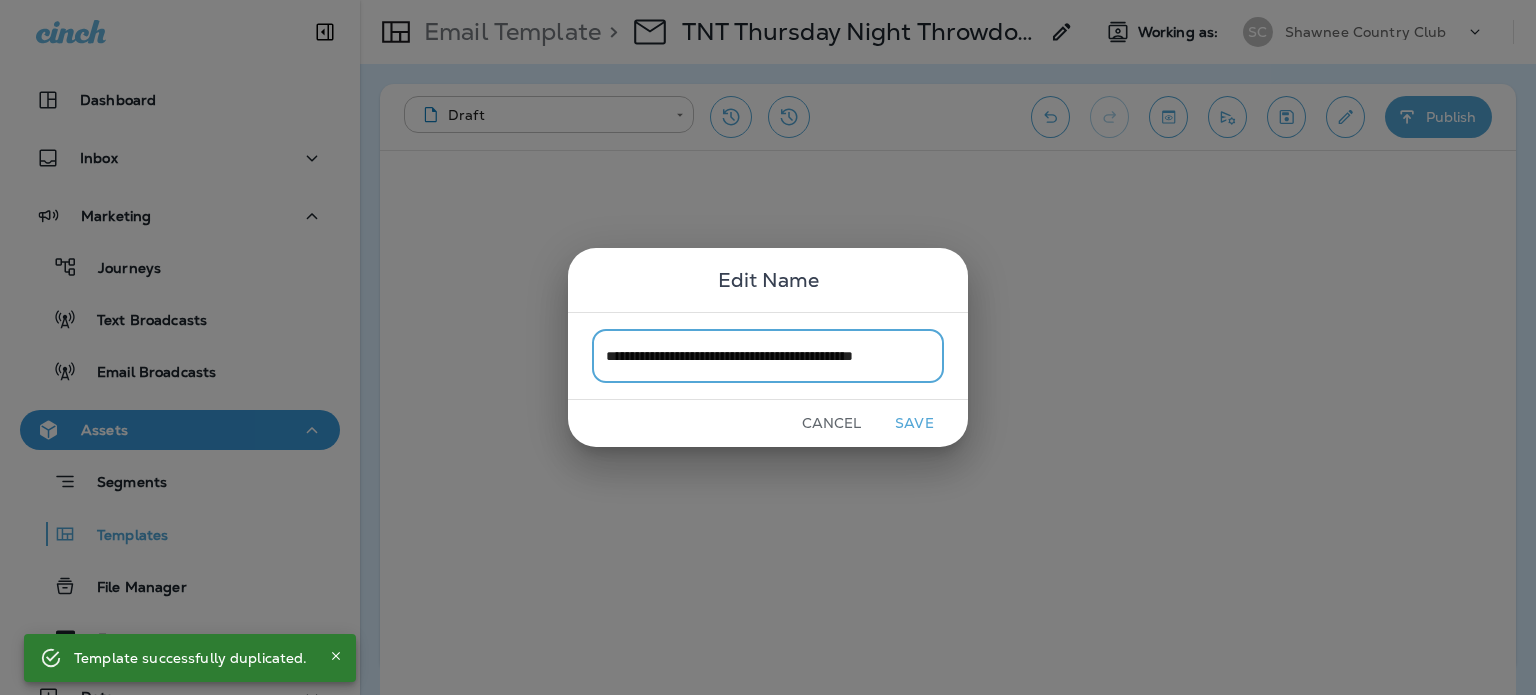 scroll, scrollTop: 0, scrollLeft: 32, axis: horizontal 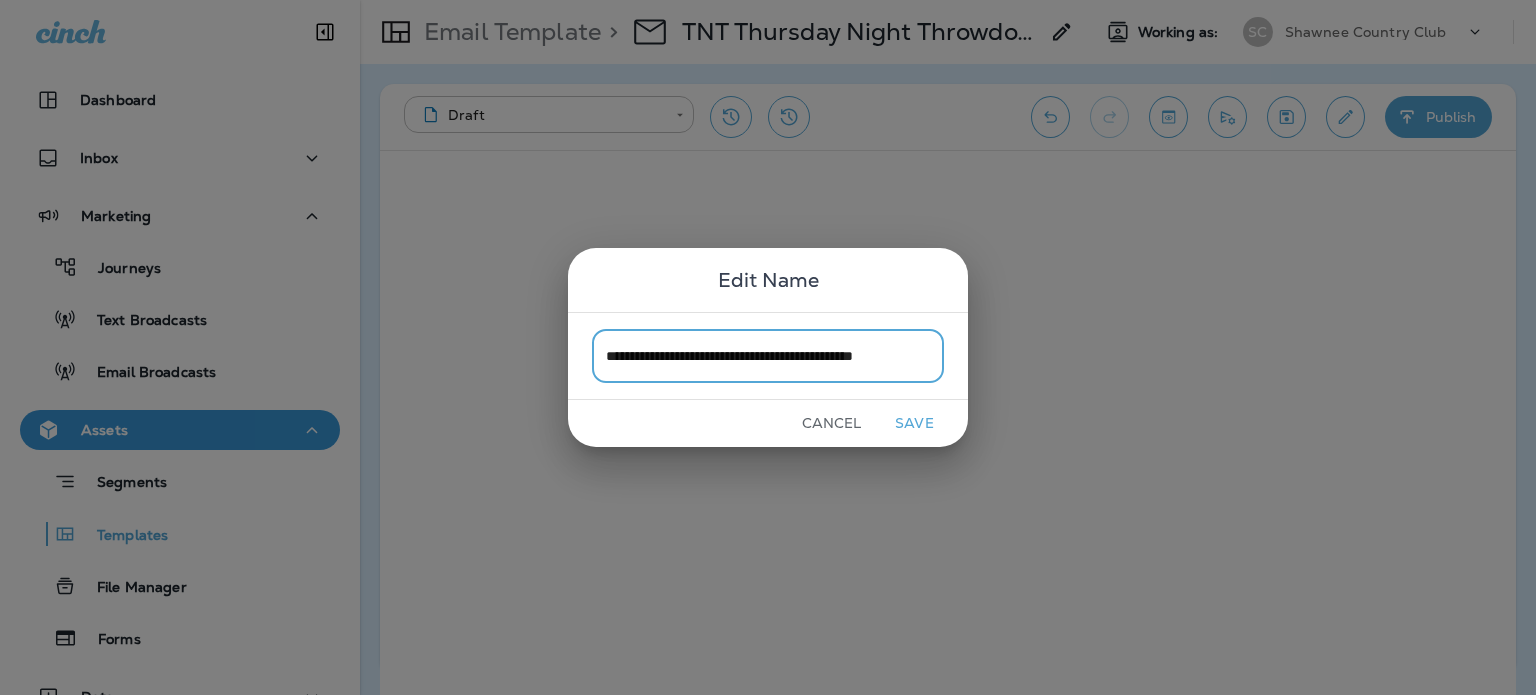 type on "**********" 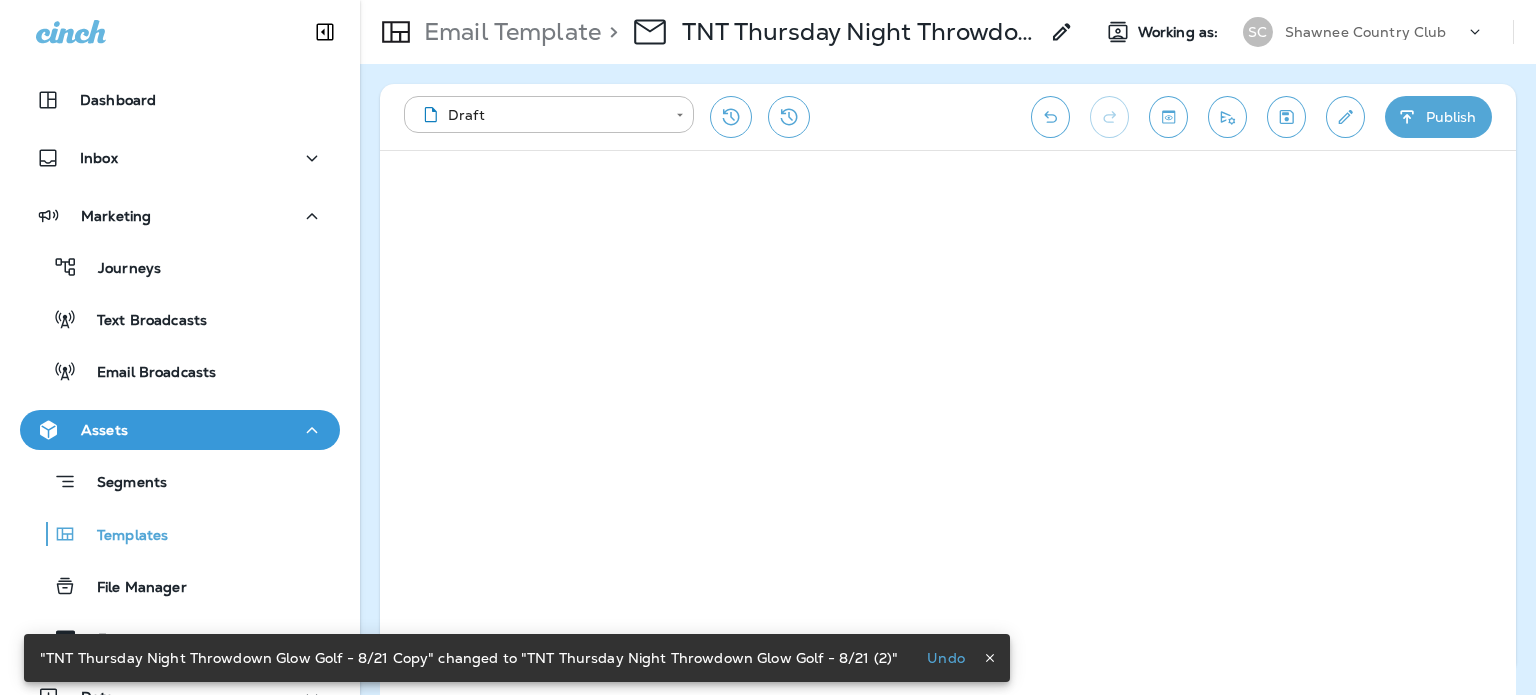 click 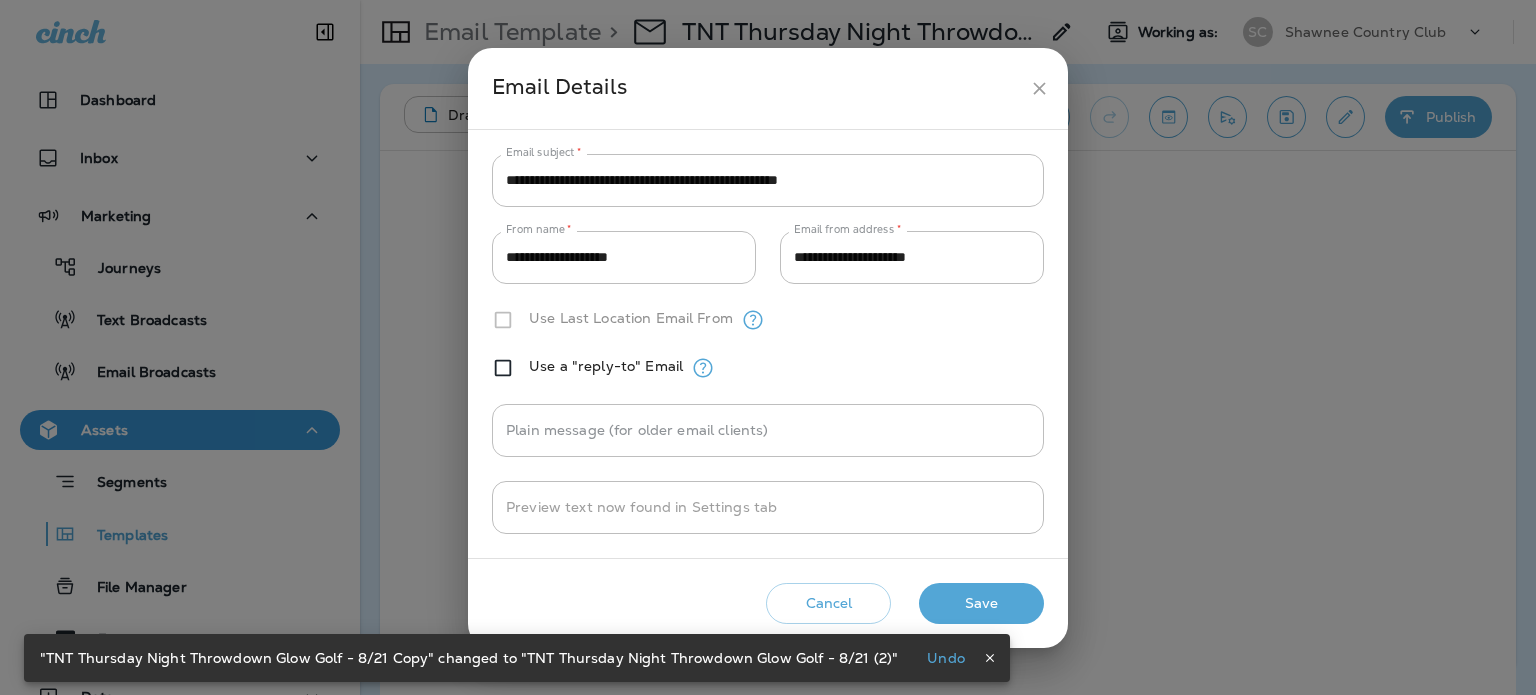 click on "**********" at bounding box center [768, 180] 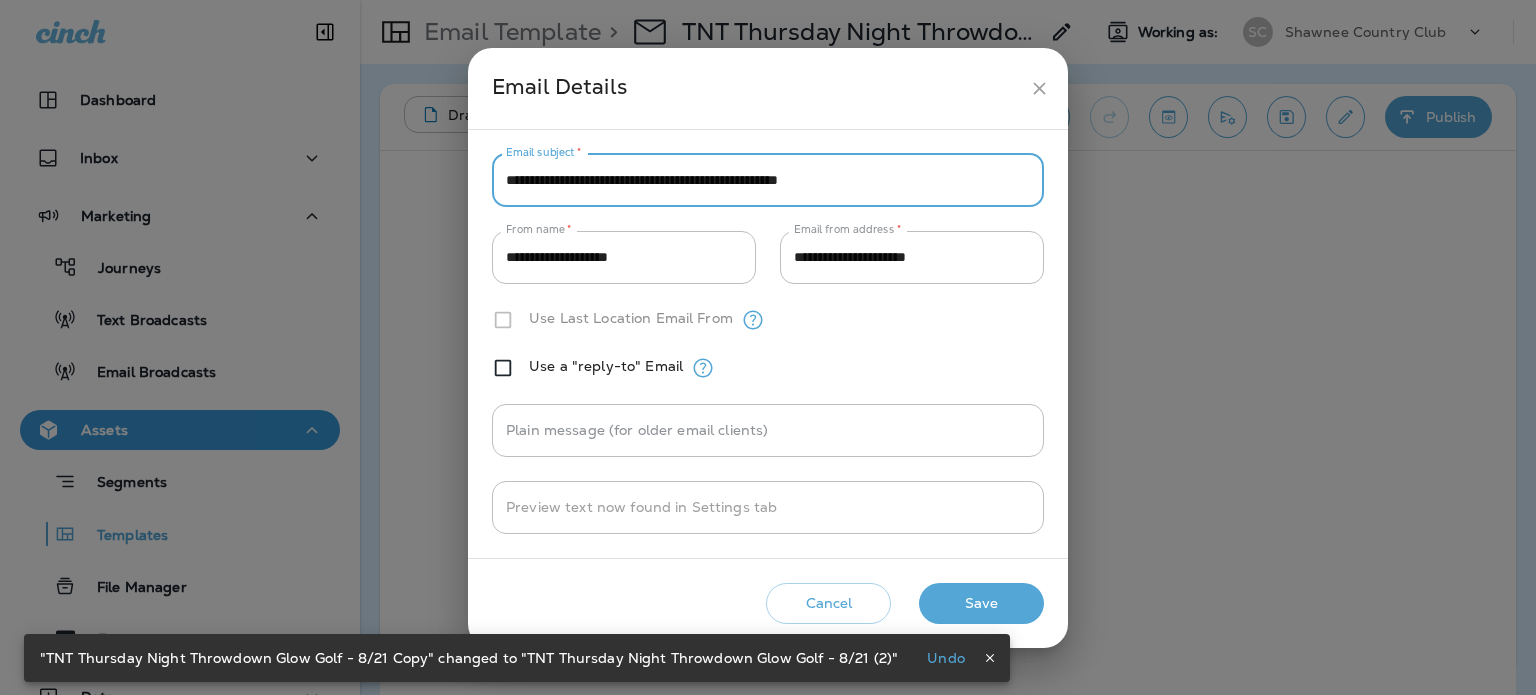 paste 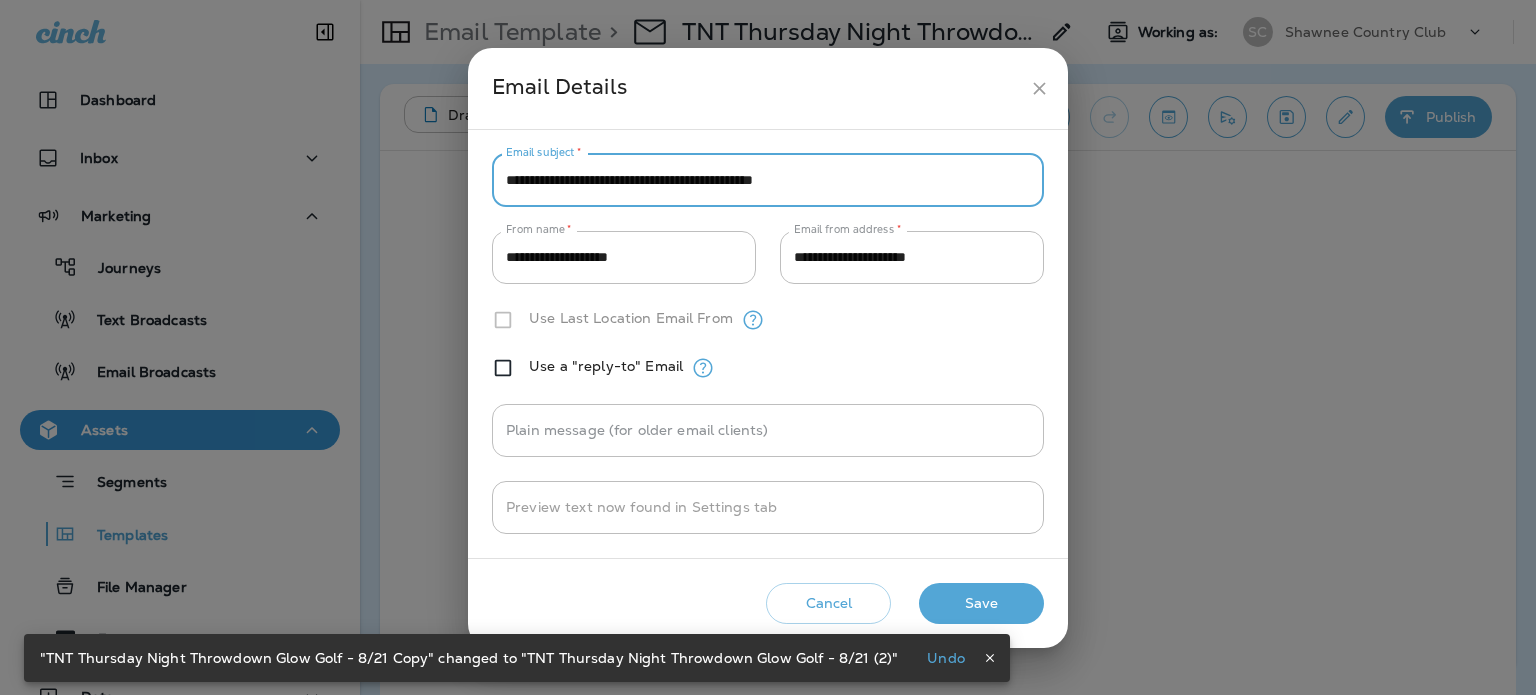 type on "**********" 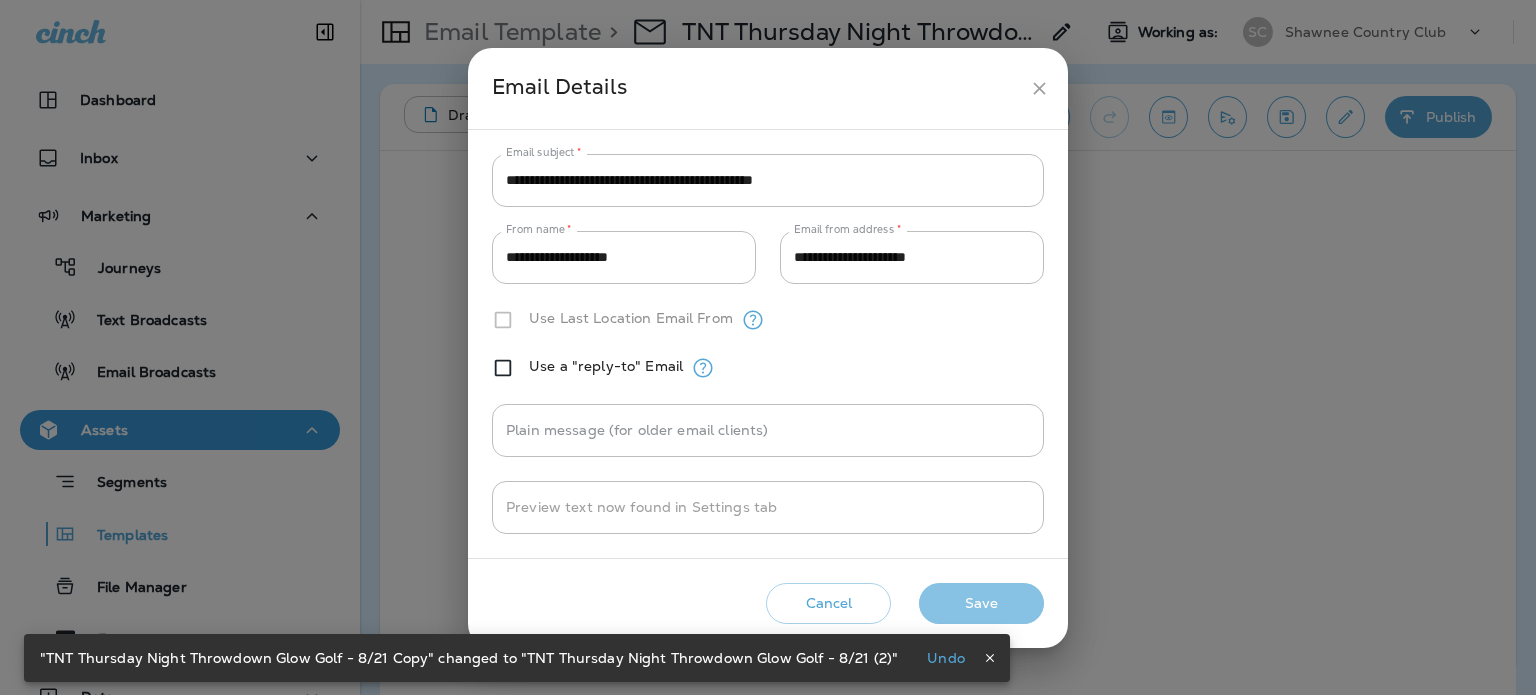 click on "Save" at bounding box center [981, 603] 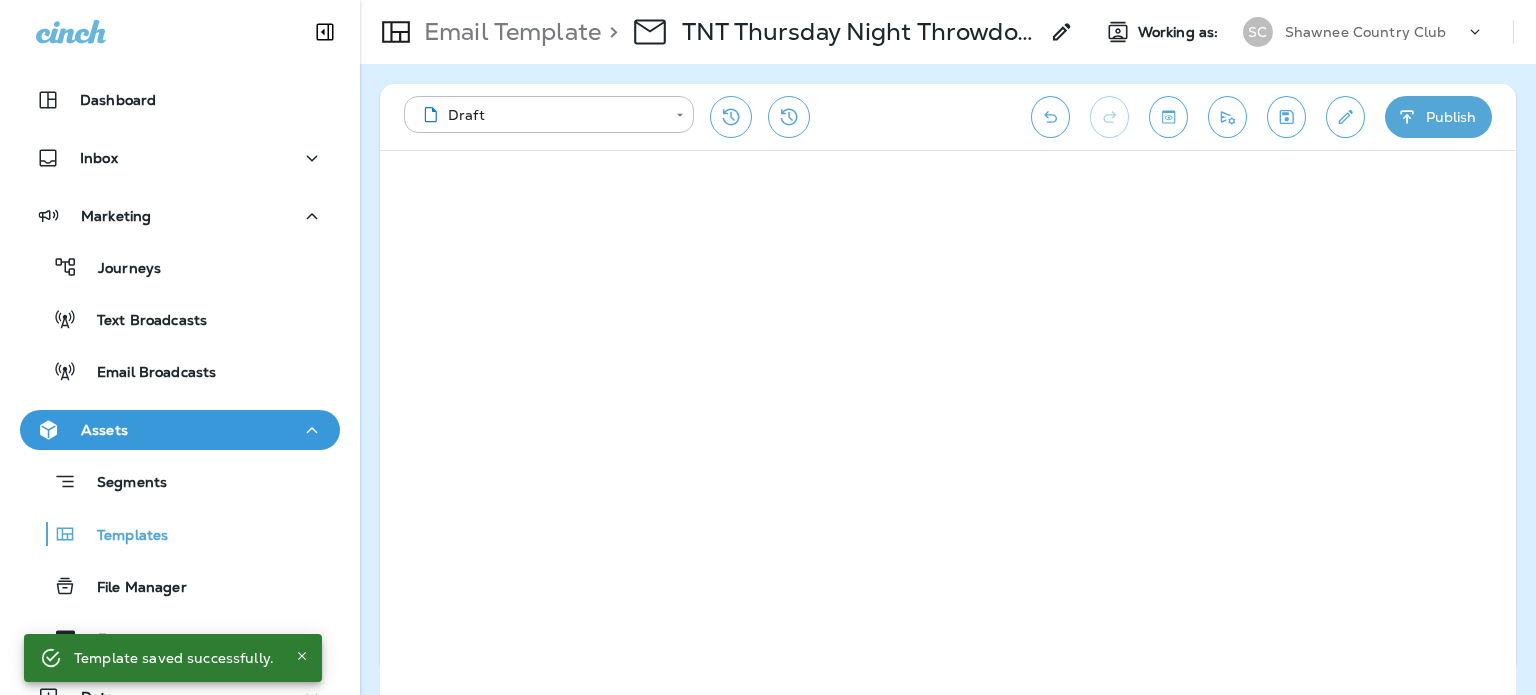 click on "Publish" at bounding box center [1438, 117] 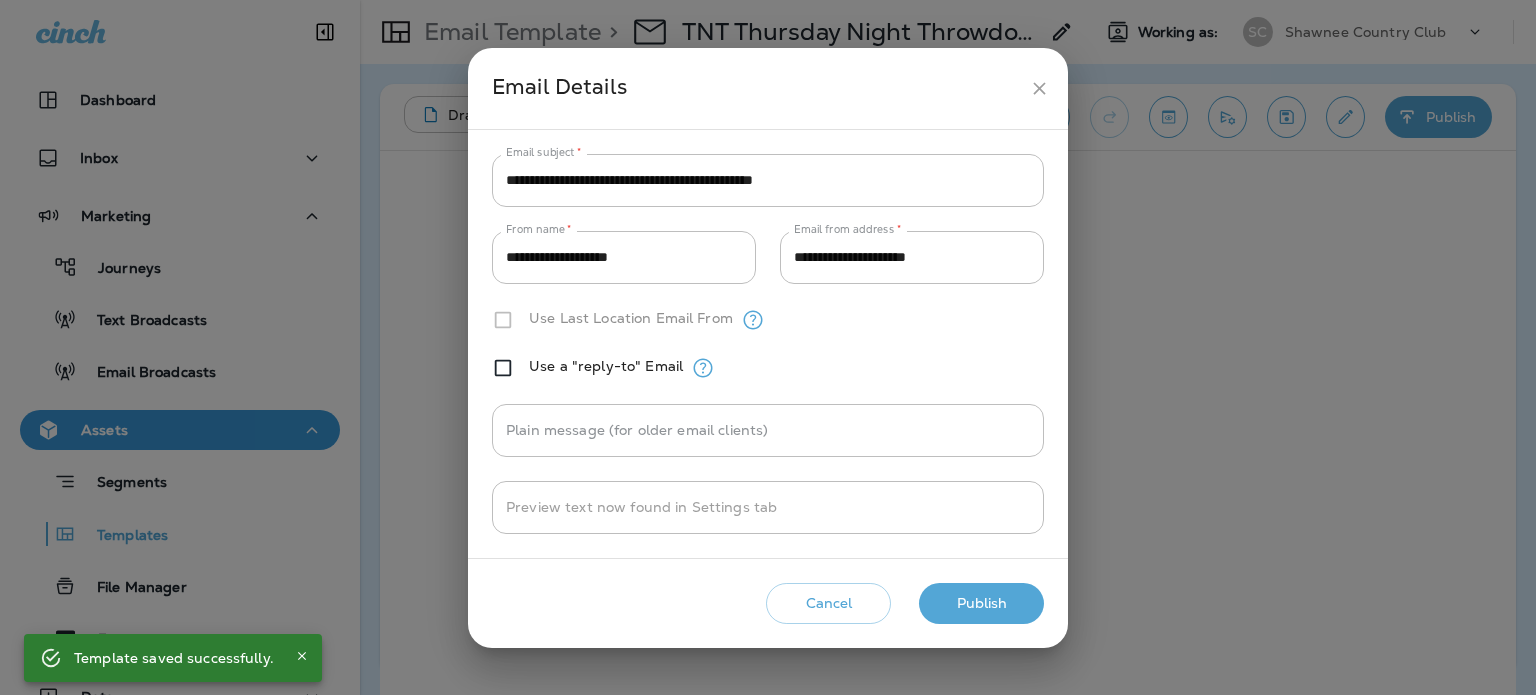 click 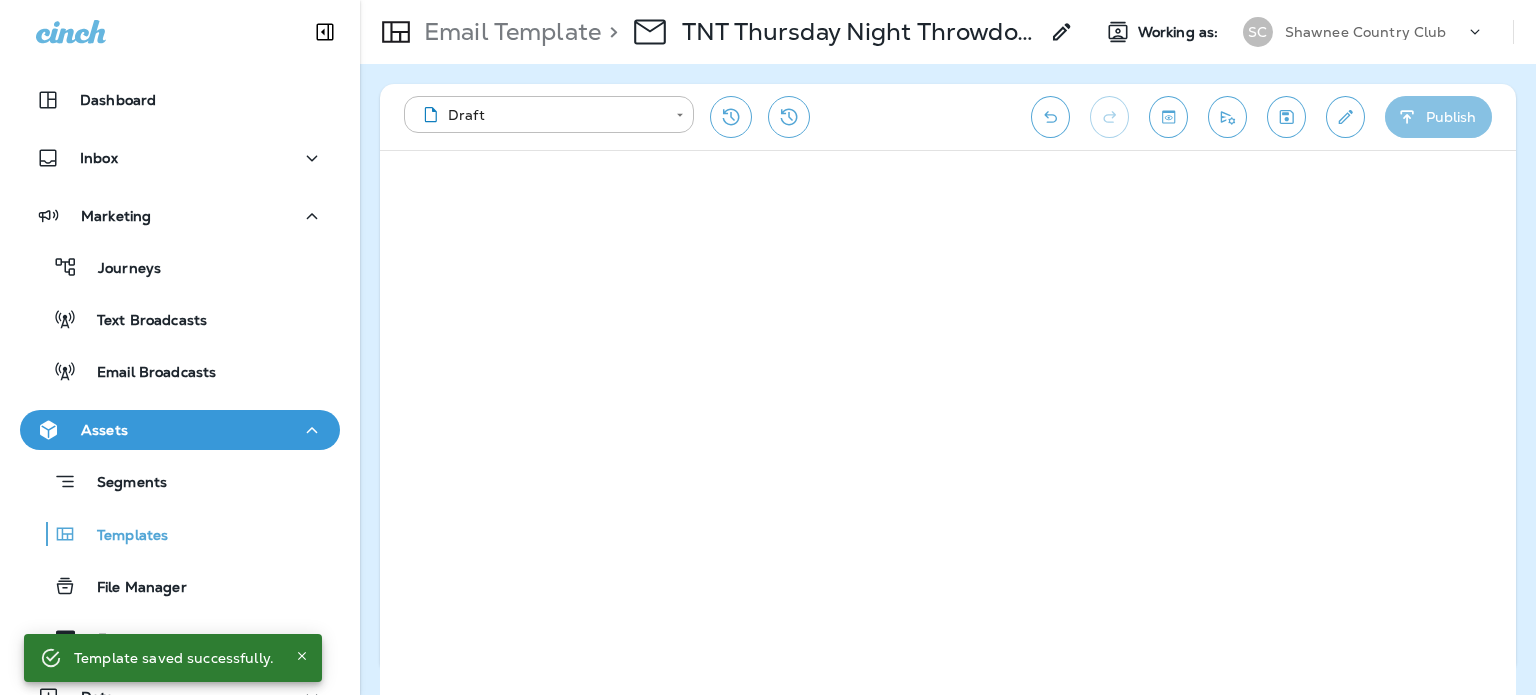 click on "Publish" at bounding box center (1438, 117) 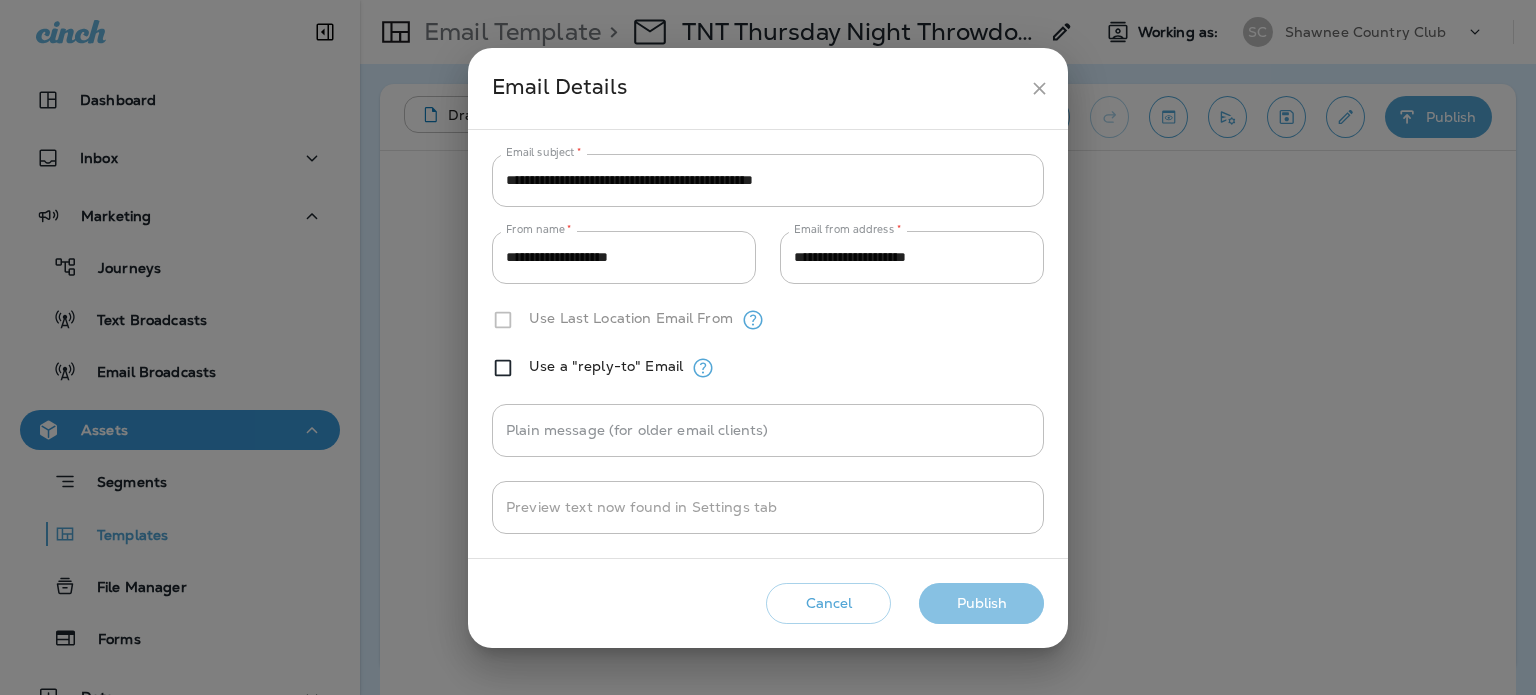 click on "Publish" at bounding box center [981, 603] 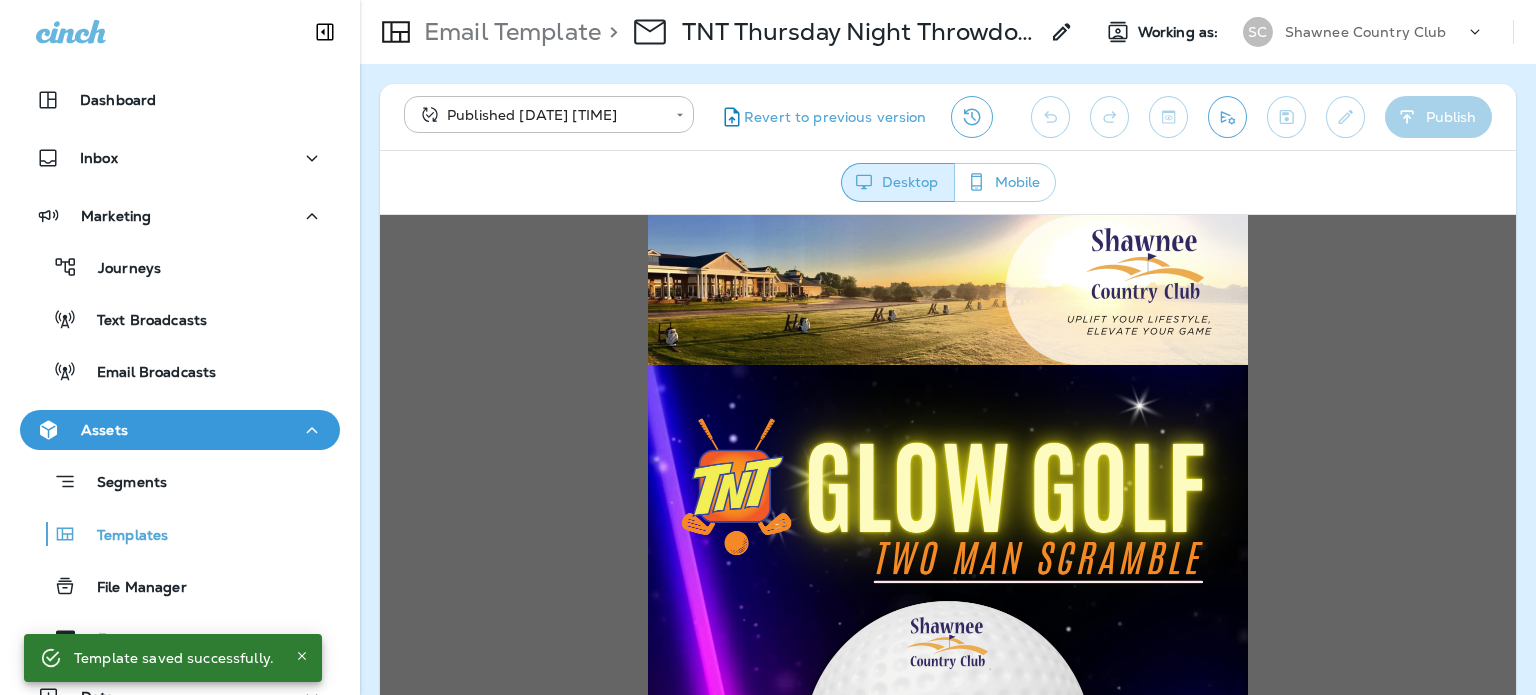 scroll, scrollTop: 0, scrollLeft: 0, axis: both 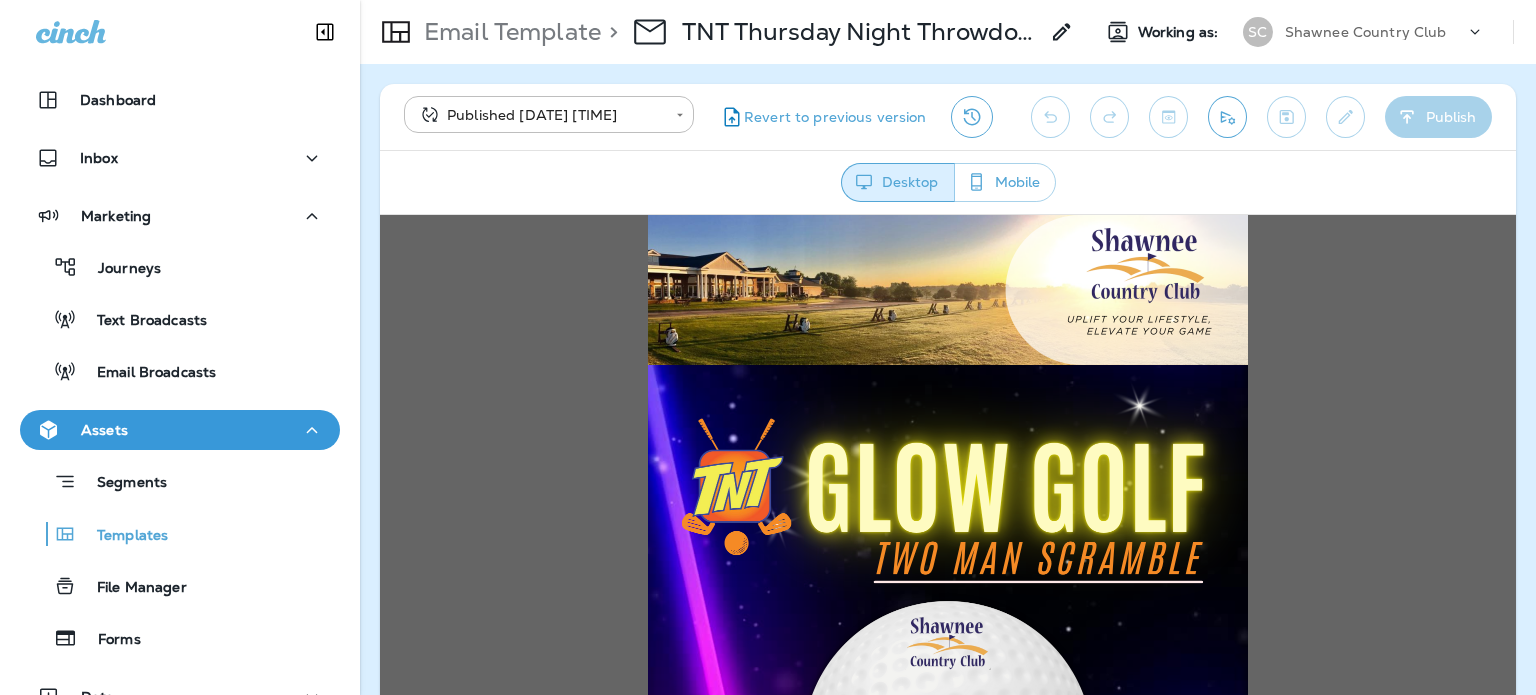 click on "Email Template" at bounding box center (508, 32) 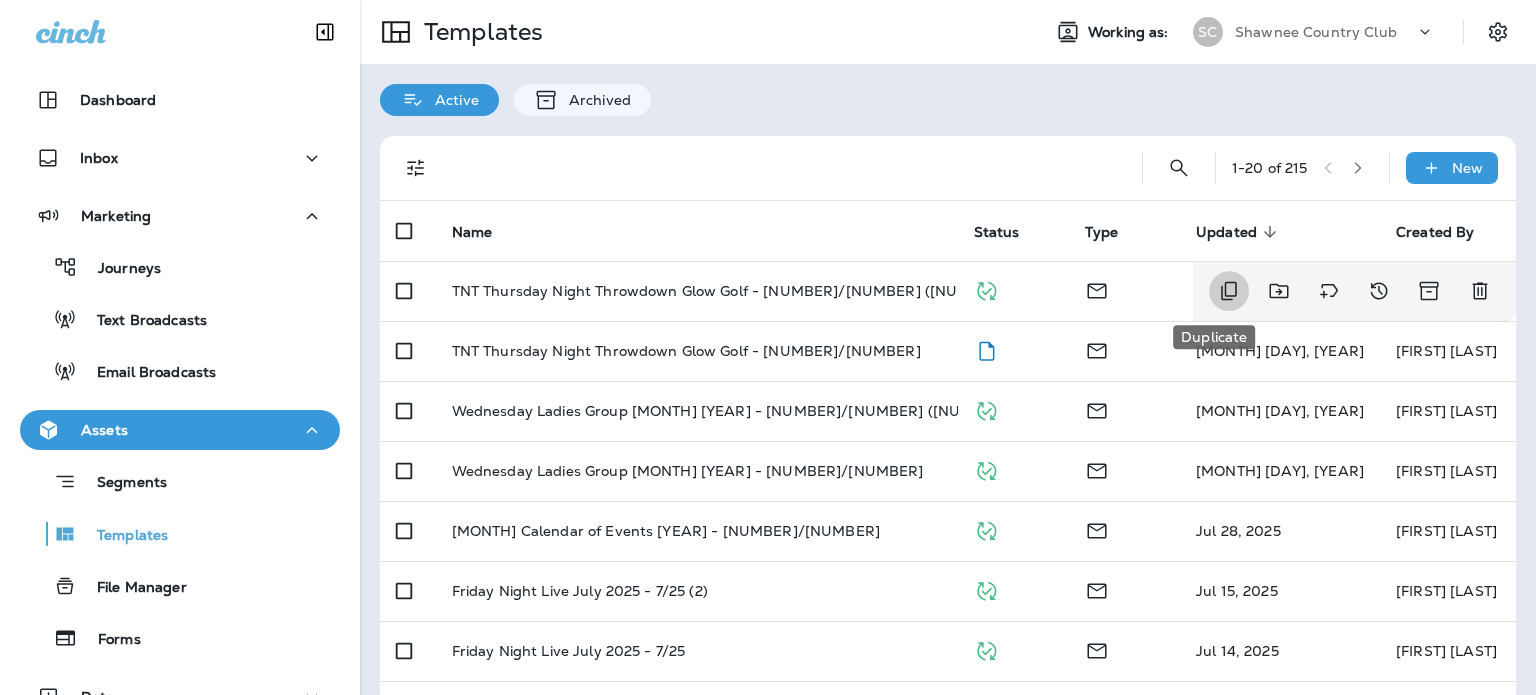 click 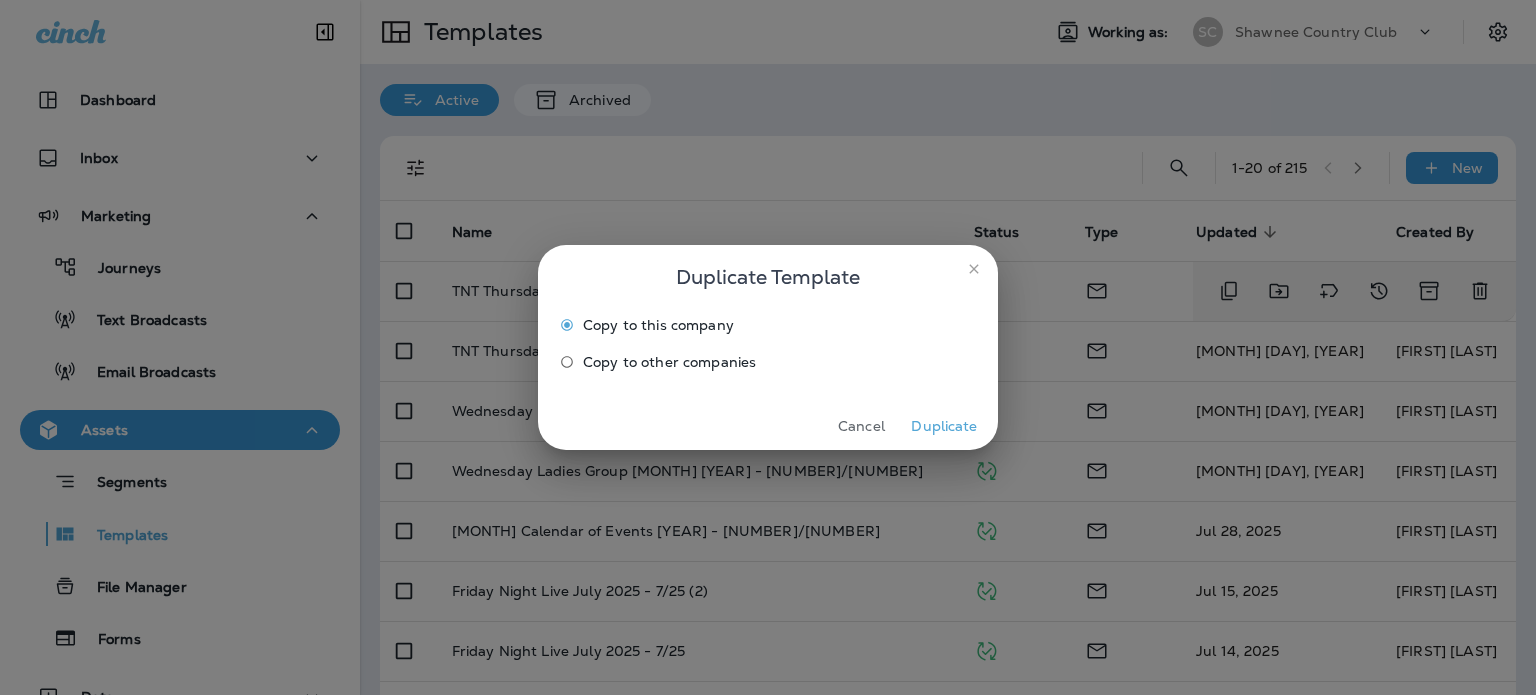 click on "Duplicate" at bounding box center (944, 426) 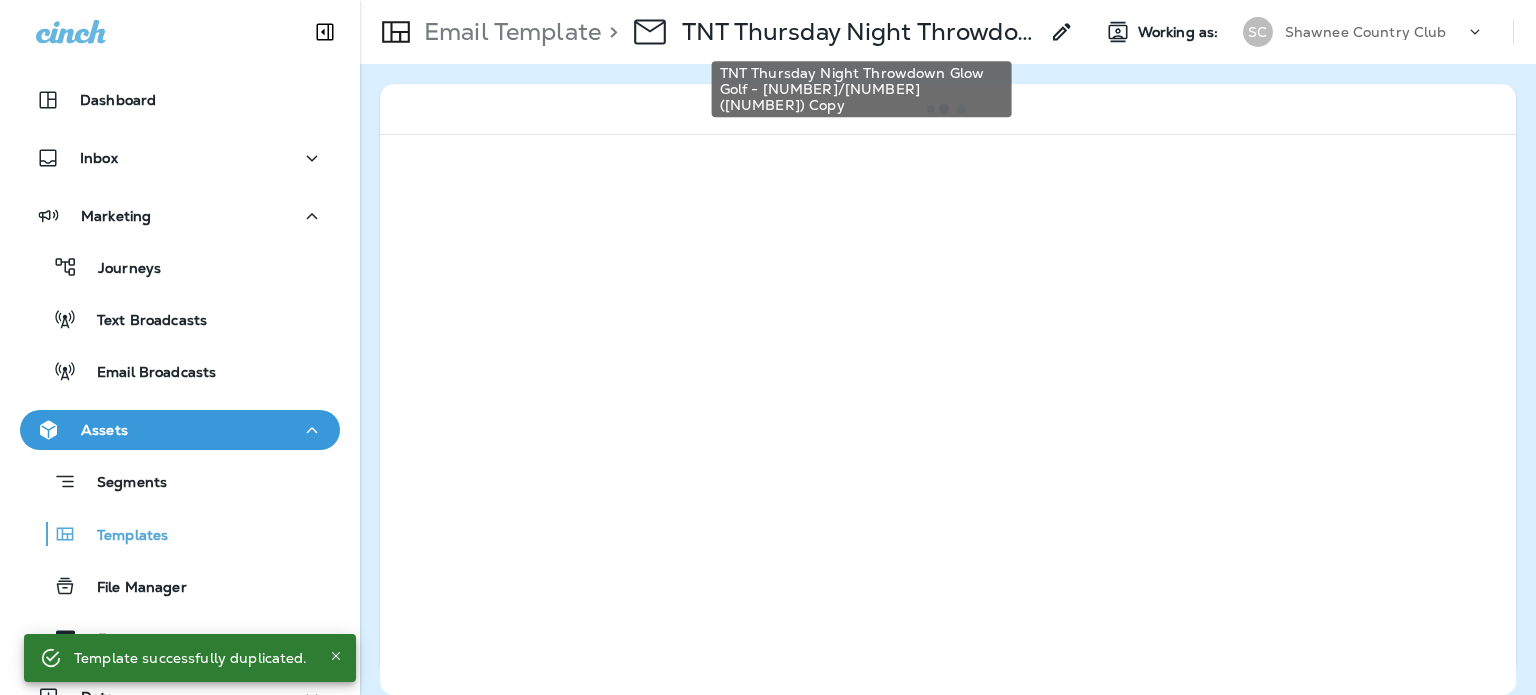 click on "TNT Thursday Night Throwdown Glow Golf - [NUMBER]/[NUMBER] ([NUMBER]) Copy" at bounding box center (860, 32) 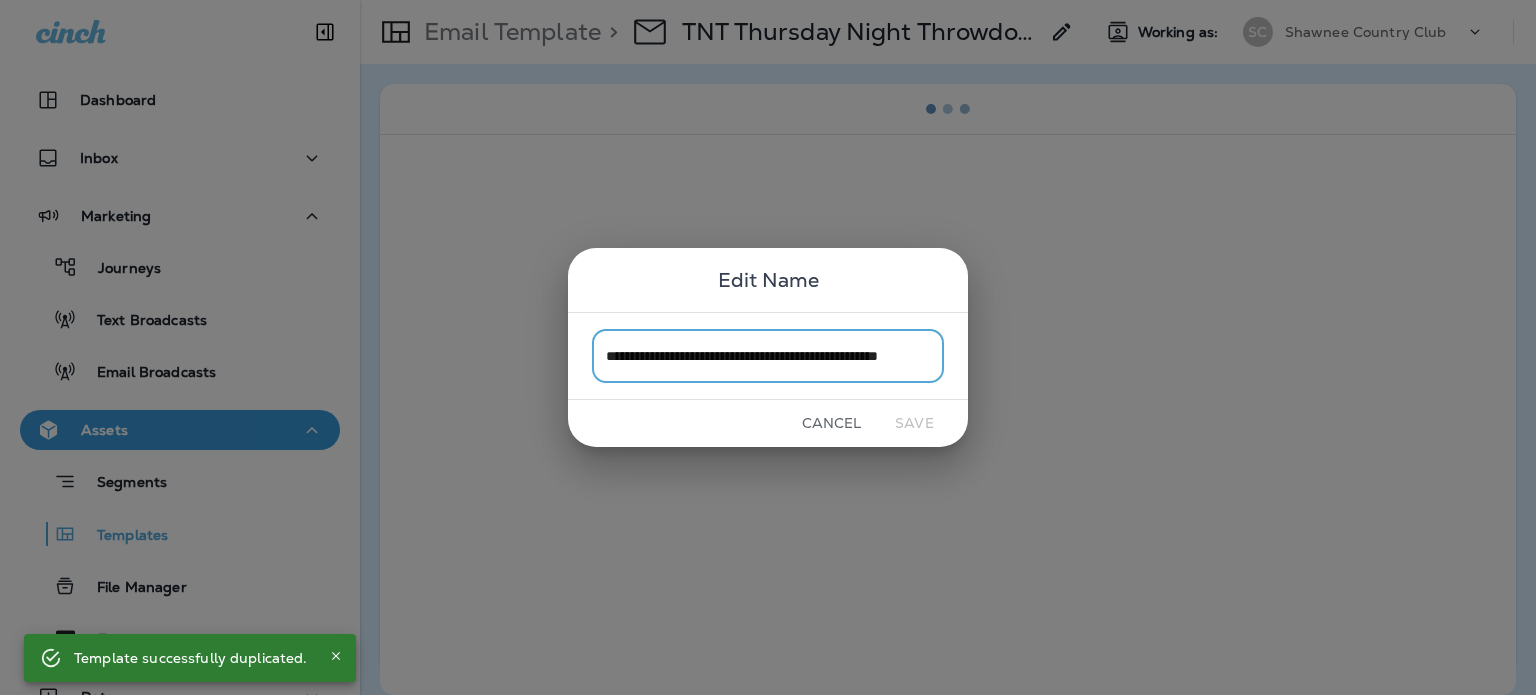 scroll, scrollTop: 0, scrollLeft: 70, axis: horizontal 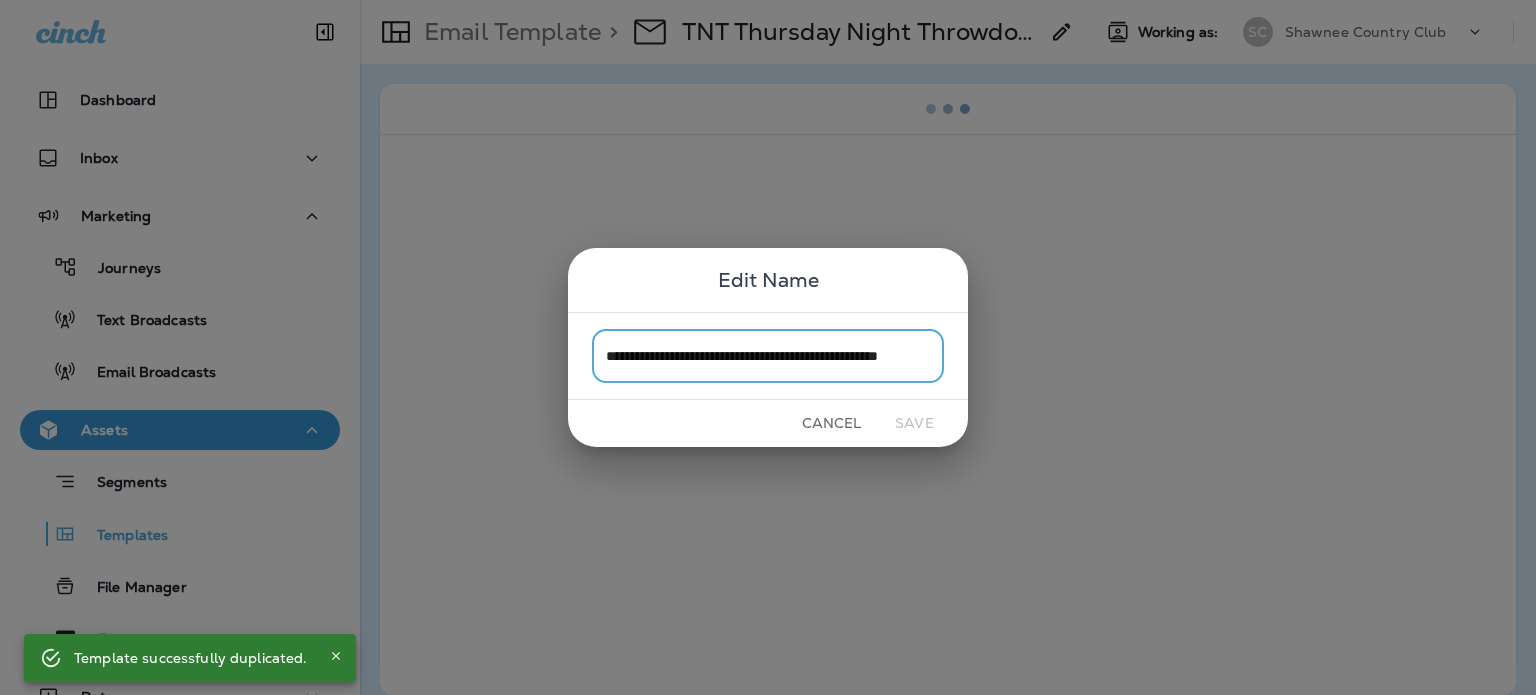 click on "**********" at bounding box center (768, 355) 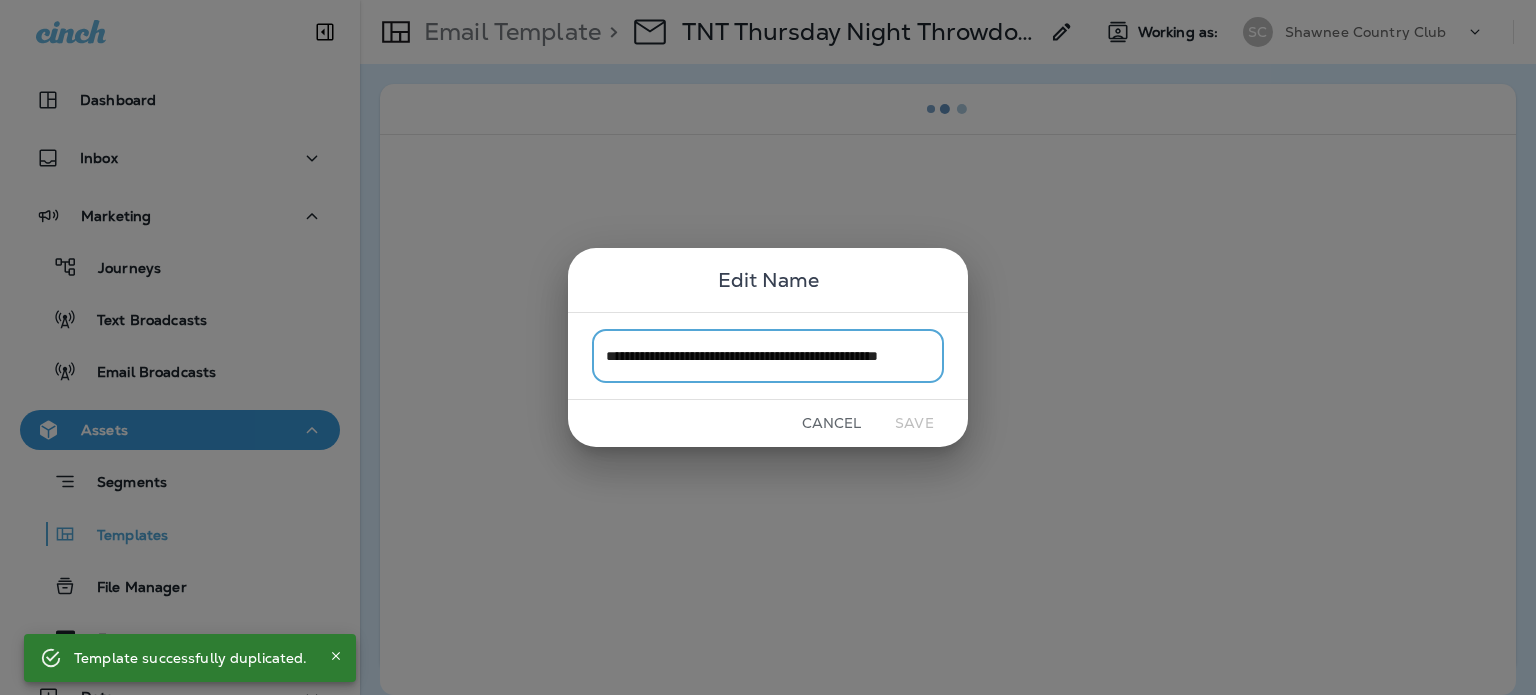 click on "**********" at bounding box center (768, 355) 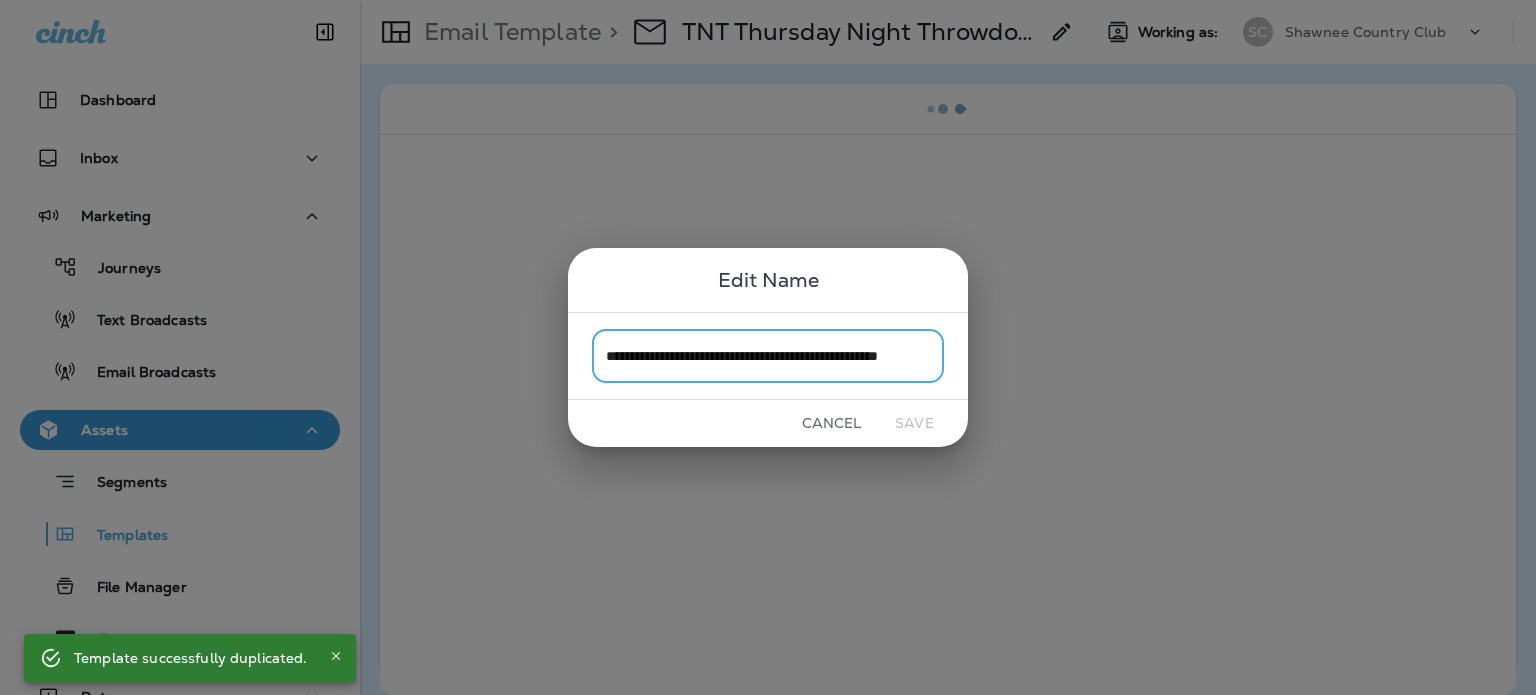 click on "**********" at bounding box center (768, 355) 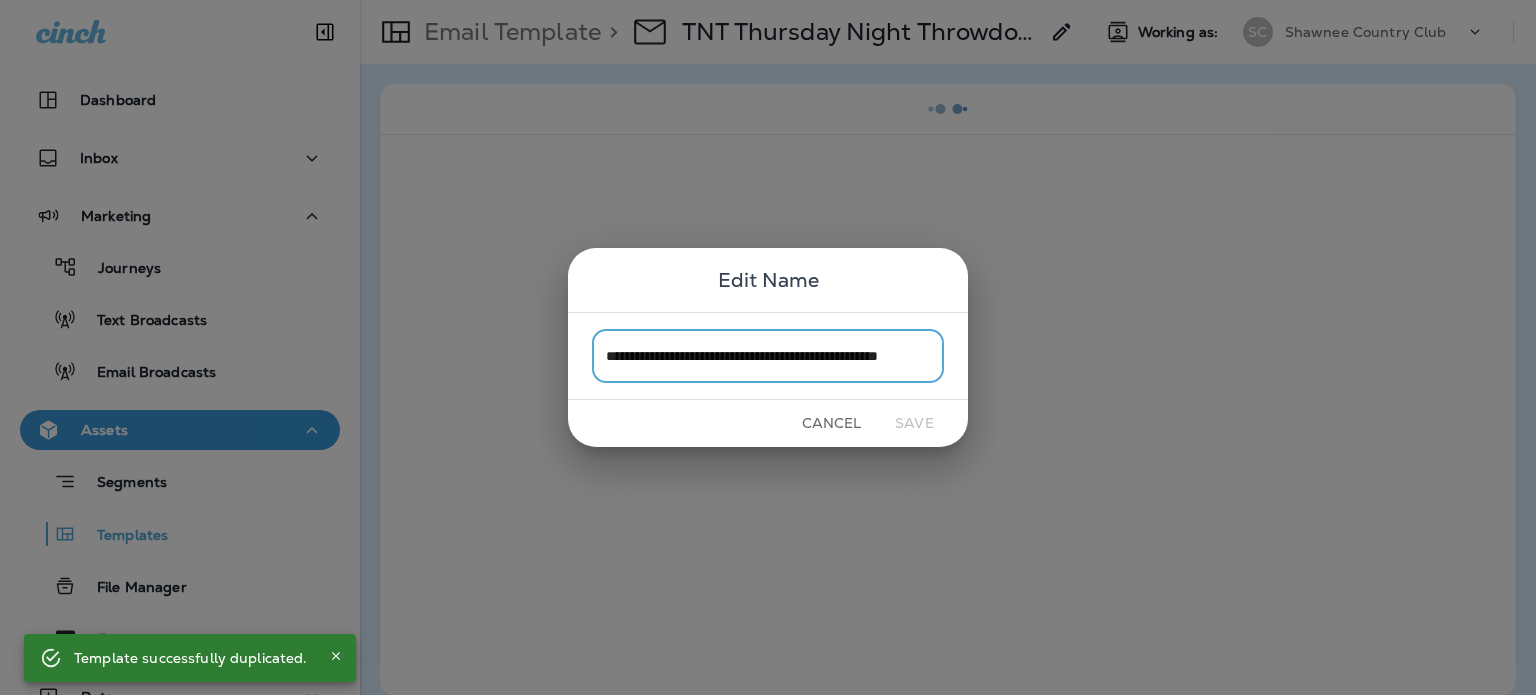click on "**********" at bounding box center (768, 355) 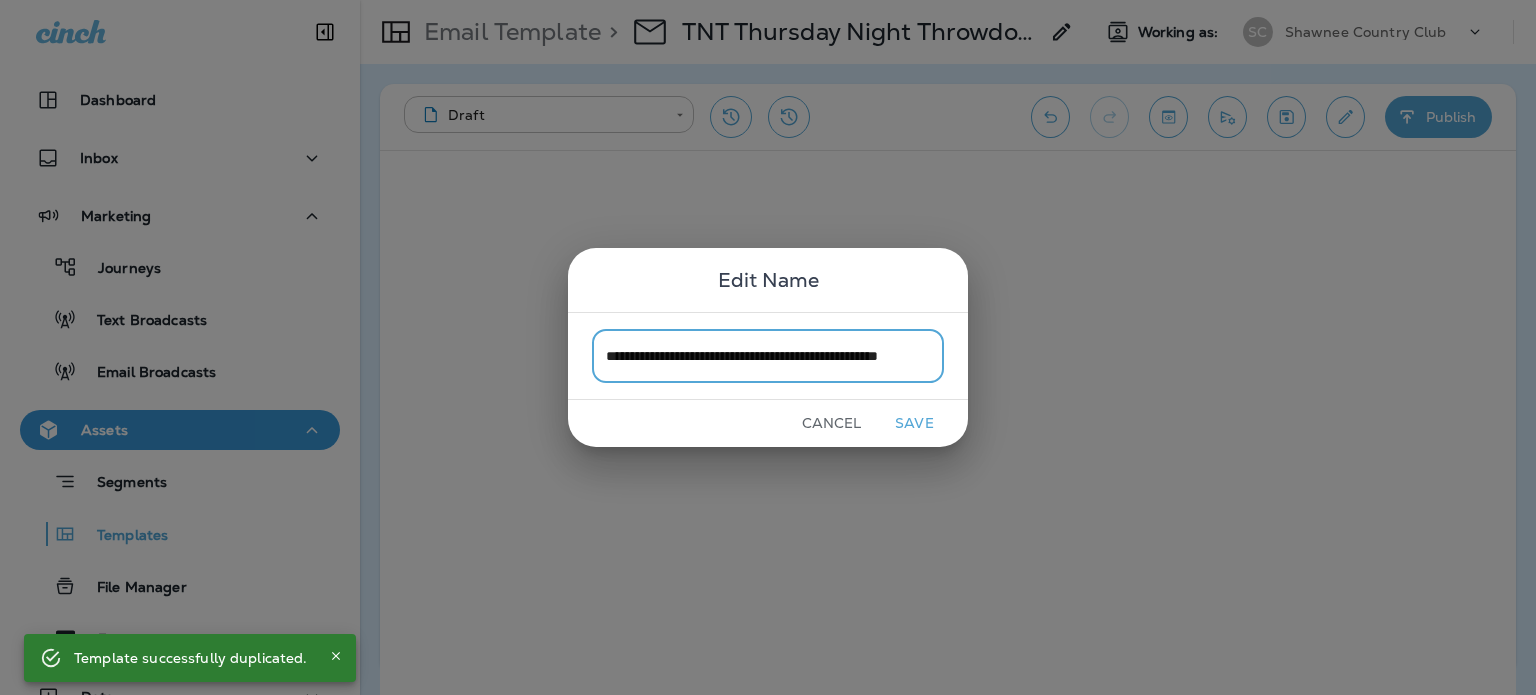 click on "**********" at bounding box center (768, 347) 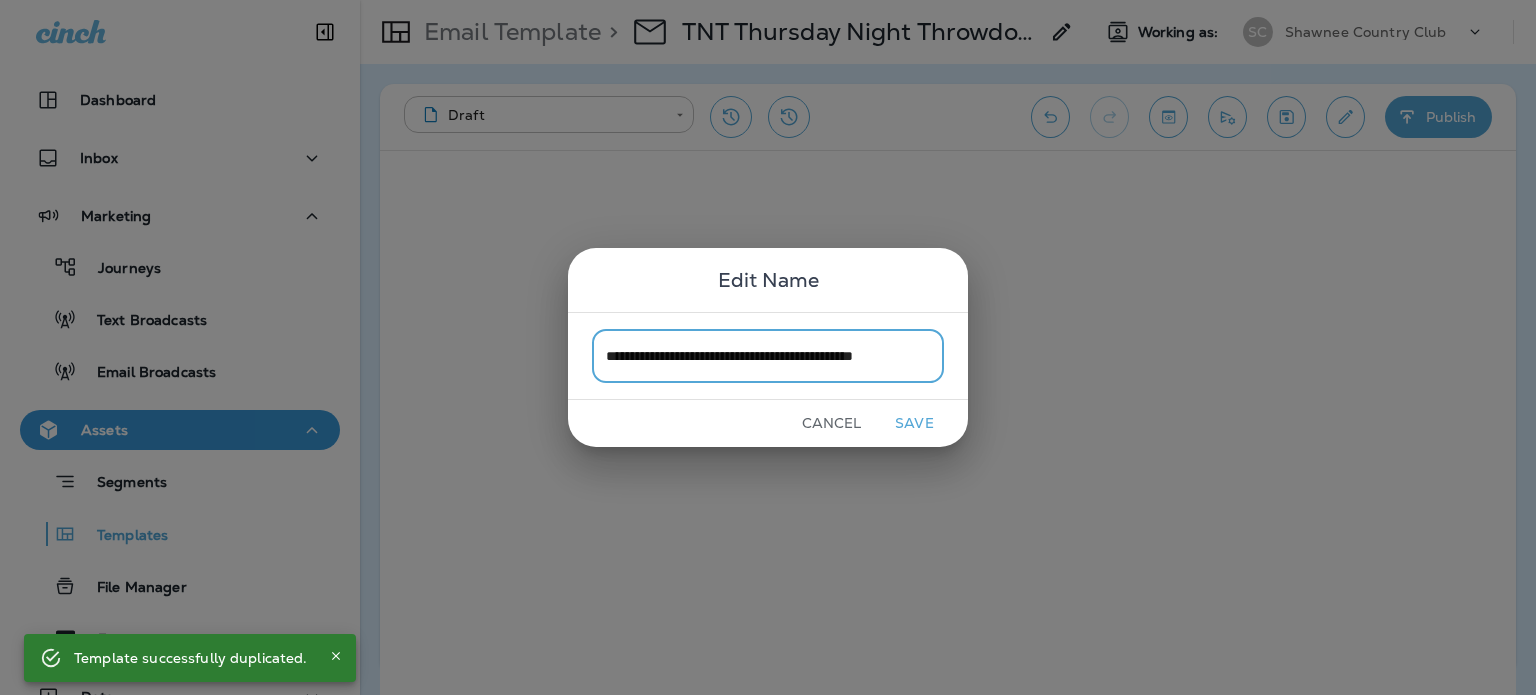 scroll, scrollTop: 0, scrollLeft: 31, axis: horizontal 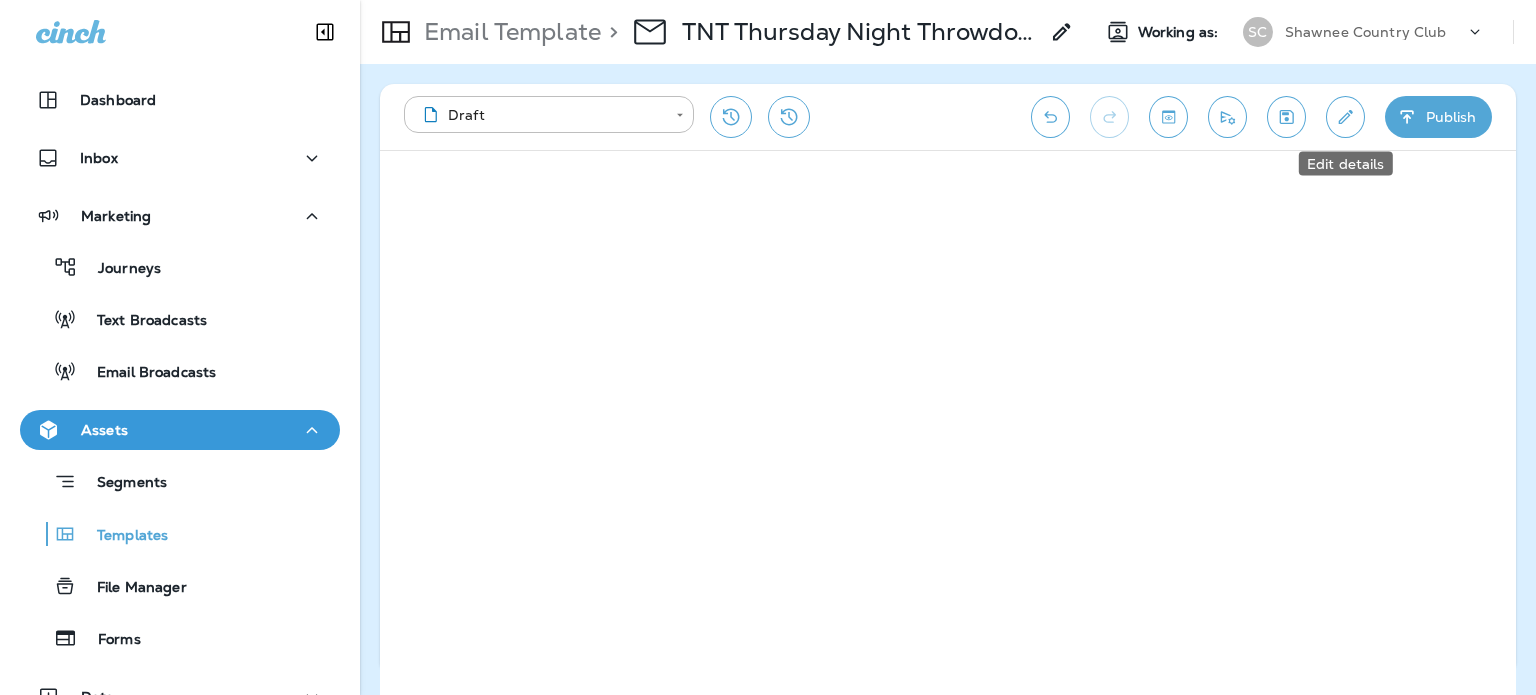 click 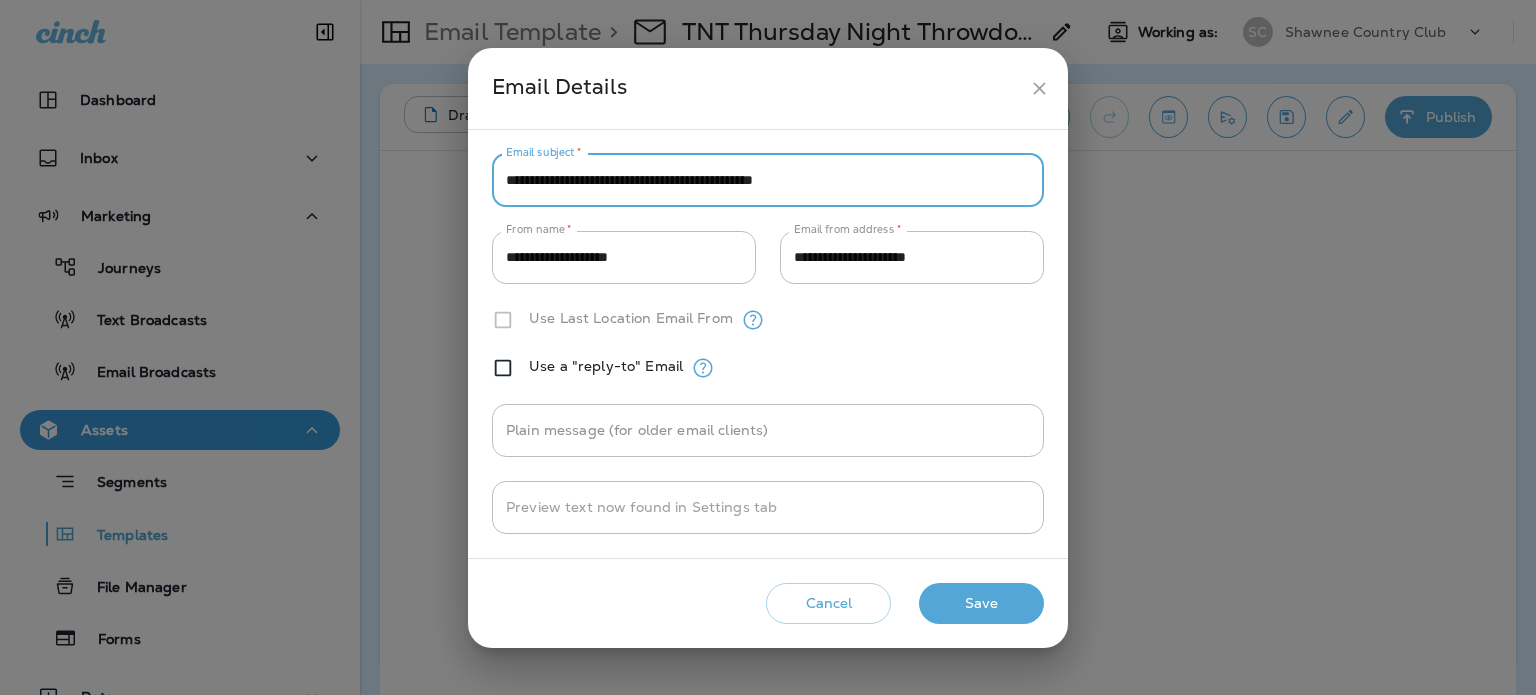 click on "**********" at bounding box center (768, 180) 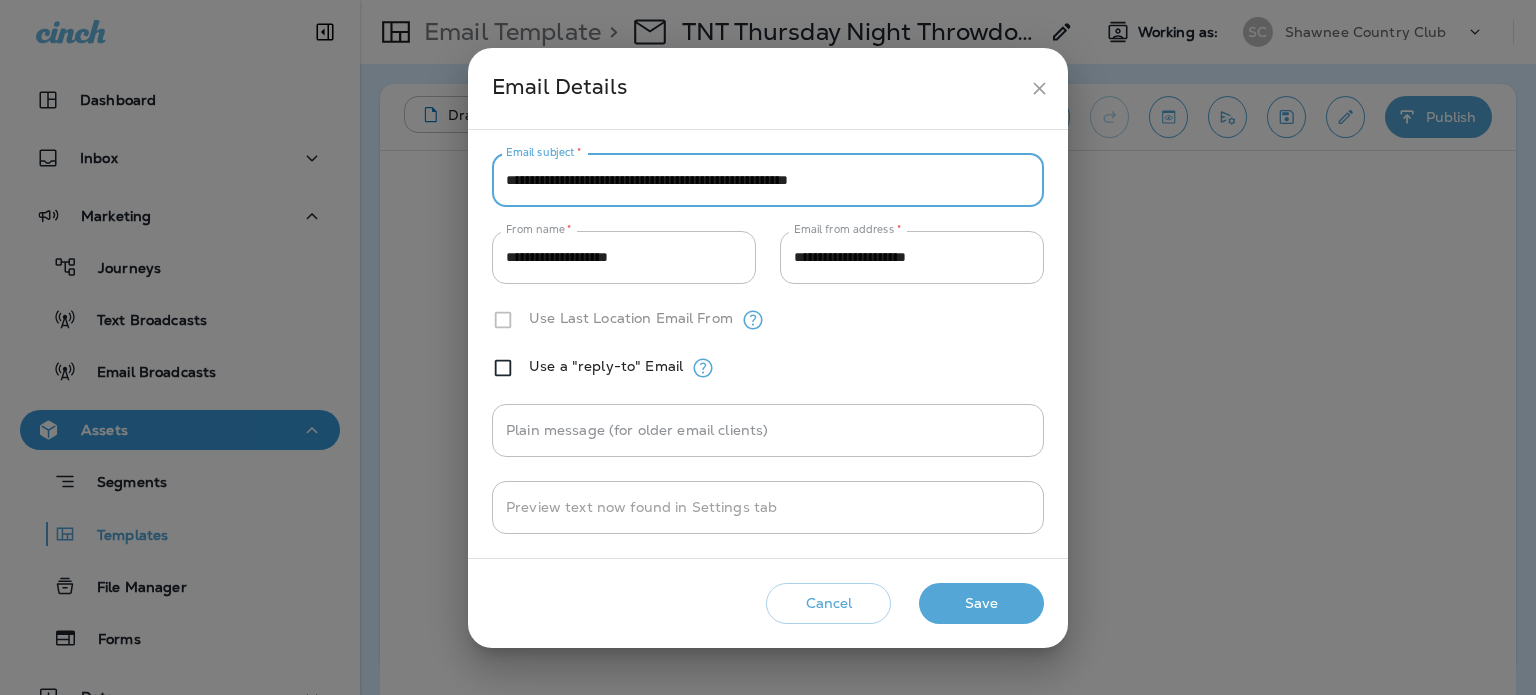 type on "**********" 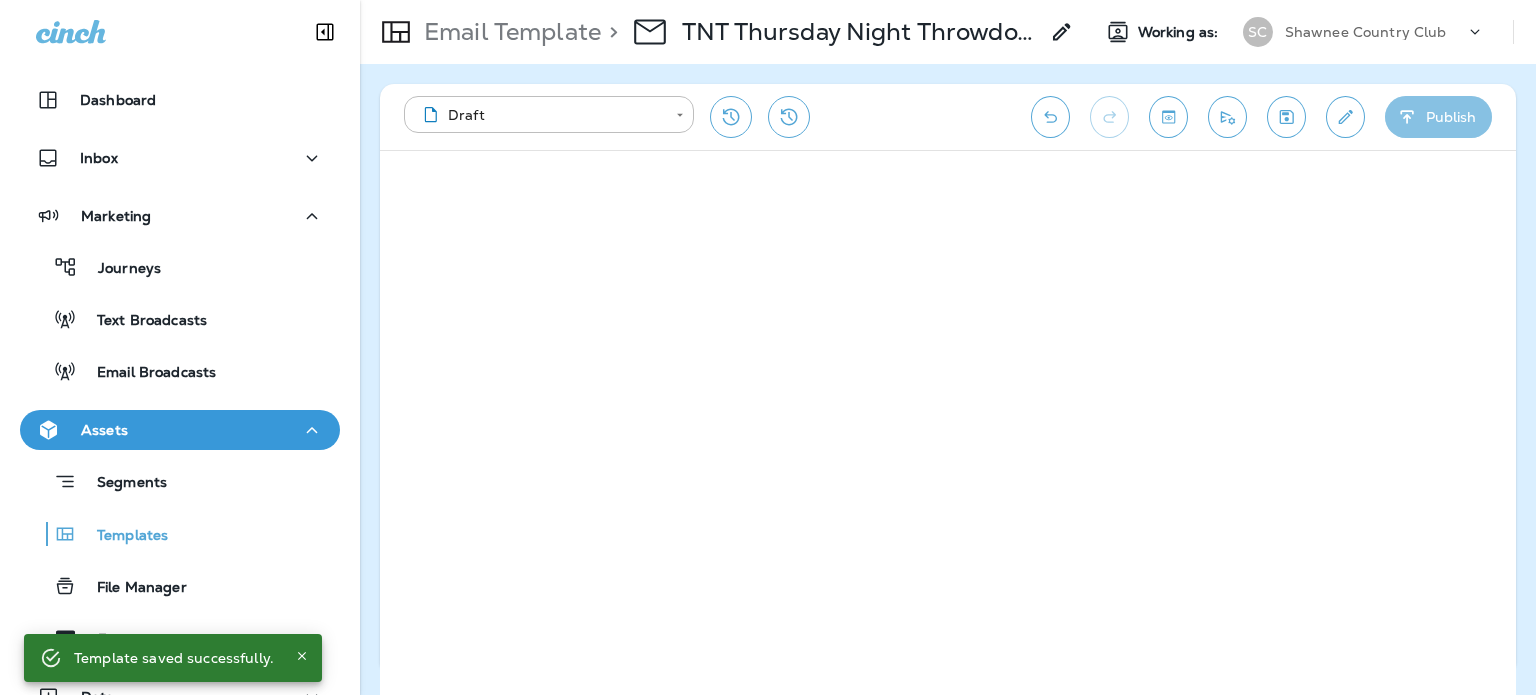 click on "Publish" at bounding box center [1438, 117] 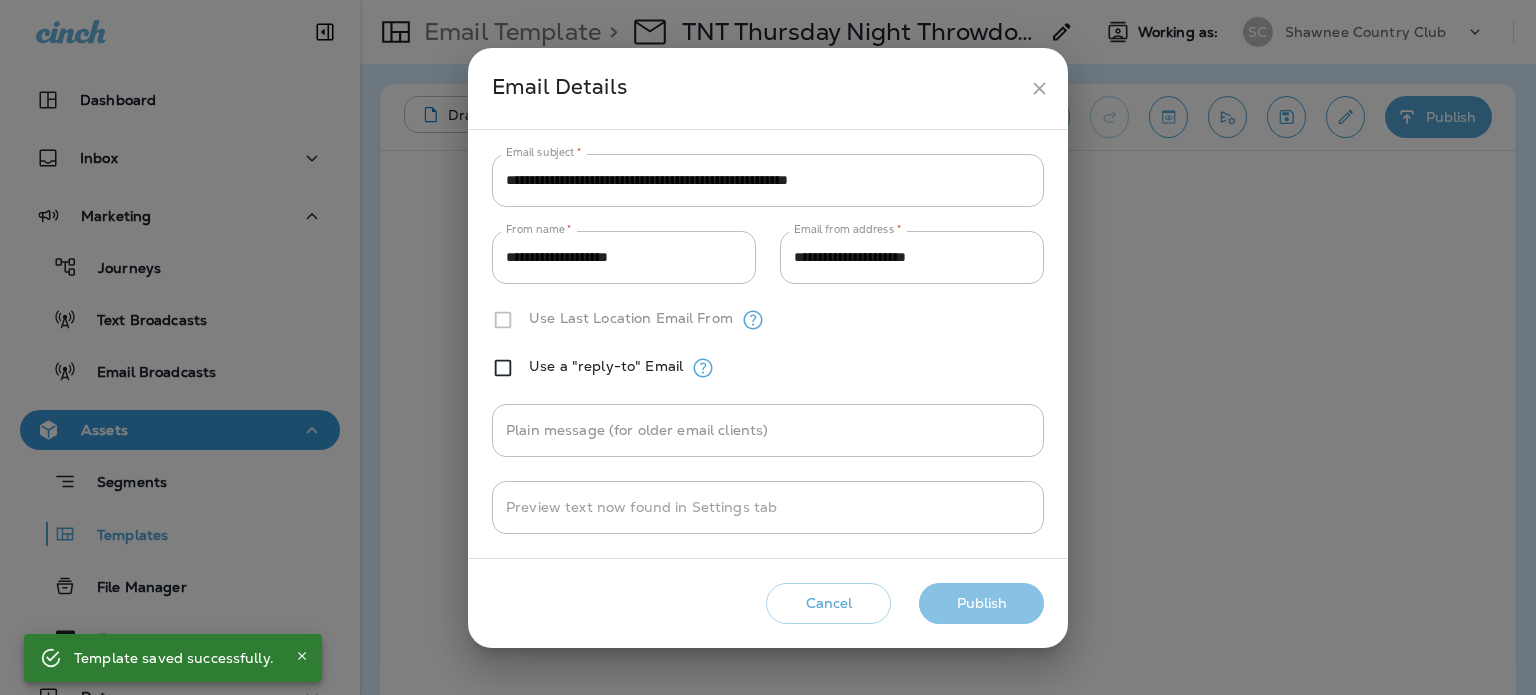 click on "Publish" at bounding box center [981, 603] 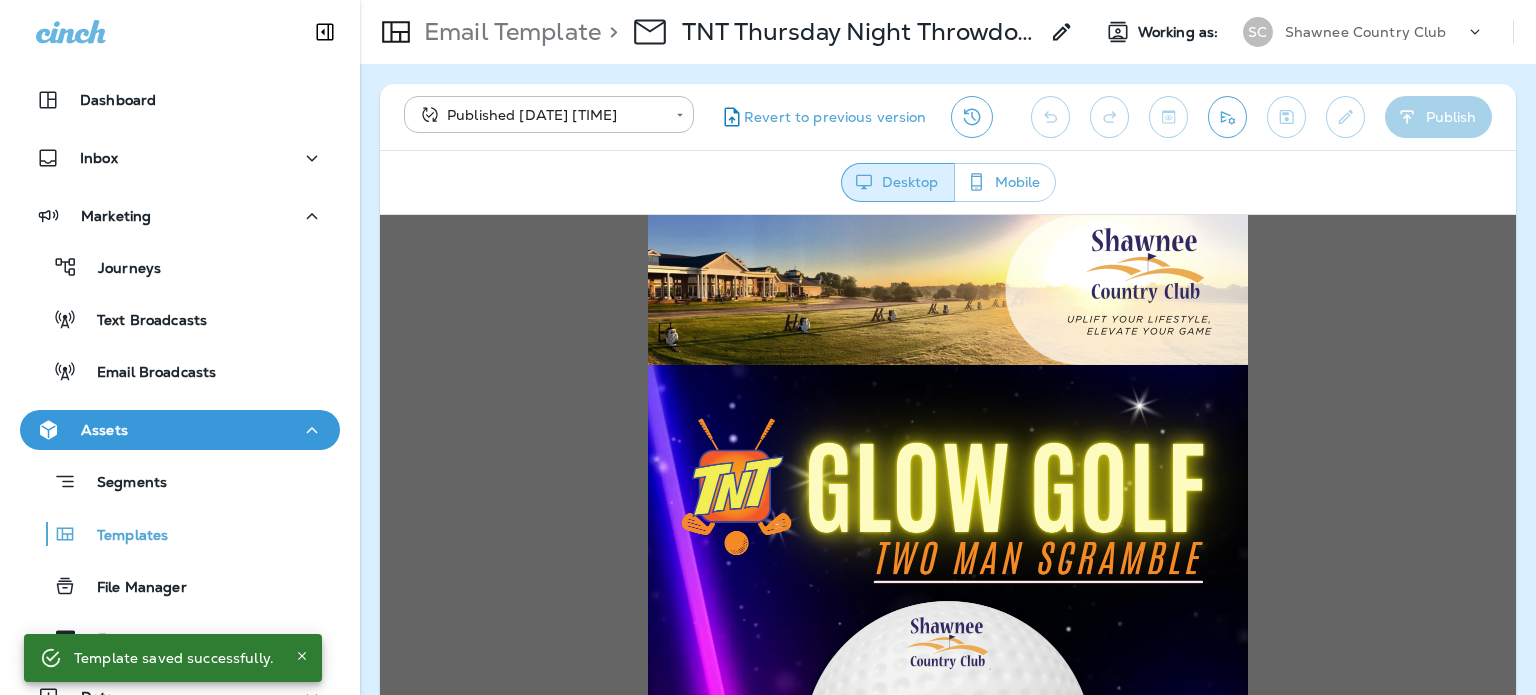 scroll, scrollTop: 0, scrollLeft: 0, axis: both 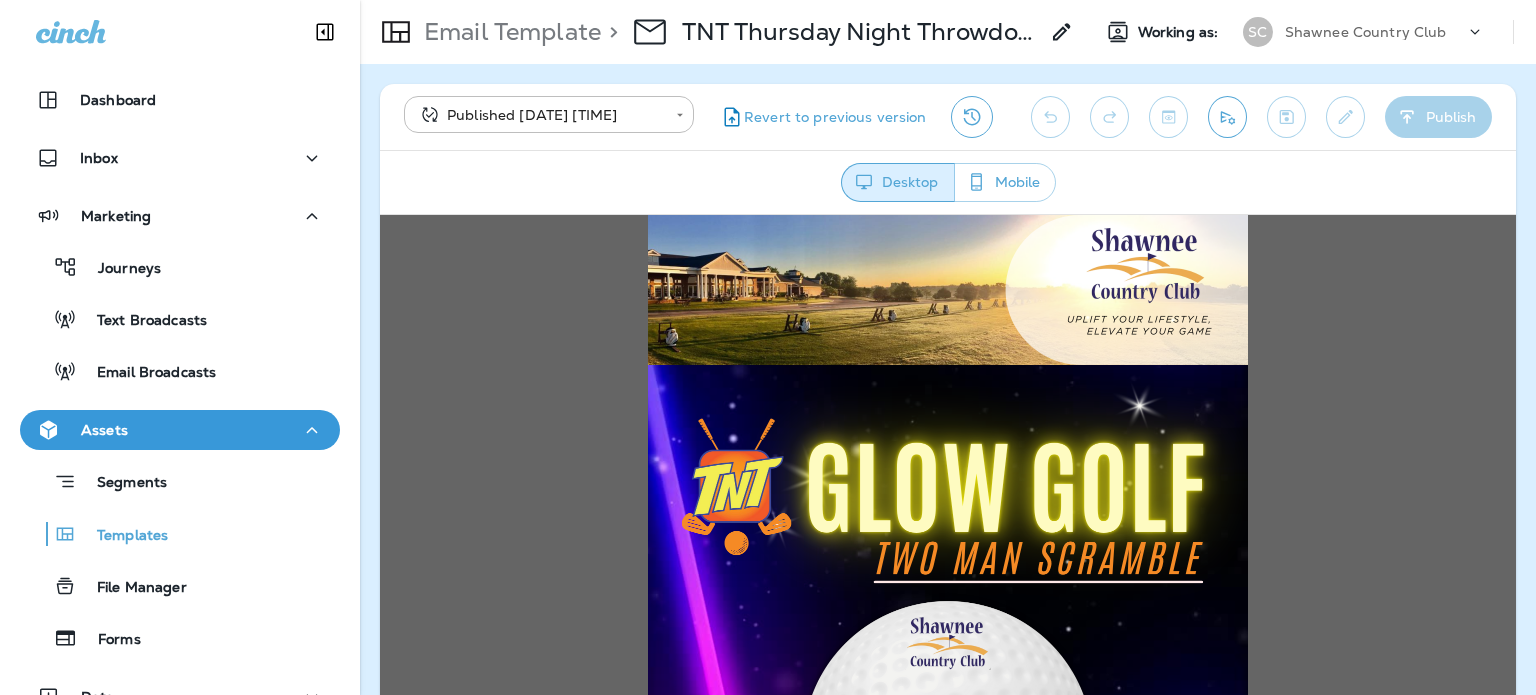 click on "Shawnee Country Club" at bounding box center (1366, 32) 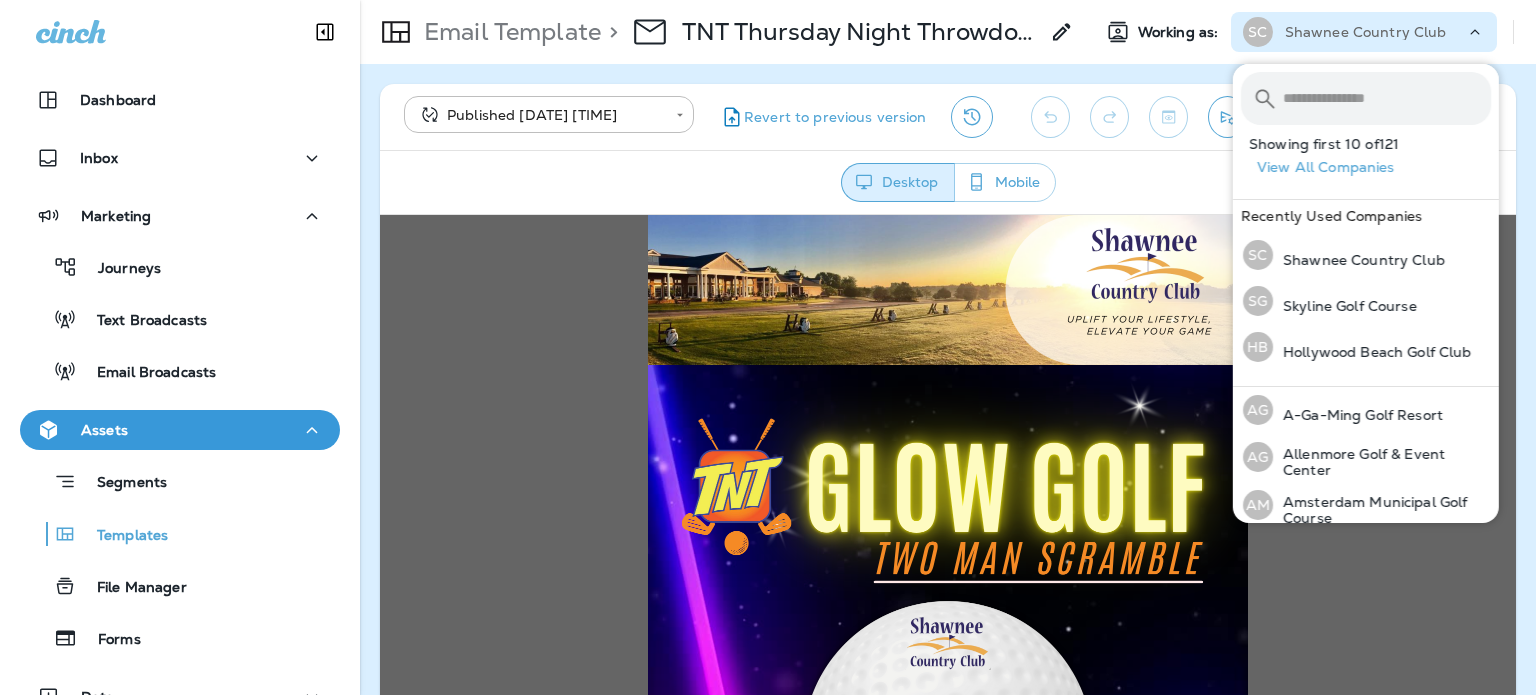 click on "Email Template > TNT Thursday Night Throwdown Glow Golf - [NUMBER]/[NUMBER] ([NUMBER])" at bounding box center (717, 32) 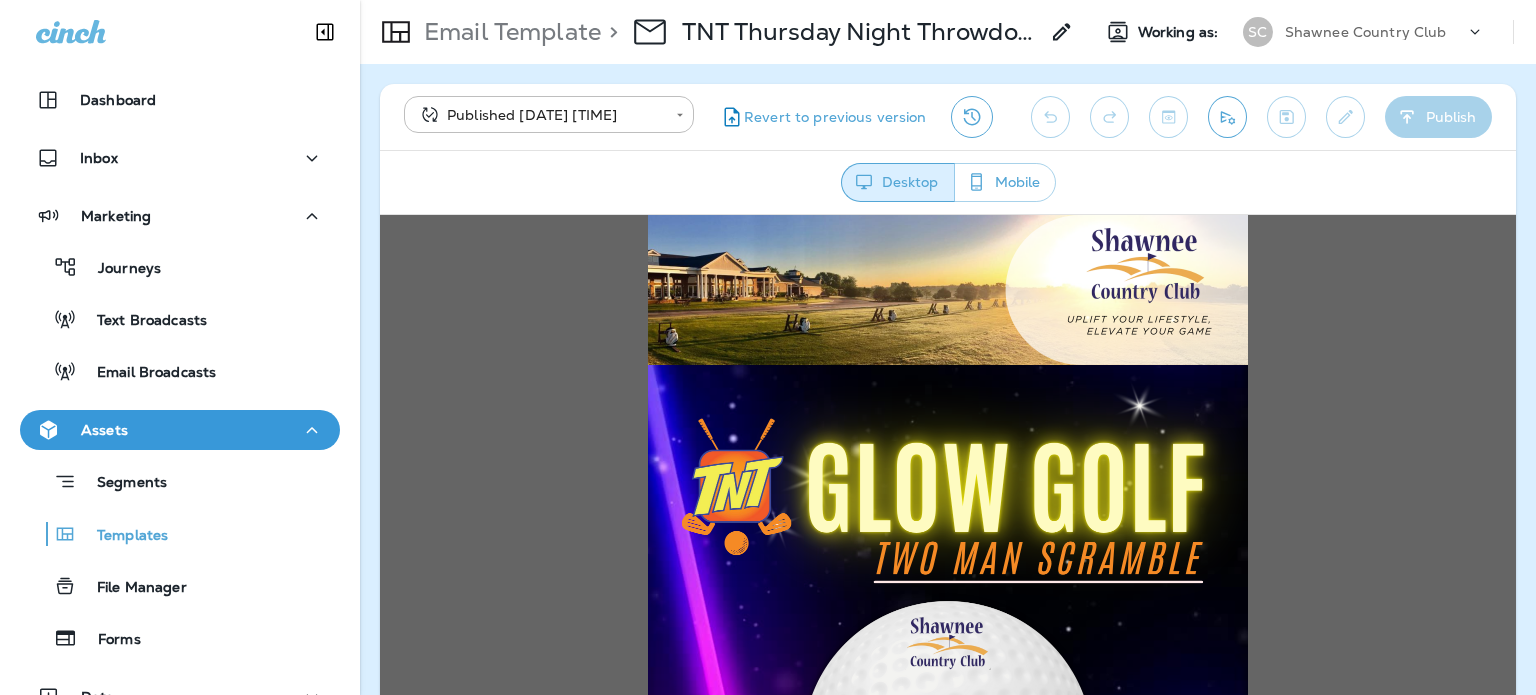 click on "Email Template" at bounding box center (508, 32) 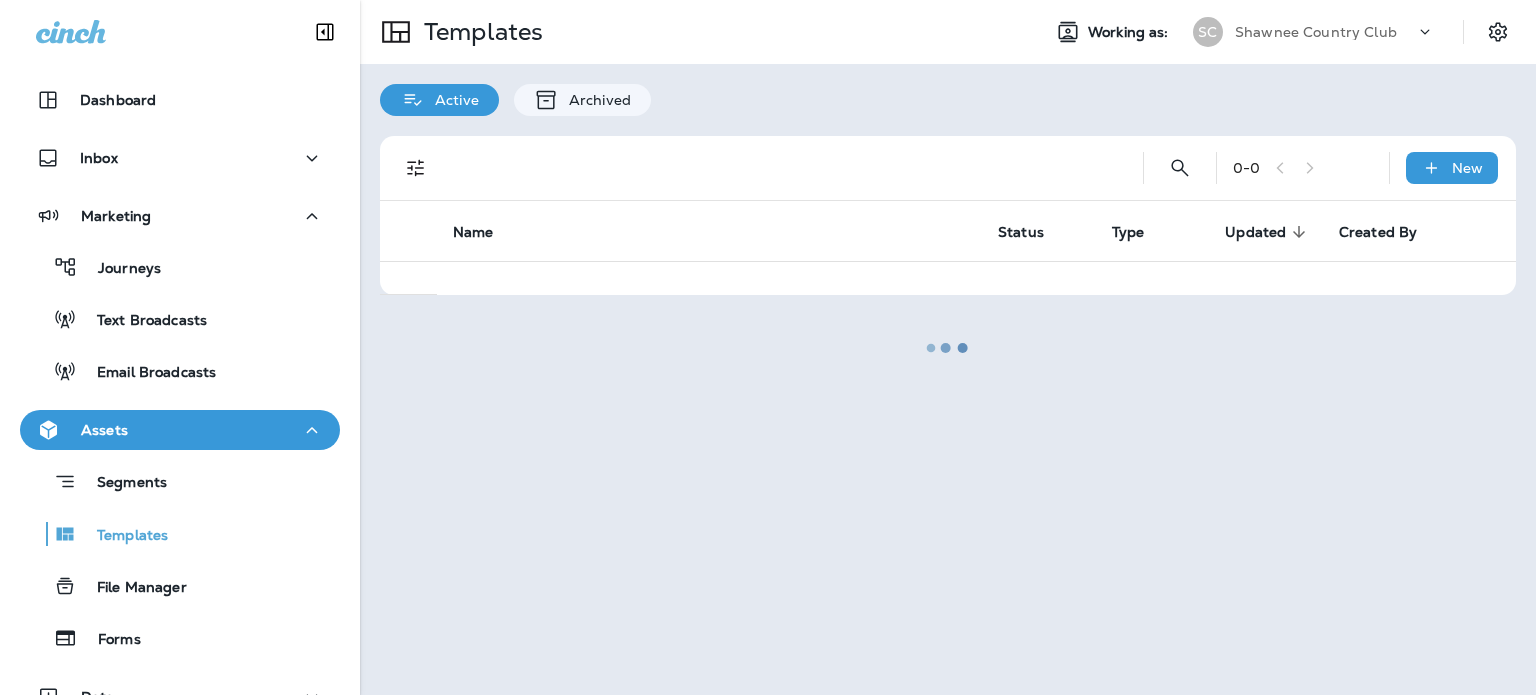 drag, startPoint x: 846, startPoint y: 123, endPoint x: 871, endPoint y: 125, distance: 25.079872 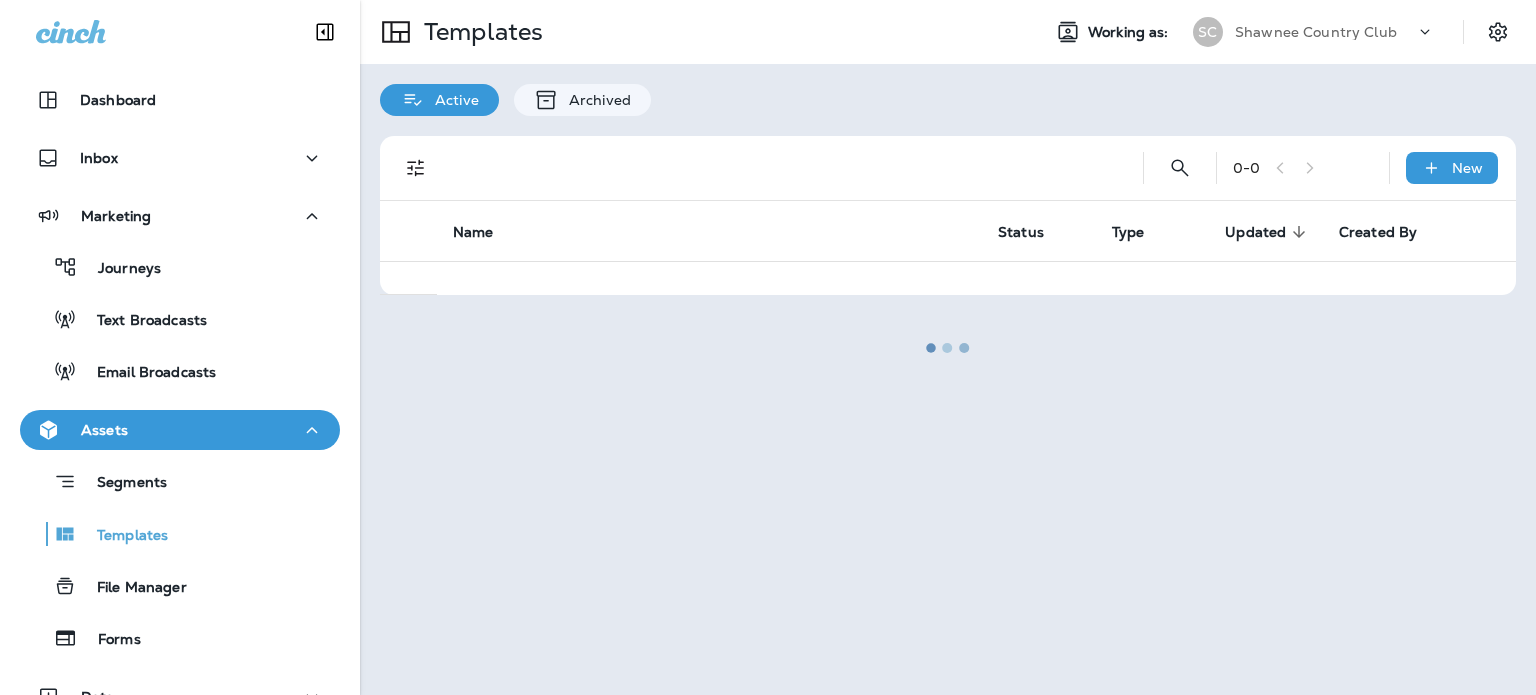 click at bounding box center [948, 347] 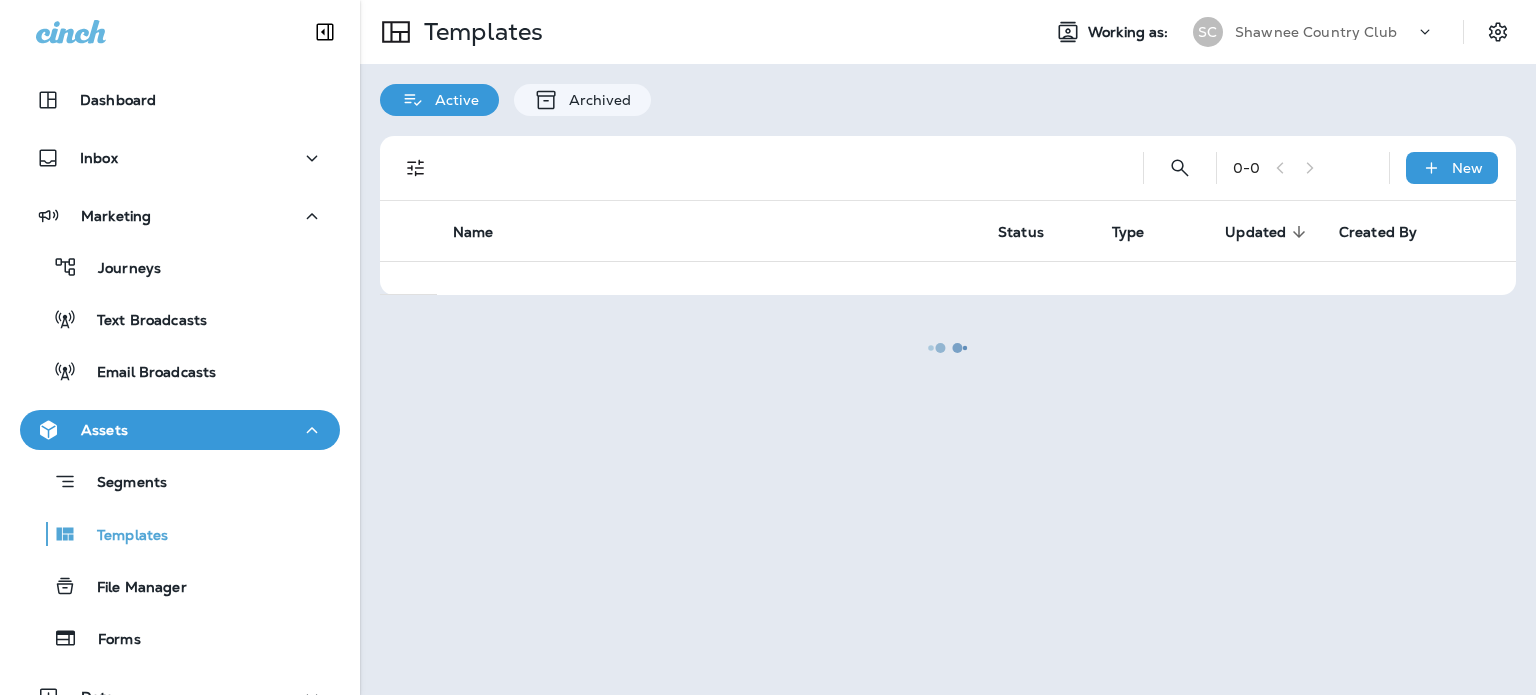 click at bounding box center (948, 347) 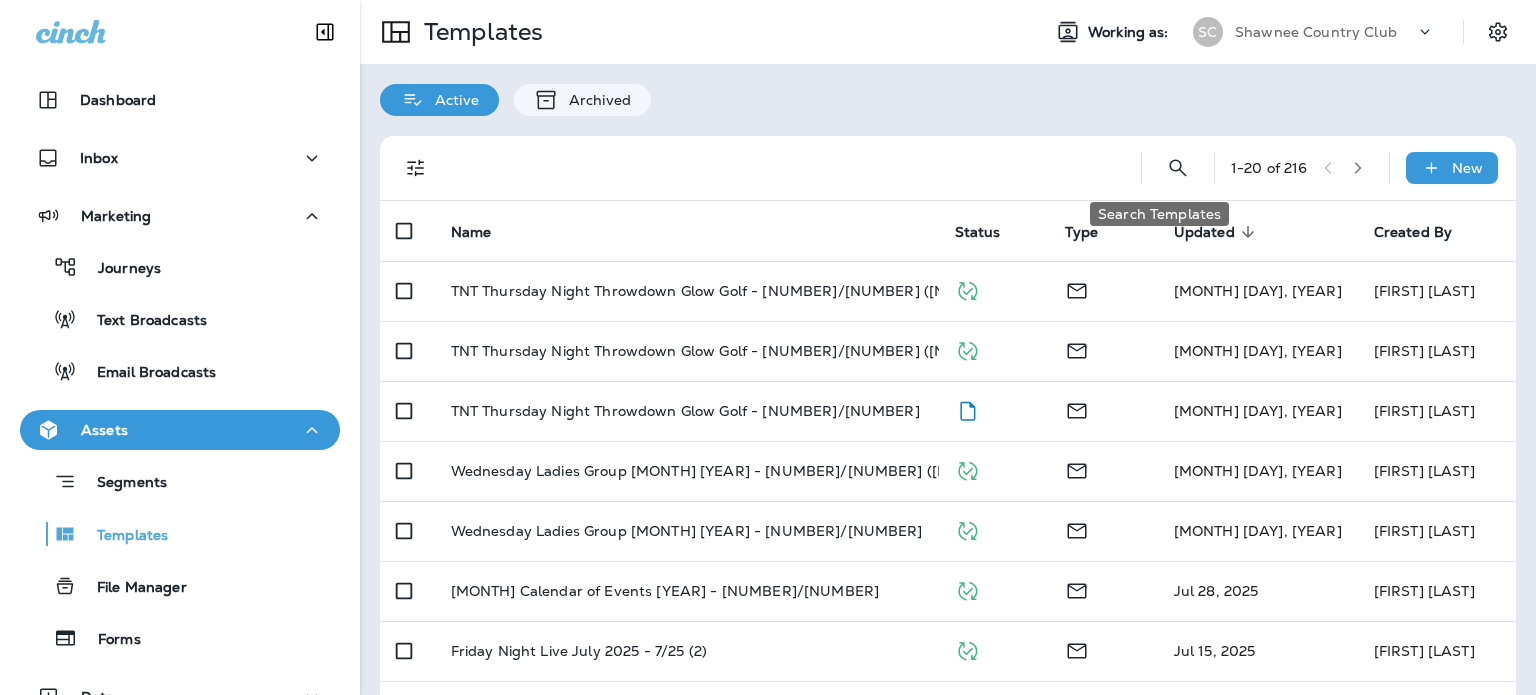 click 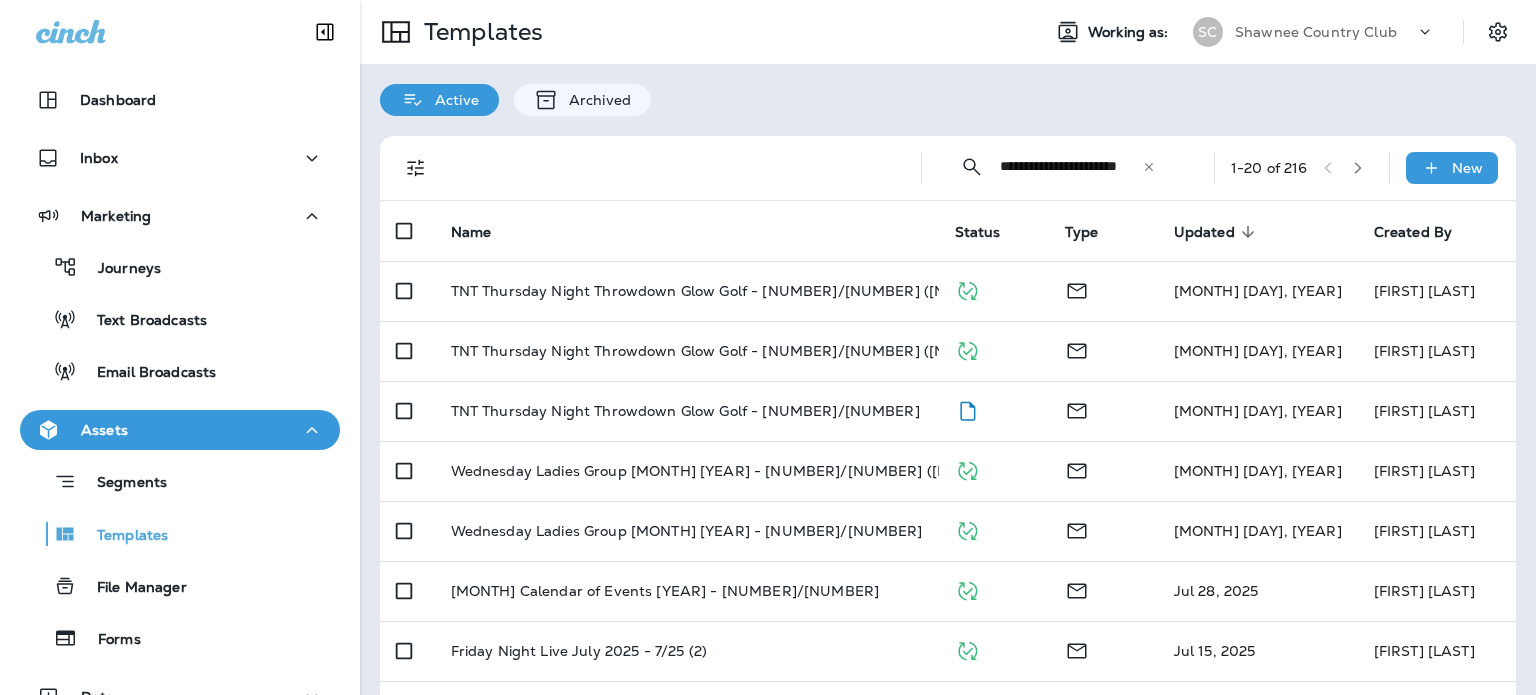 scroll, scrollTop: 0, scrollLeft: 16, axis: horizontal 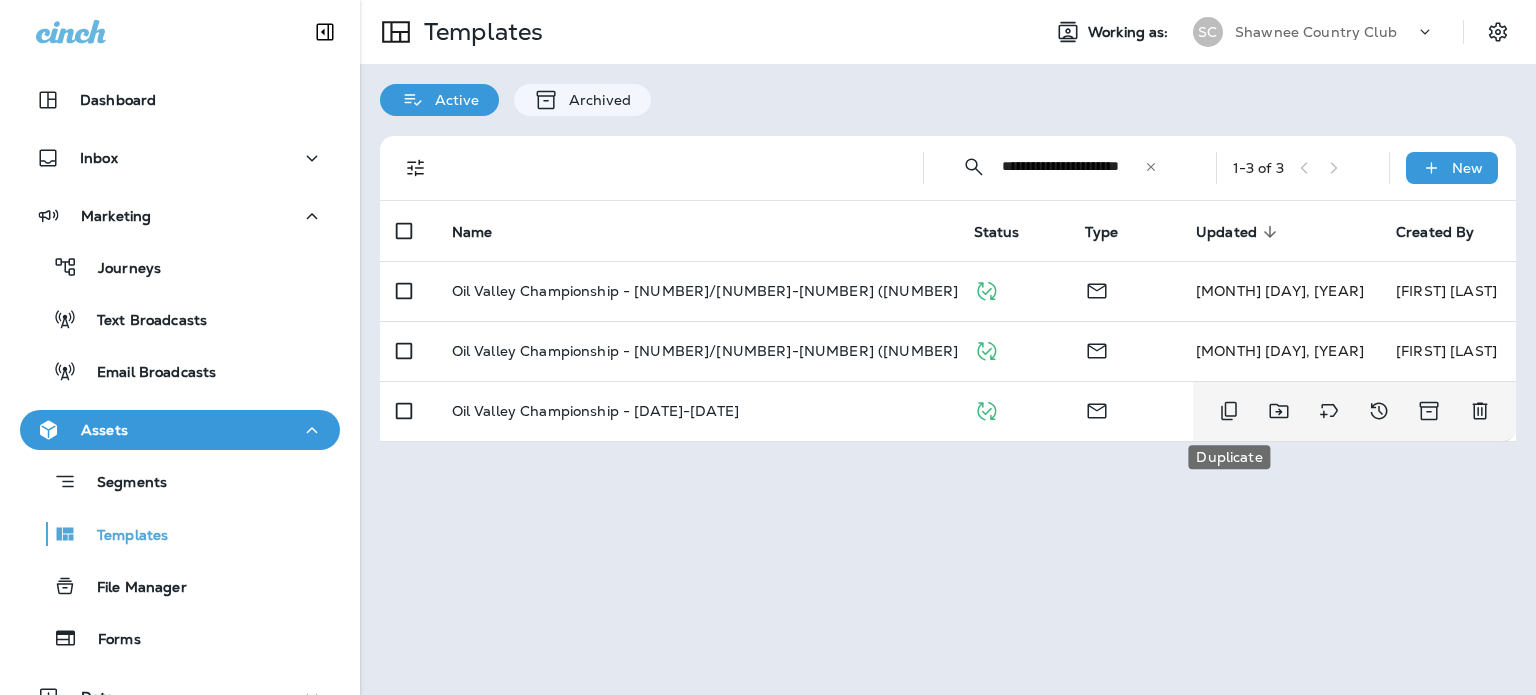 click 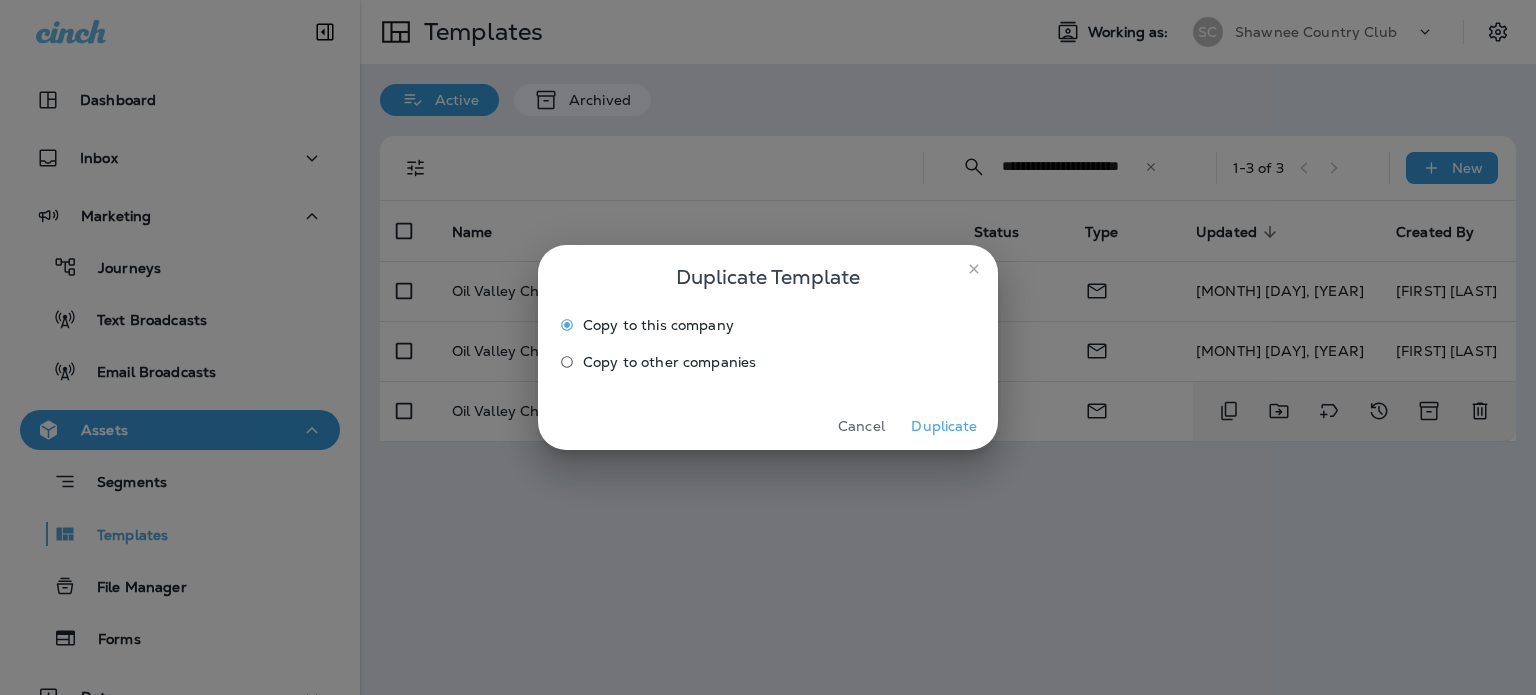 click on "Duplicate" at bounding box center (944, 426) 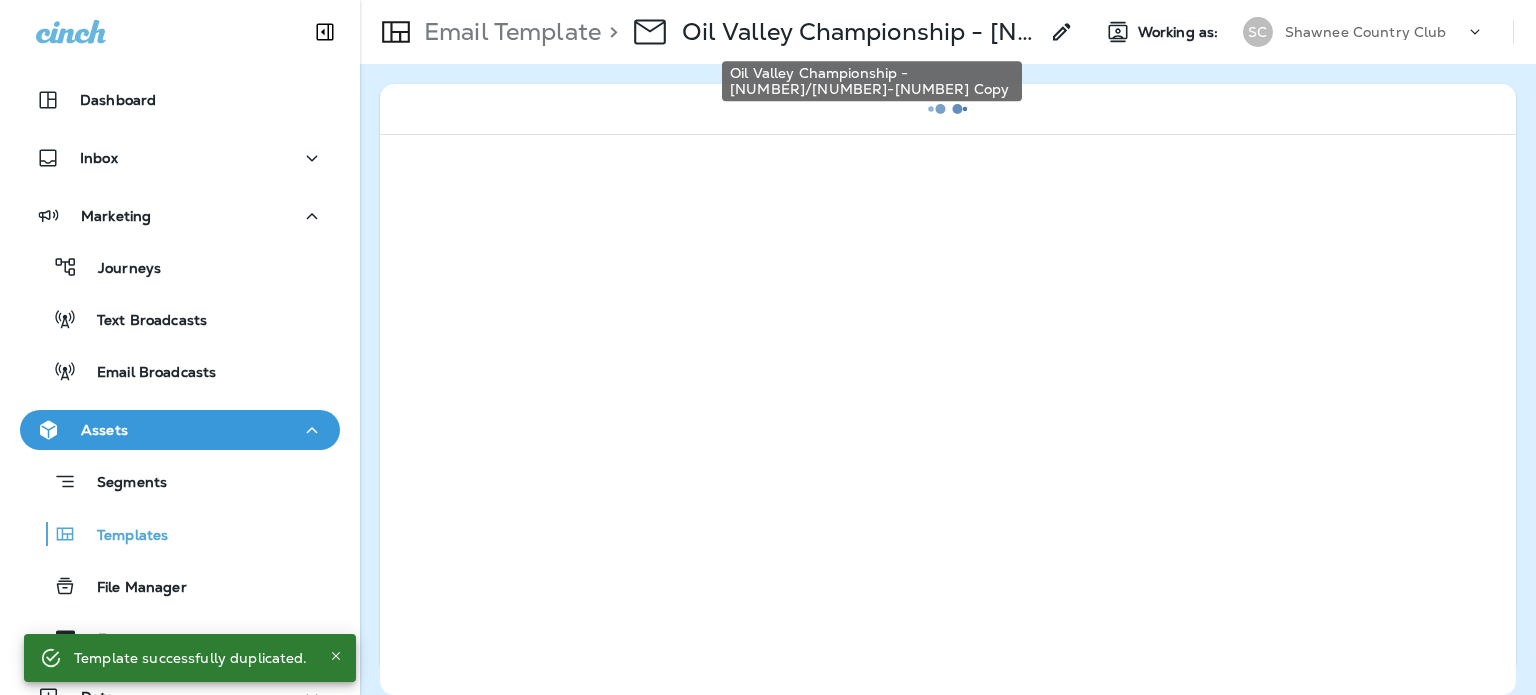 click on "Oil Valley Championship - [NUMBER]/[NUMBER]-[NUMBER] Copy" at bounding box center [860, 32] 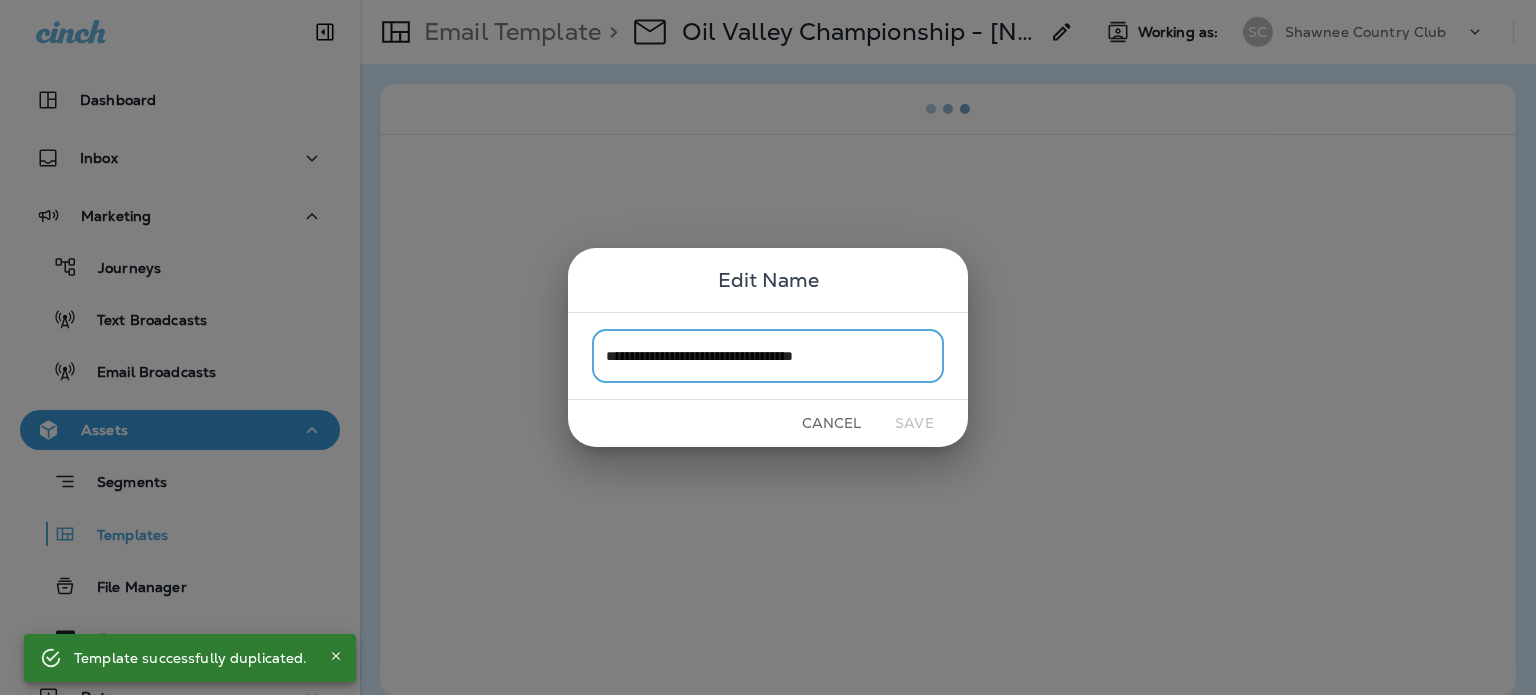 click on "**********" at bounding box center (768, 355) 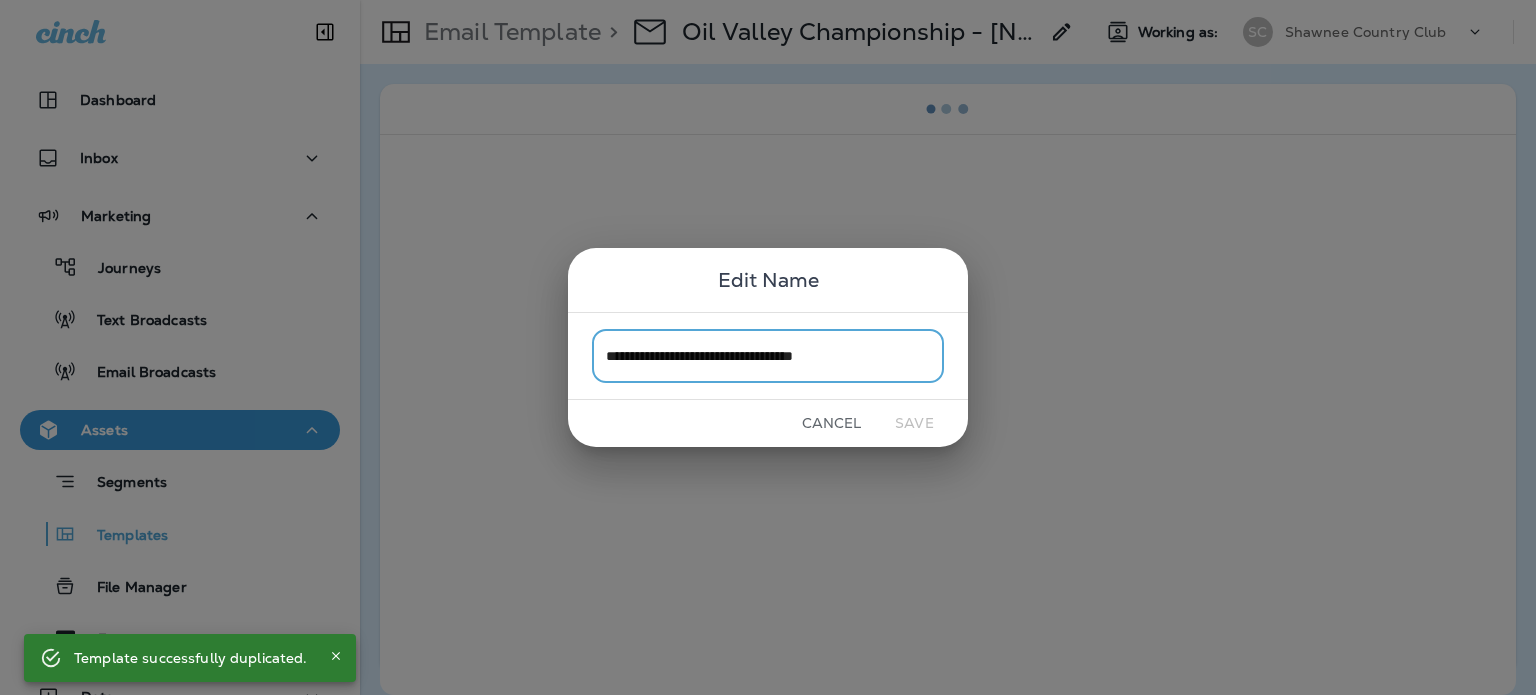 click on "**********" at bounding box center (768, 355) 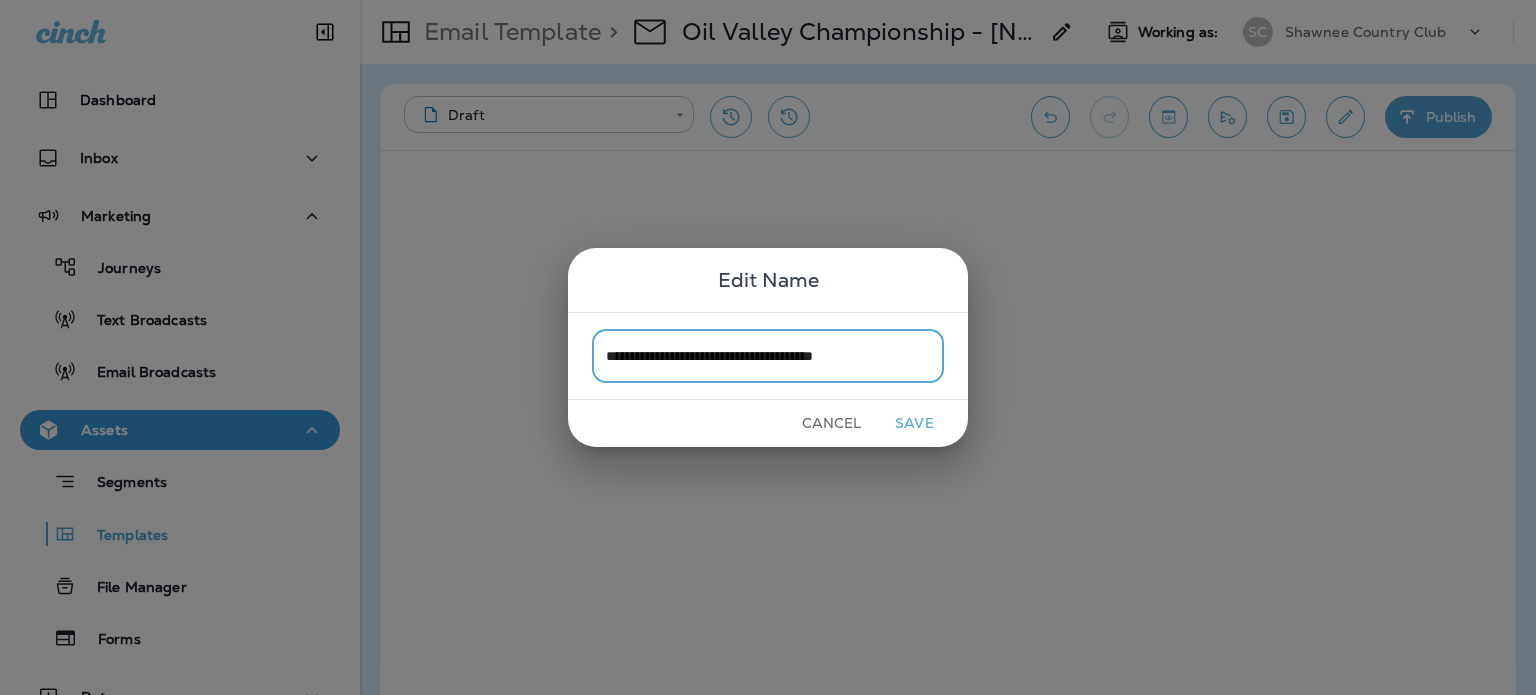 scroll, scrollTop: 0, scrollLeft: 0, axis: both 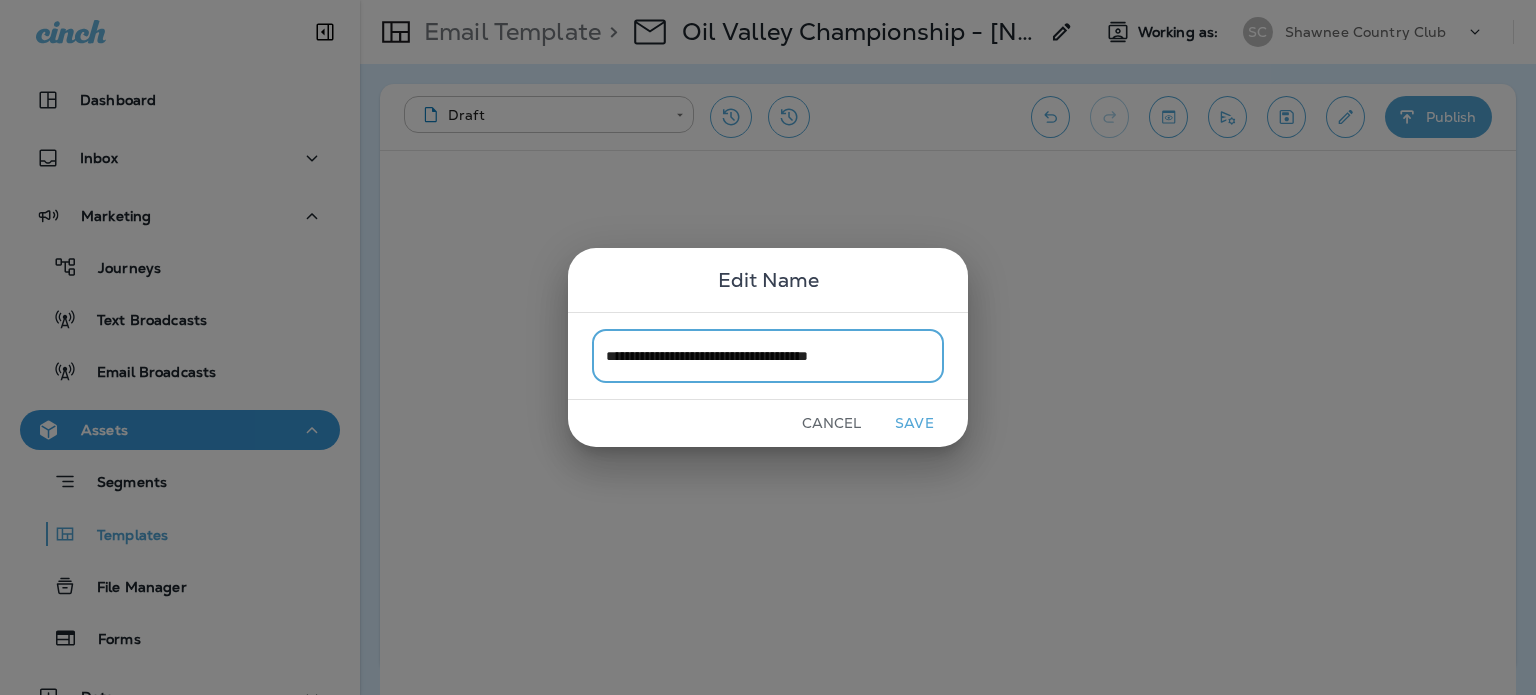 type on "**********" 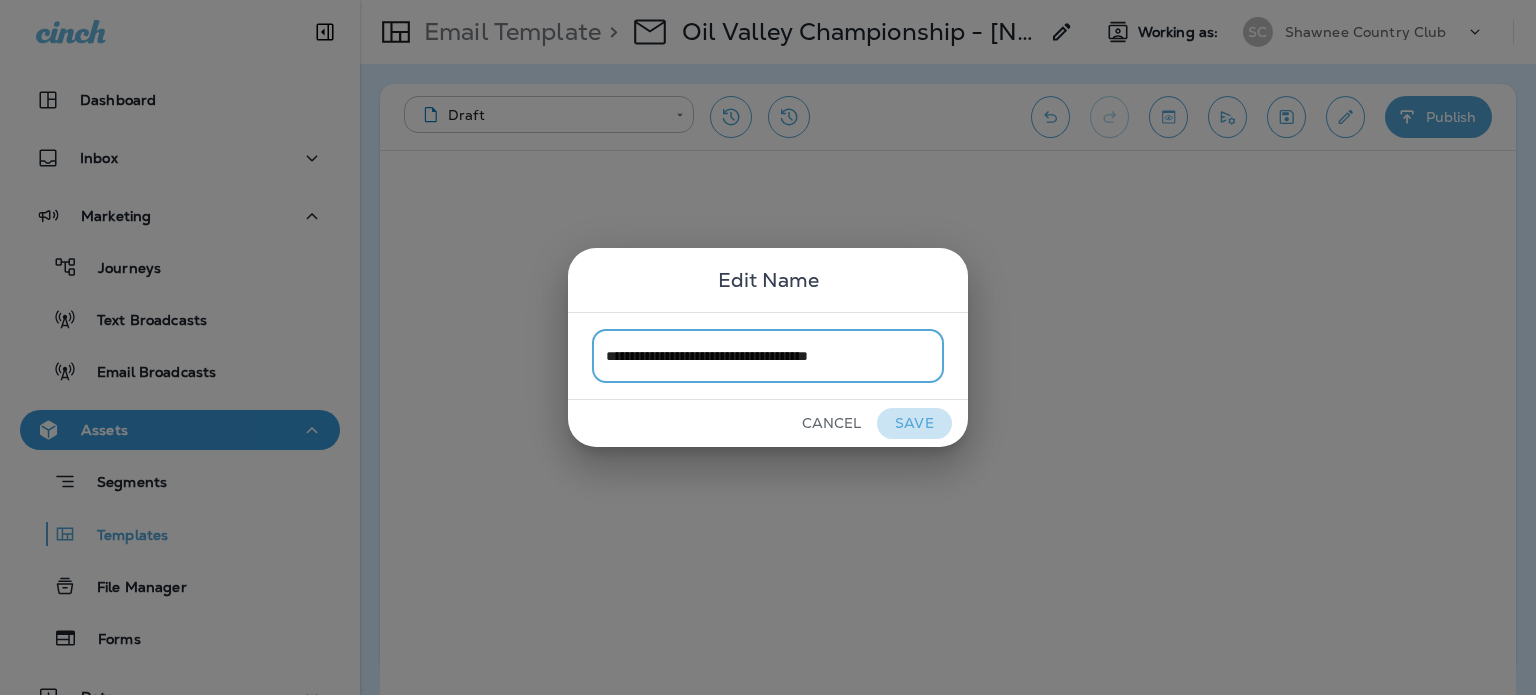 click on "Save" at bounding box center [914, 423] 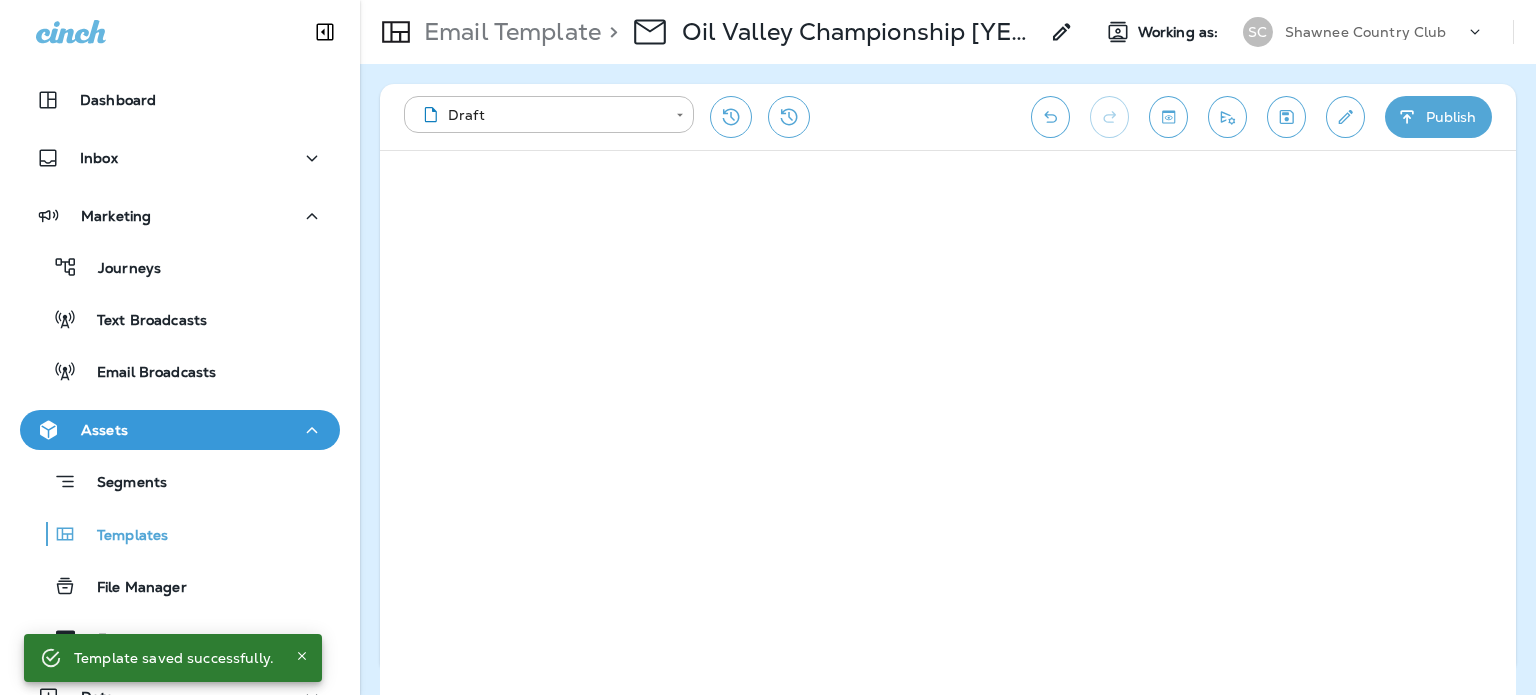 click 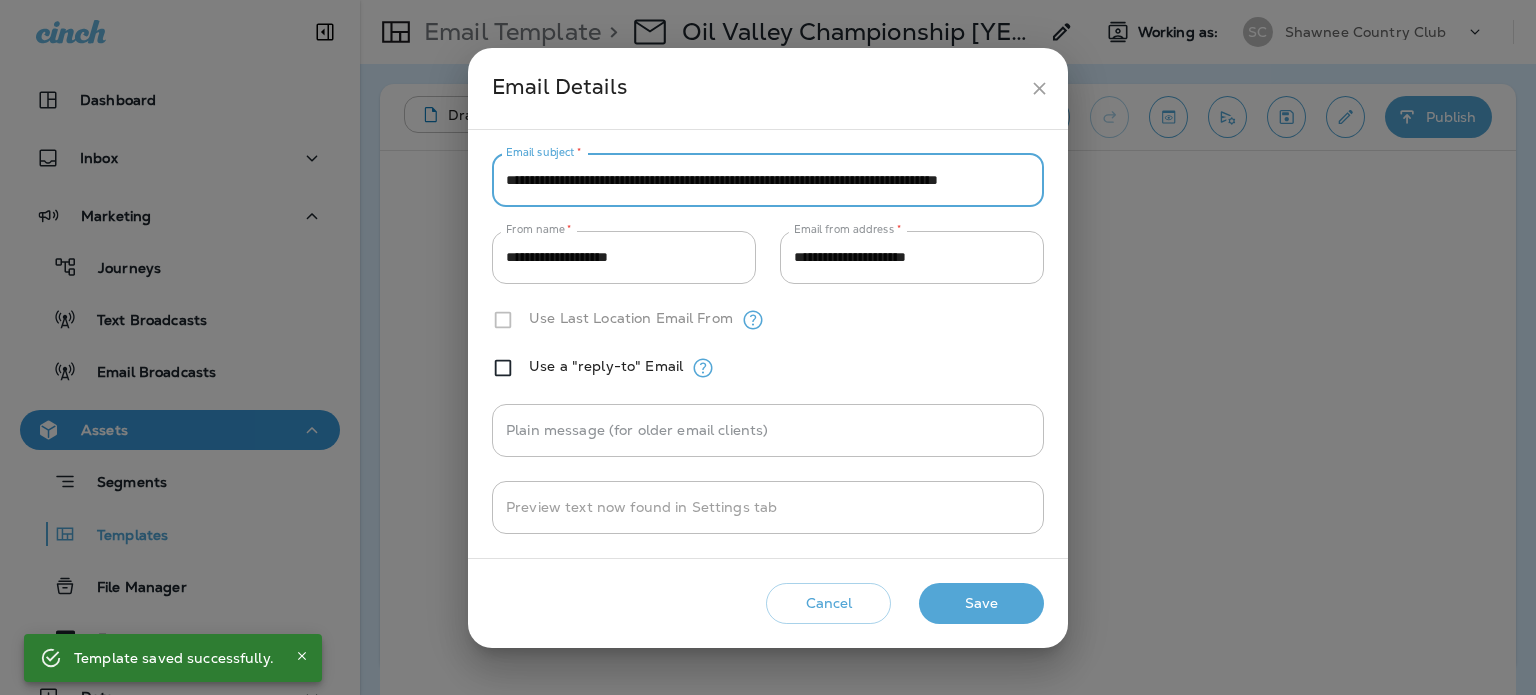 click on "**********" at bounding box center [768, 180] 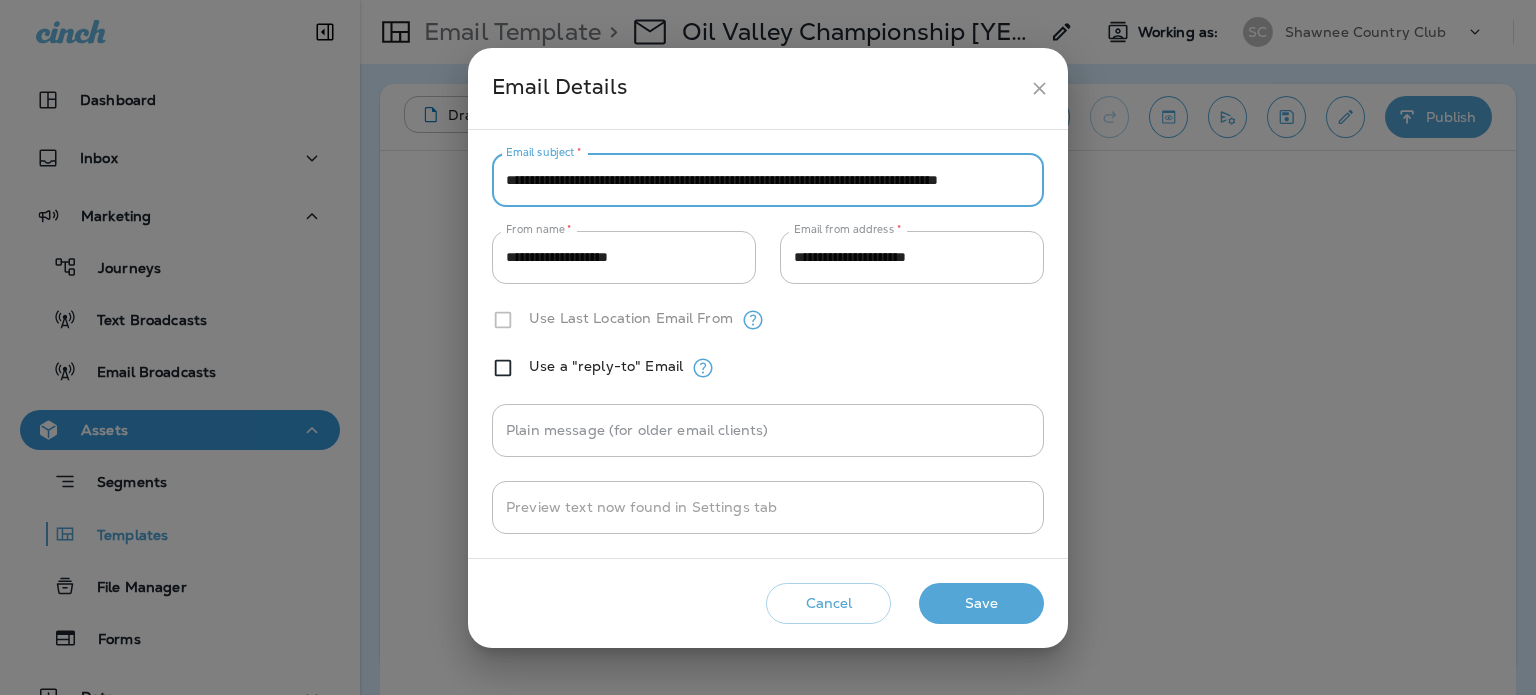 scroll, scrollTop: 0, scrollLeft: 92, axis: horizontal 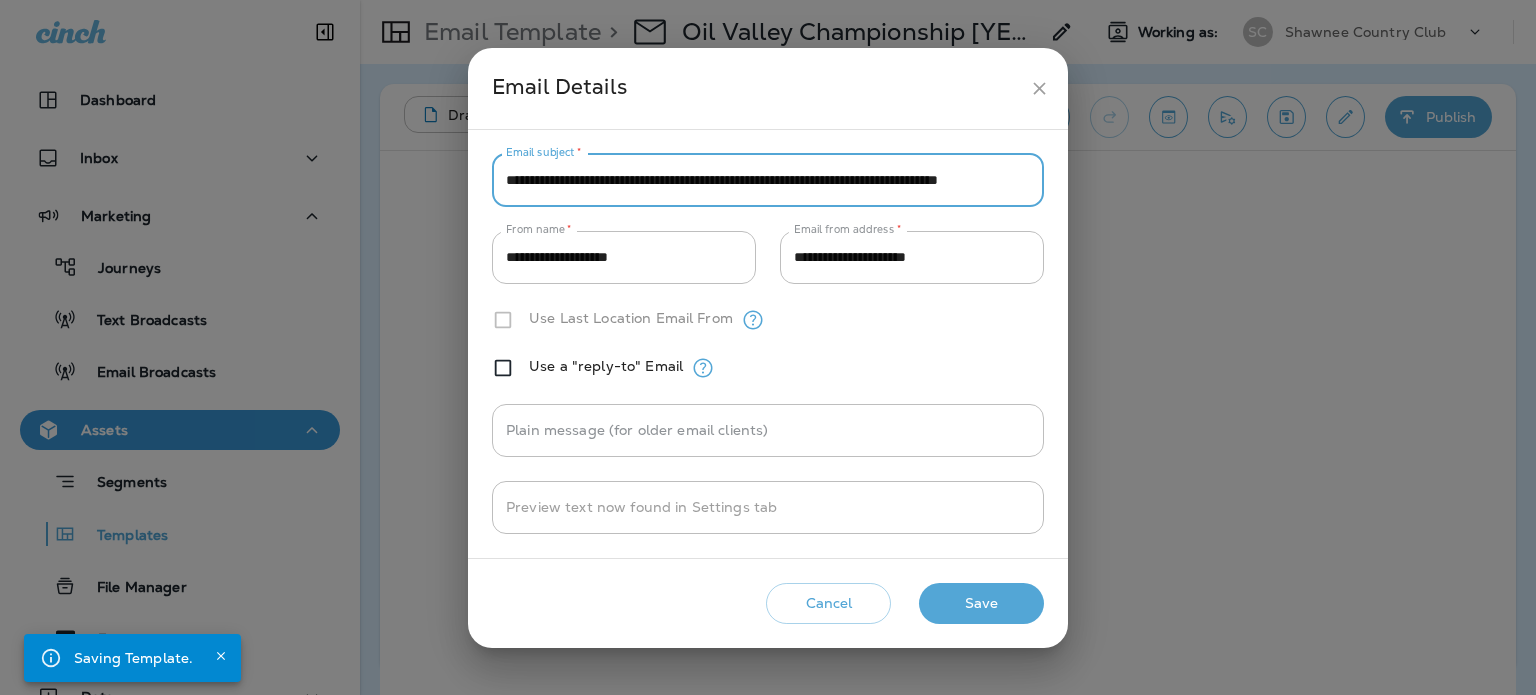 drag, startPoint x: 929, startPoint y: 179, endPoint x: 1080, endPoint y: 181, distance: 151.01324 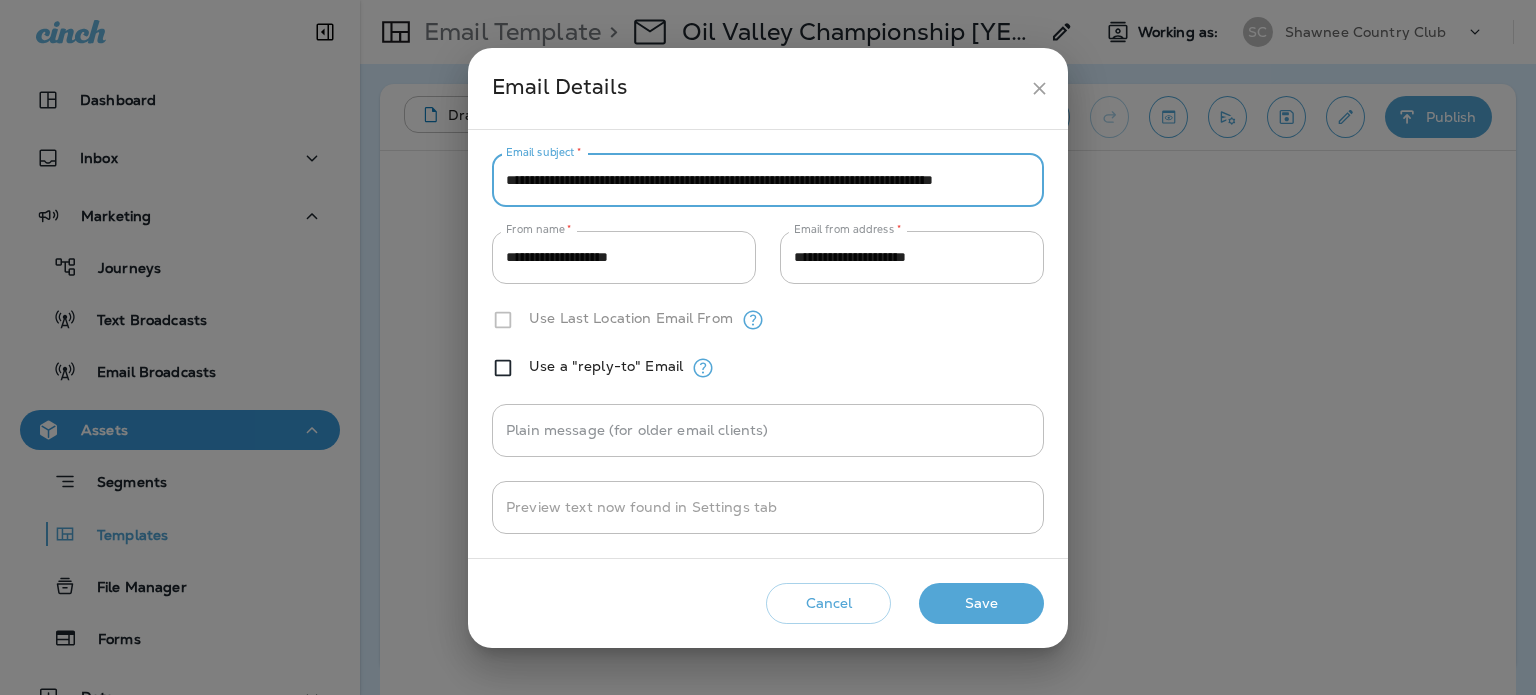 scroll, scrollTop: 0, scrollLeft: 88, axis: horizontal 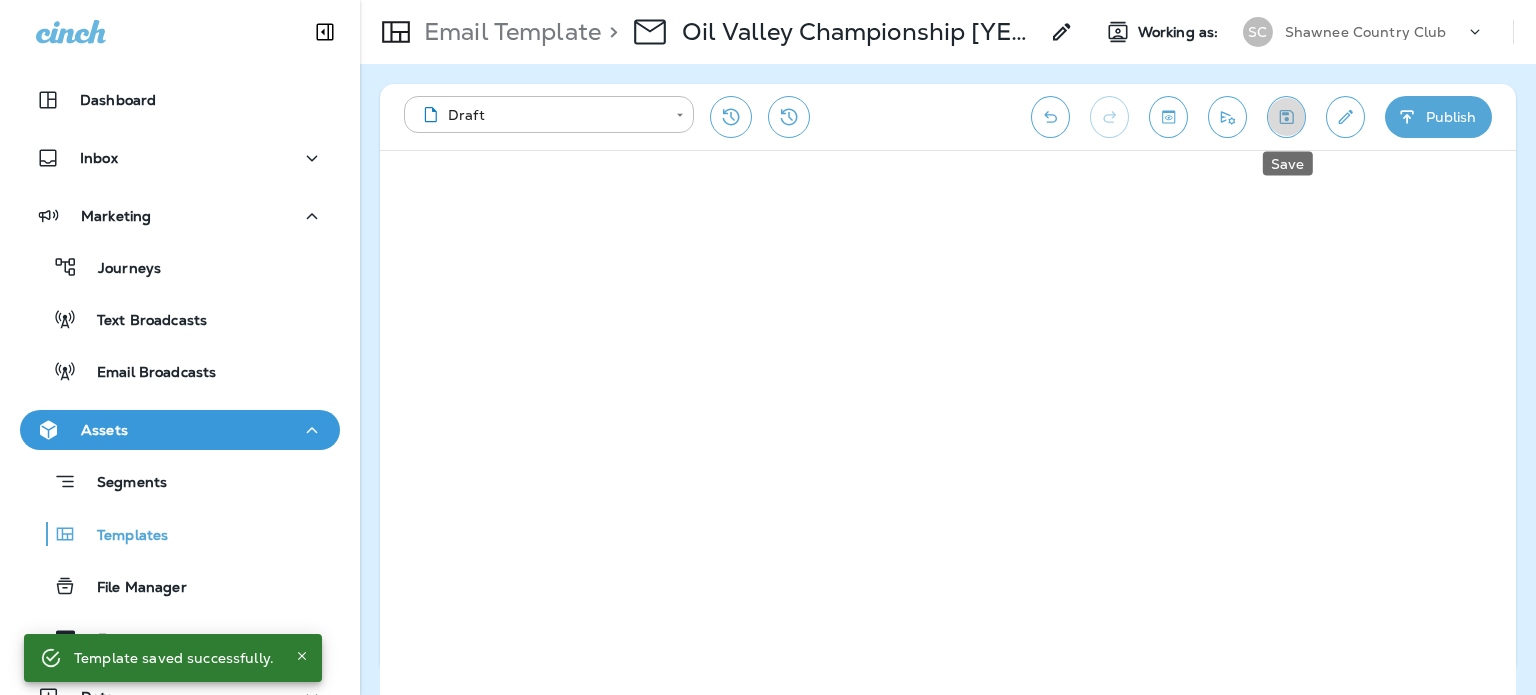 click 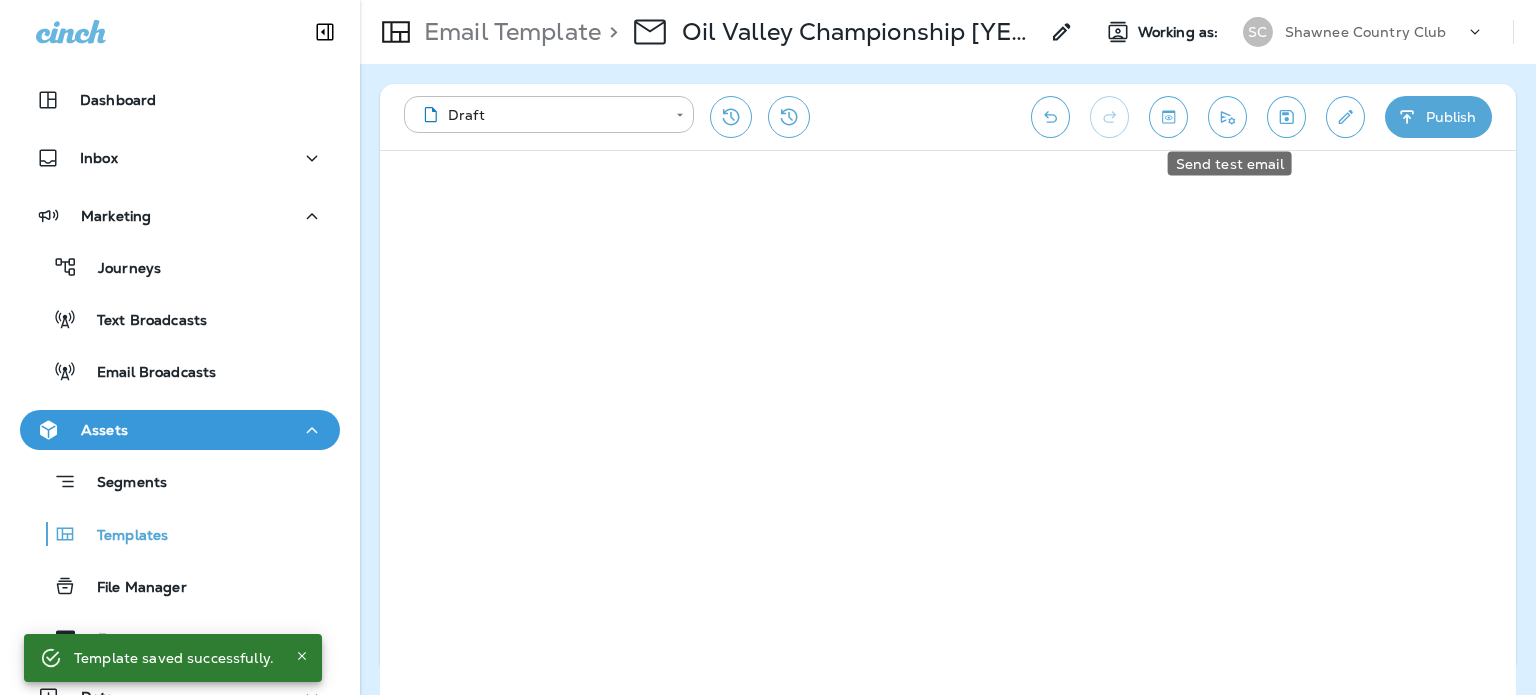 click at bounding box center [1227, 117] 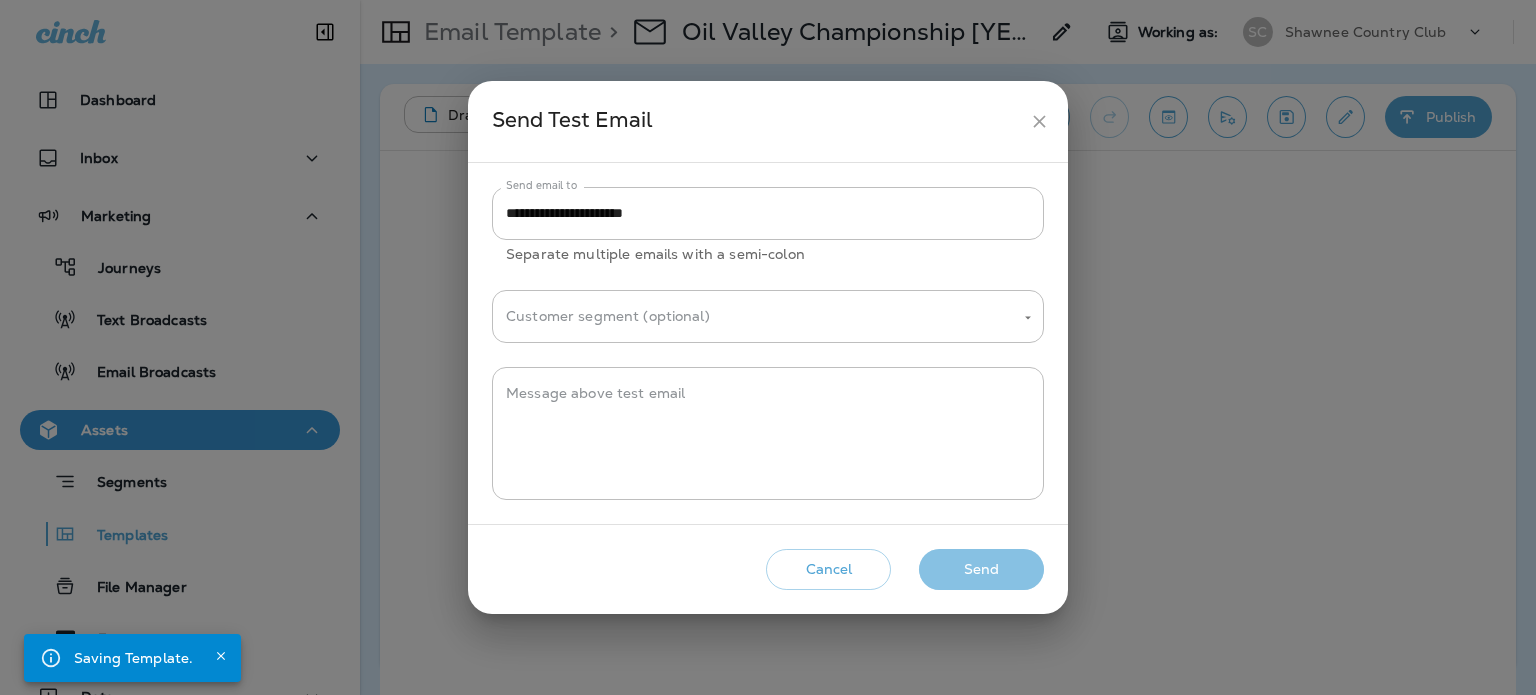 click on "Send" at bounding box center (981, 569) 